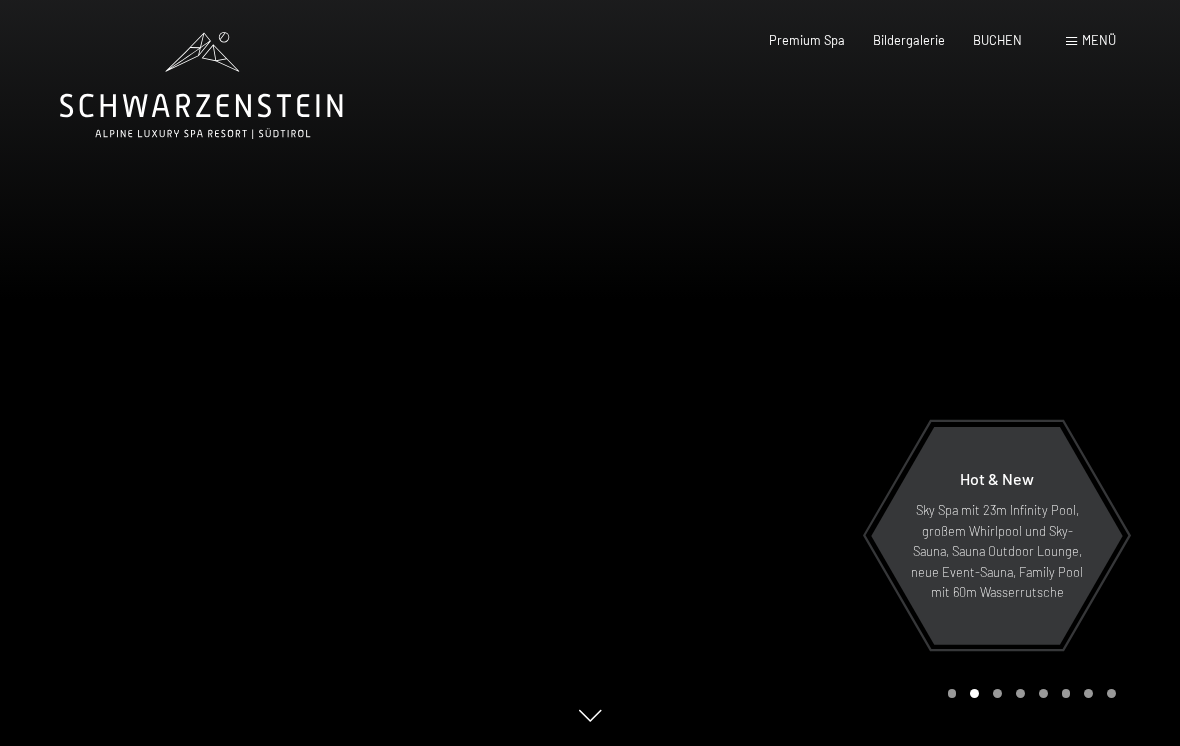 scroll, scrollTop: 0, scrollLeft: 0, axis: both 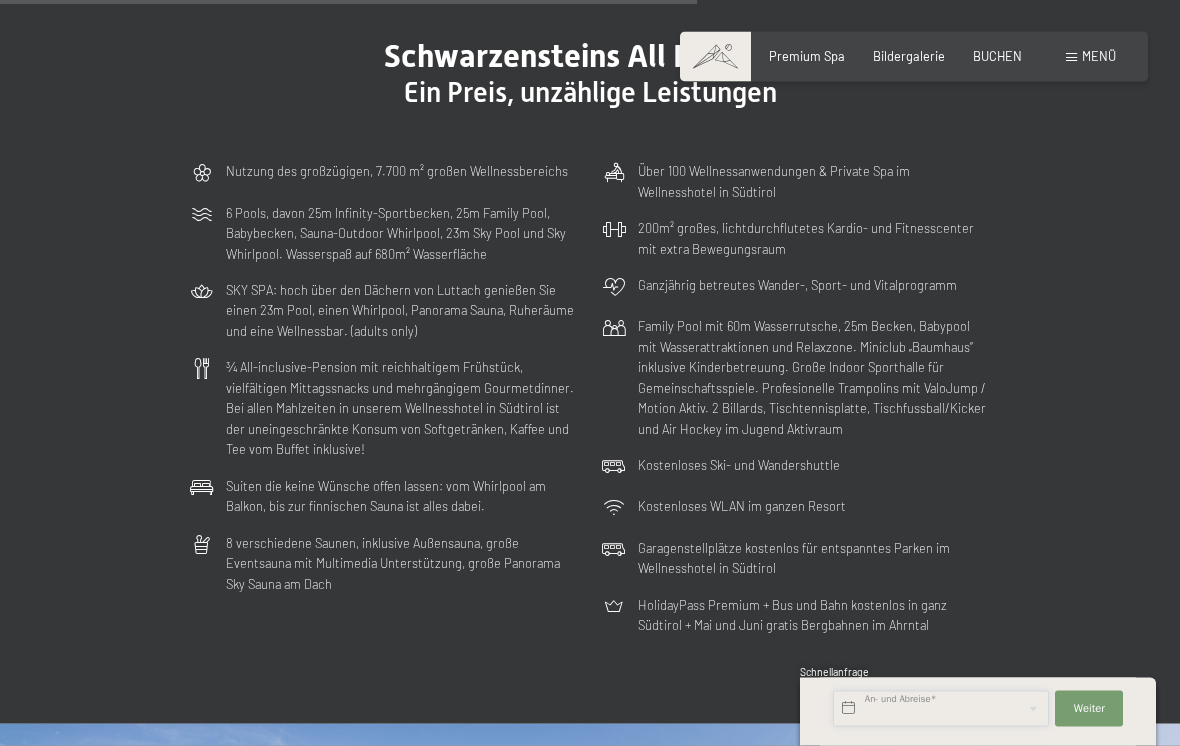 click at bounding box center (941, 709) 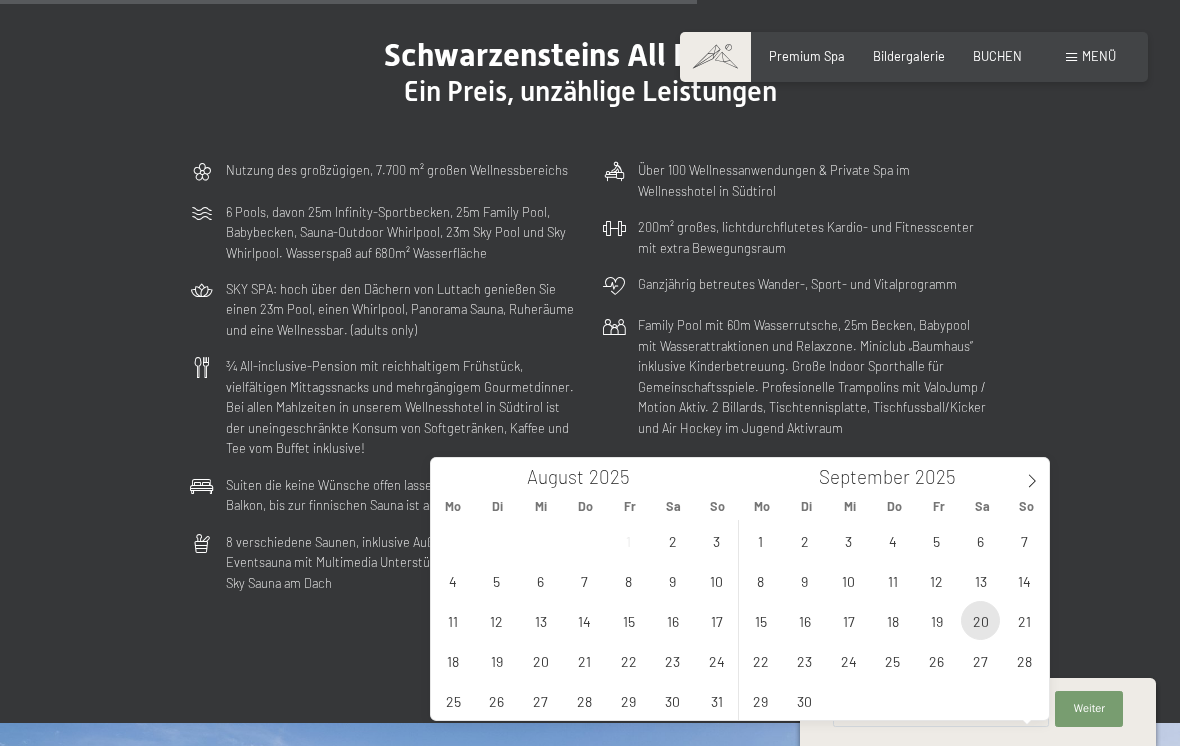 click on "20" at bounding box center [980, 620] 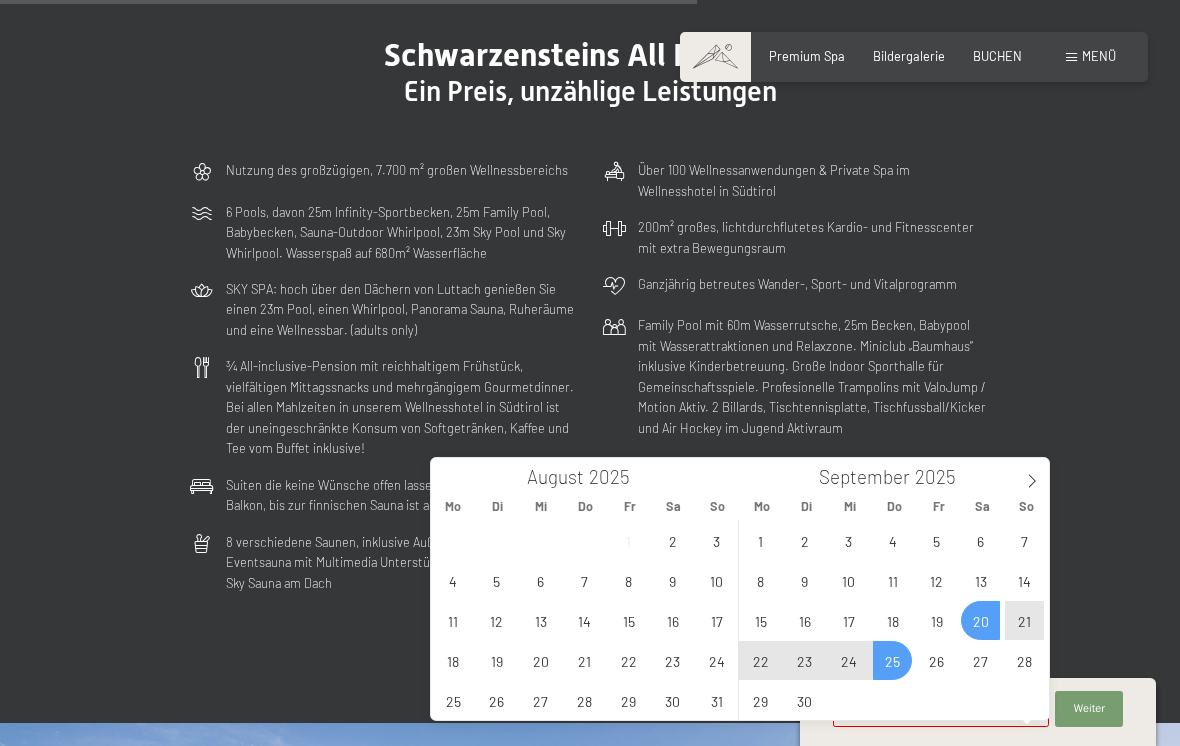 click on "25" at bounding box center [892, 660] 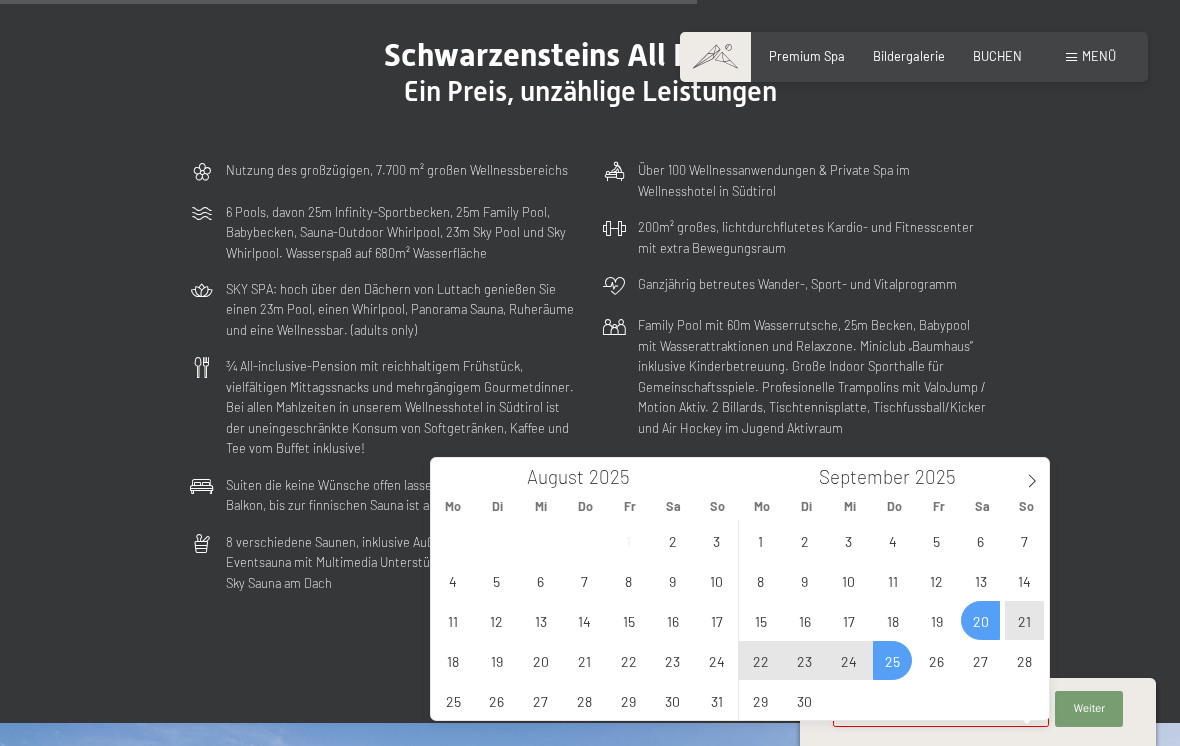 type on "Sa. 20.09.2025 - Do. 25.09.2025" 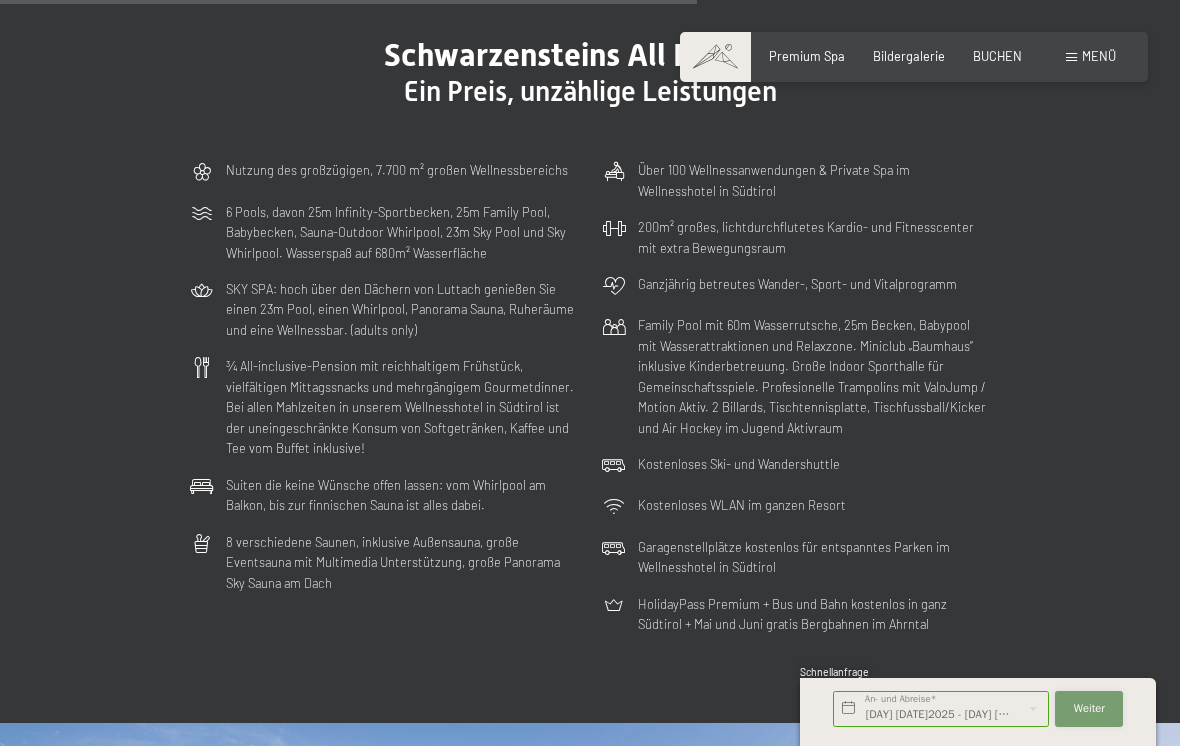 click on "Weiter Adressfelder ausblenden" at bounding box center [1089, 709] 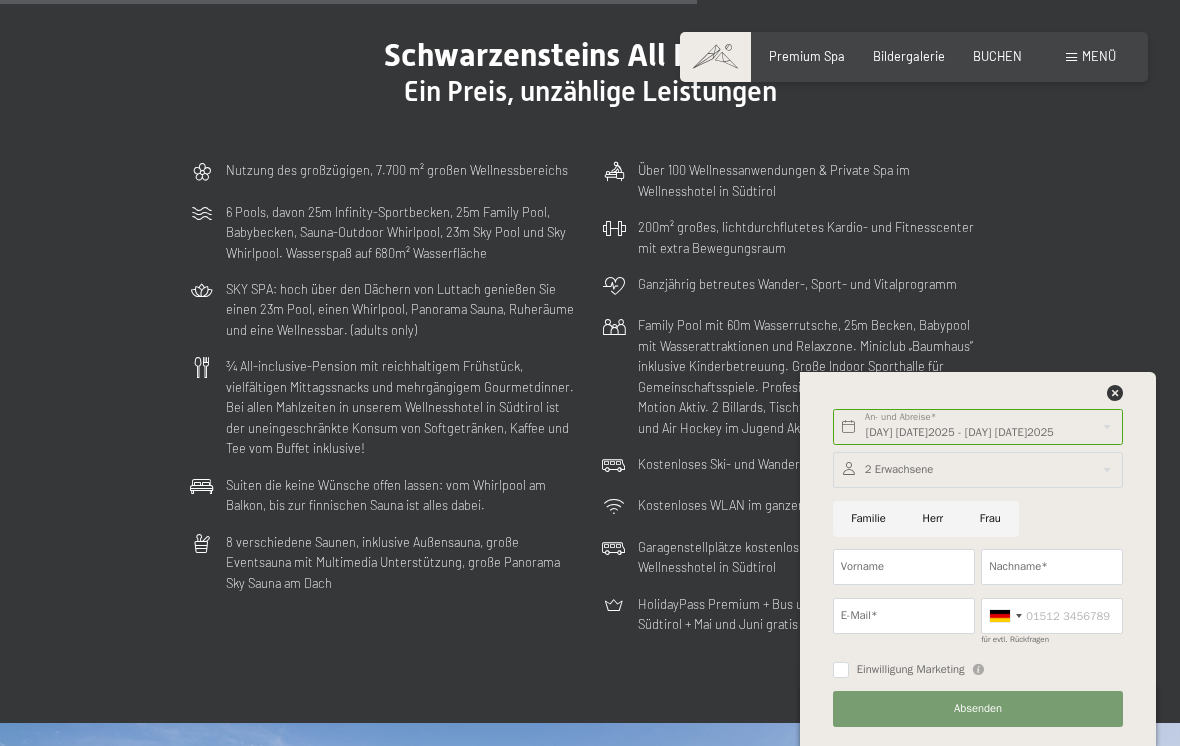 click on "Schwarzensteins All Inclusive       Ein Preis, unzählige Leistungen                   Nutzung des großzügigen, 7.700 m² großen Wellnessbereichs                 6 Pools, davon 25m Infinity-Sportbecken, 25m Family Pool, Babybecken, Sauna-Outdoor Whirlpool, 23m Sky Pool und Sky Whirlpool. Wasserspaß auf 680m² Wasserfläche                 SKY SPA: hoch über den Dächern von Luttach genießen Sie einen 23m Pool, einen Whirlpool, Panorama Sauna, Ruheräume und eine Wellnessbar. (adults only)                 ¾ All-inclusive-Pension mit reichhaltigem Frühstück, vielfältigen Mittagssnacks und mehrgängigem Gourmetdinner. Bei allen Mahlzeiten in unserem Wellnesshotel in Südtirol ist der uneingeschränkte Konsum von Softgetränken, Kaffee und Tee vom Buffet inklusive!                 Suiten die keine Wünsche offen lassen: vom Whirlpool am Balkon, bis zur finnischen Sauna ist alles dabei.                                 Über 100 Wellnessanwendungen & Private Spa im Wellnesshotel in Südtirol" at bounding box center (590, 339) 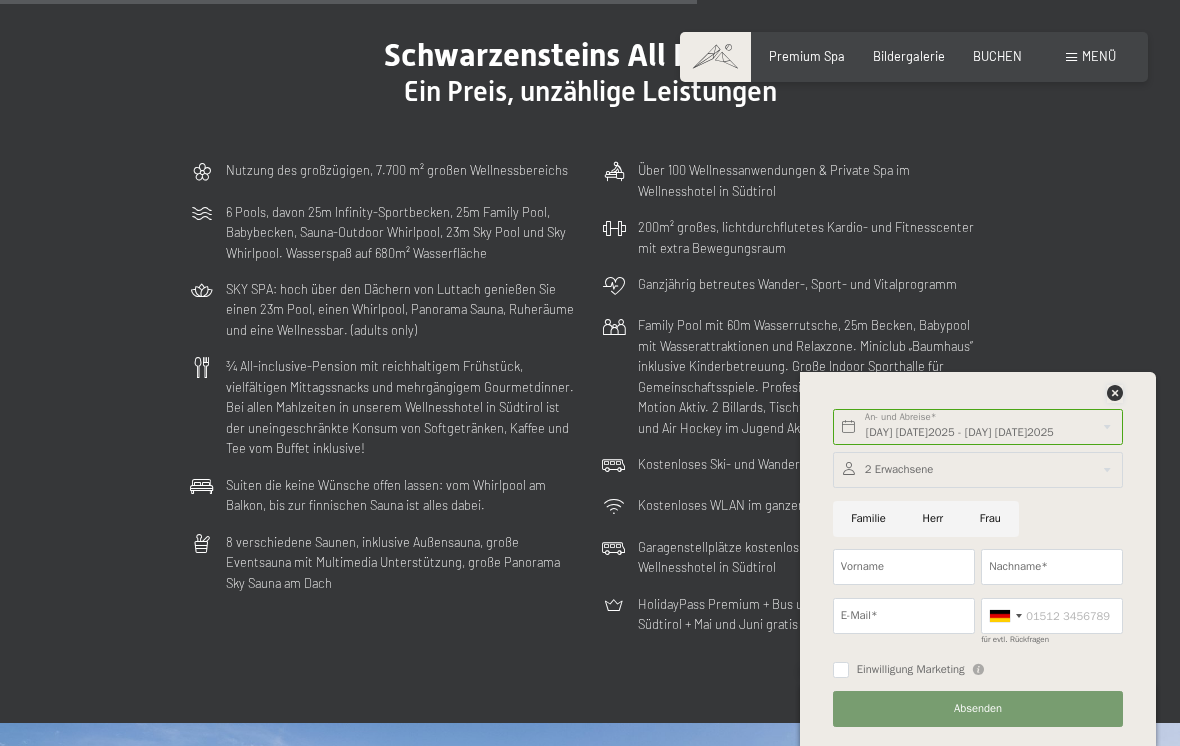 click at bounding box center (1115, 393) 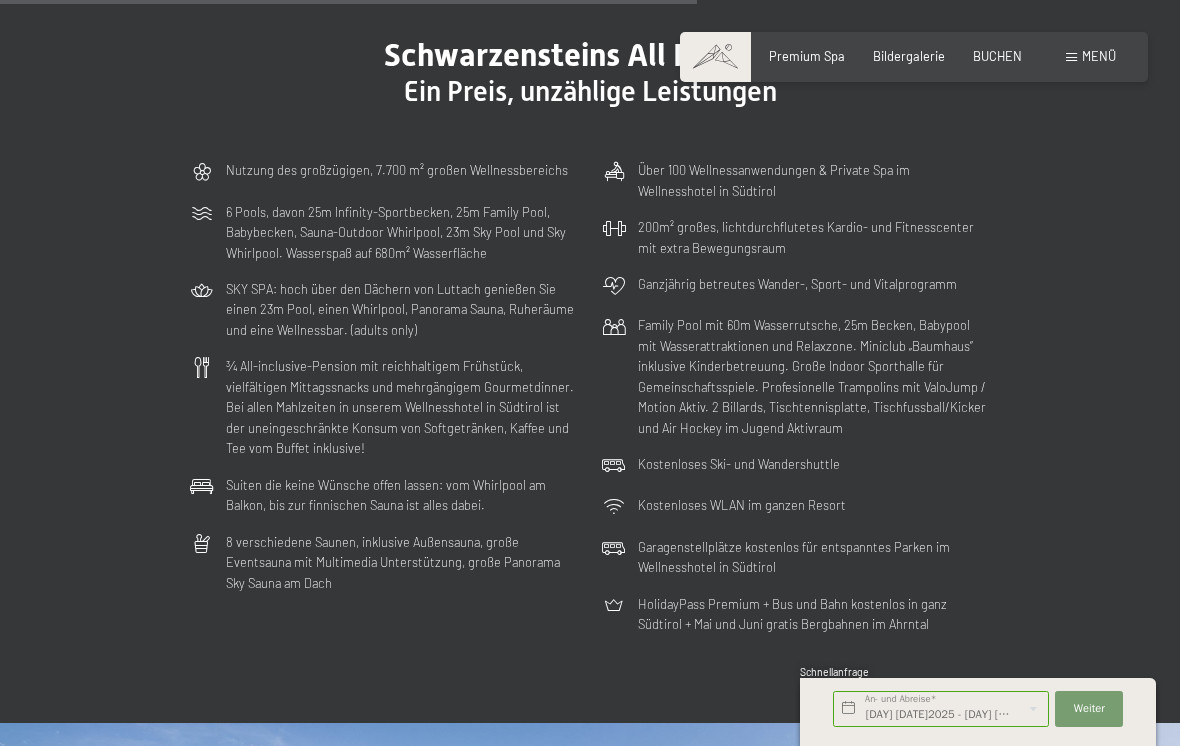 click on "Premium Spa           Bildergalerie           BUCHEN" at bounding box center [881, 57] 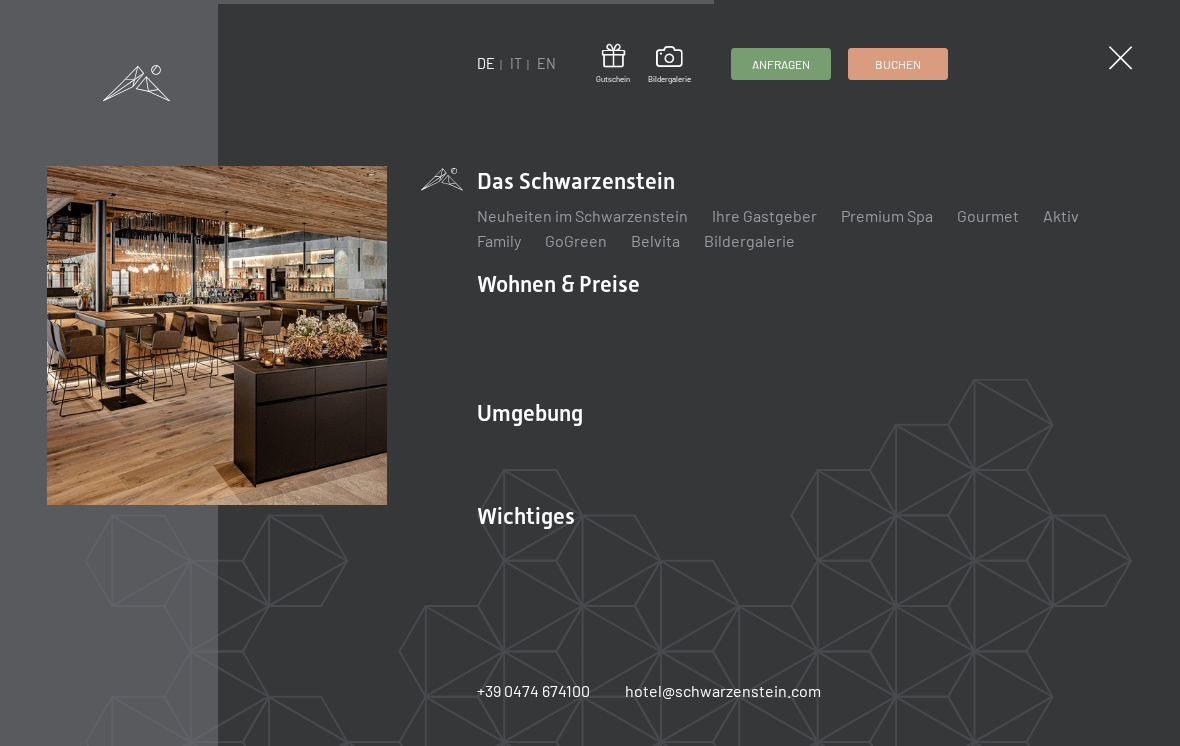 scroll, scrollTop: 4249, scrollLeft: 0, axis: vertical 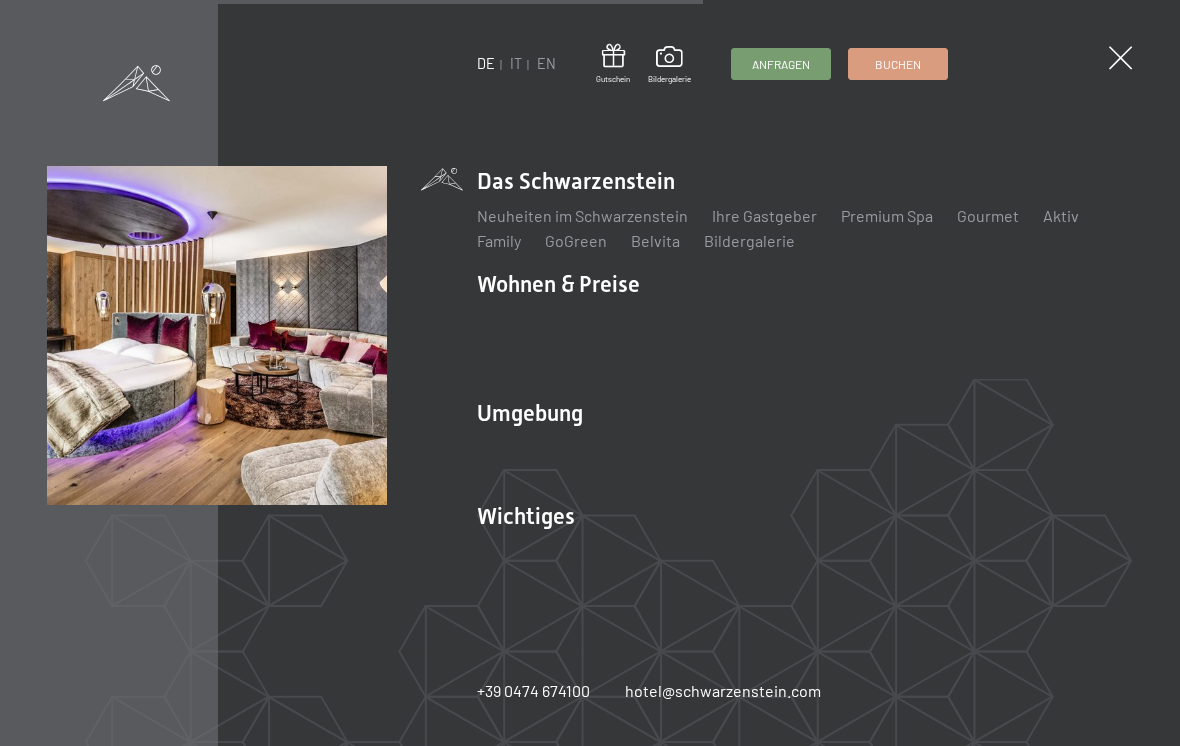 click on "Zimmer & Preise" at bounding box center (689, 318) 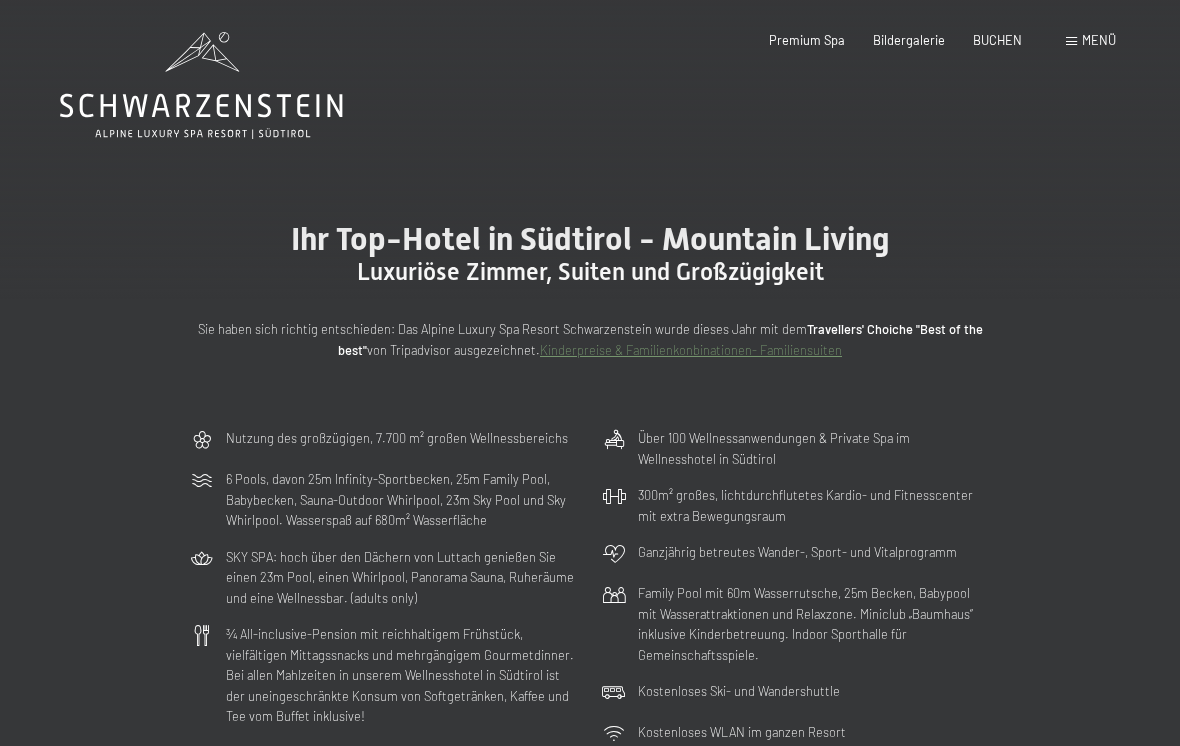 scroll, scrollTop: 0, scrollLeft: 0, axis: both 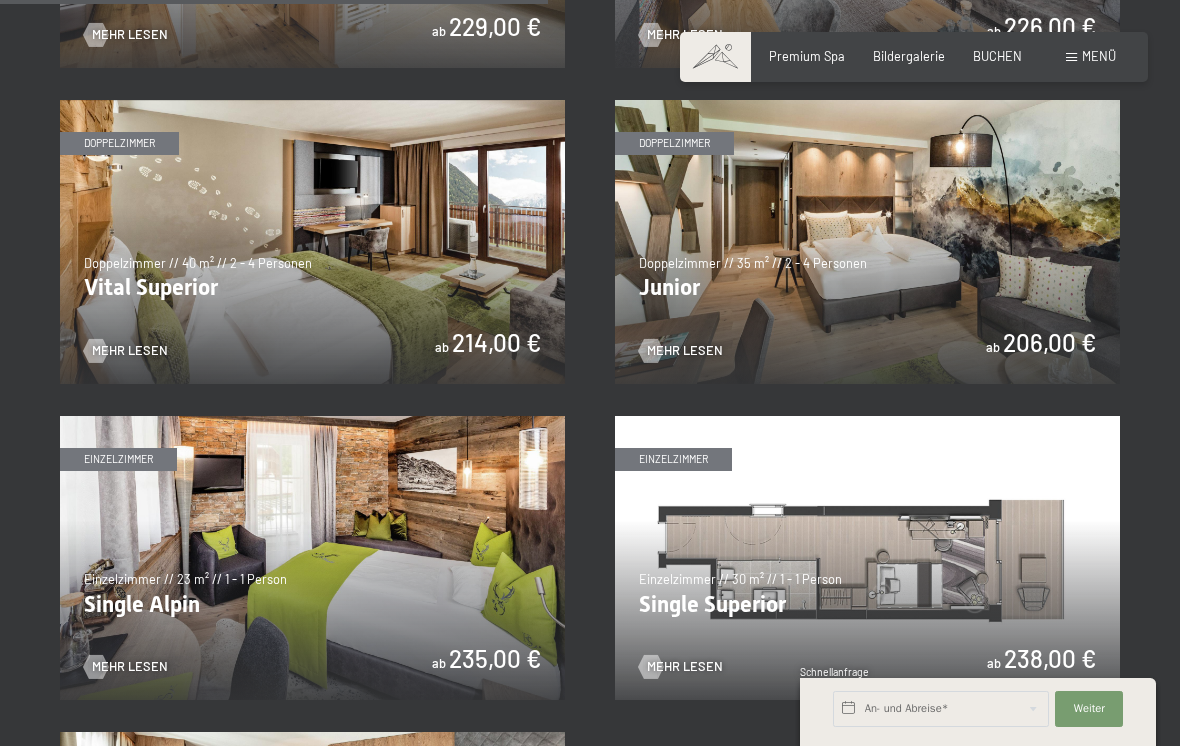 click at bounding box center [867, 242] 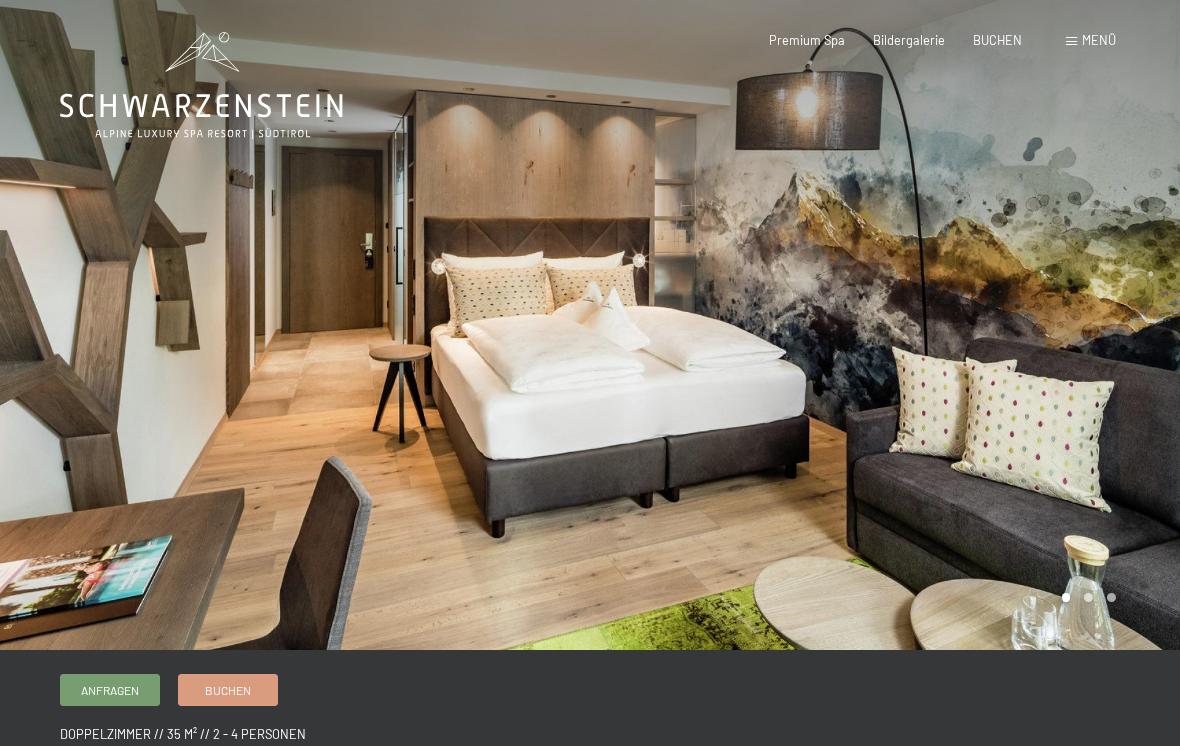 scroll, scrollTop: 0, scrollLeft: 0, axis: both 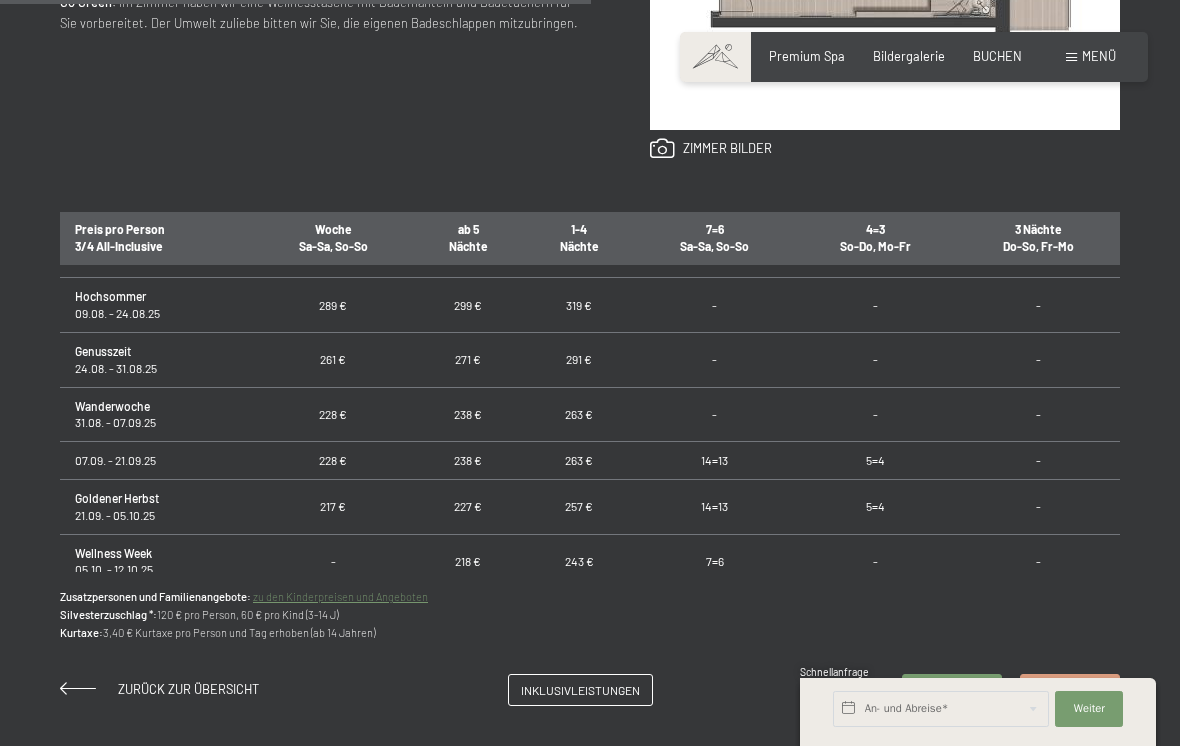 click on "227 €" at bounding box center (468, 507) 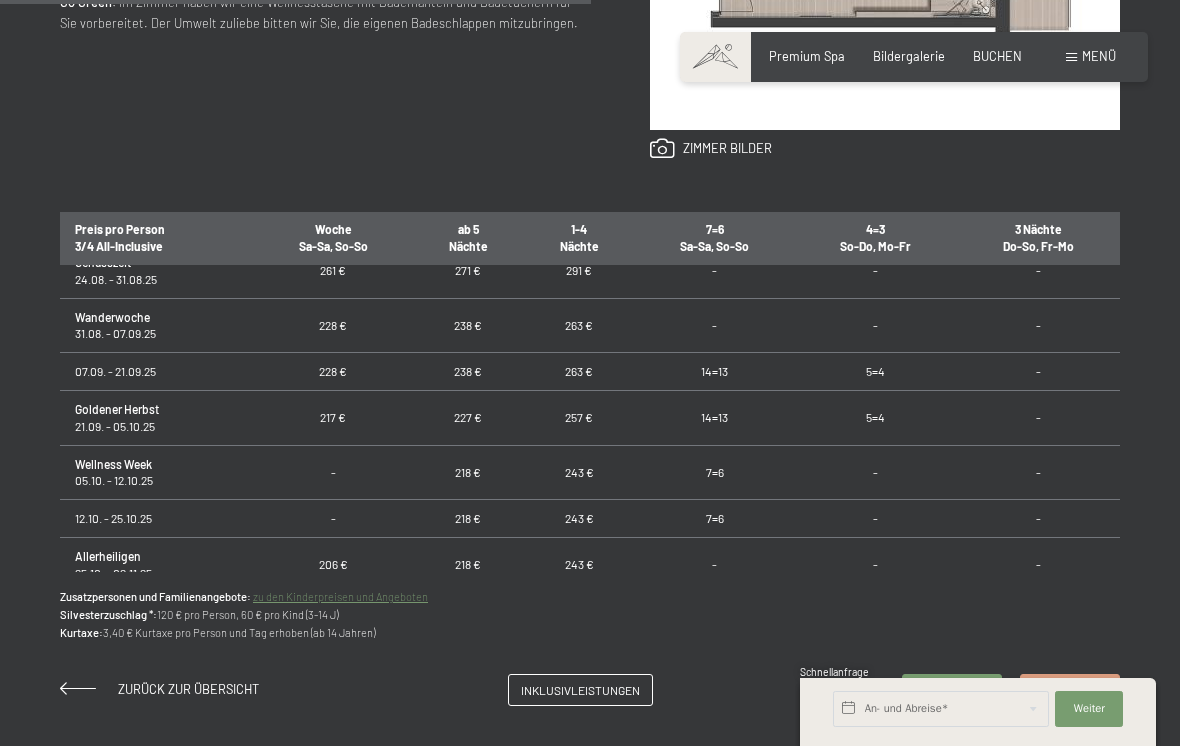 scroll, scrollTop: 178, scrollLeft: 0, axis: vertical 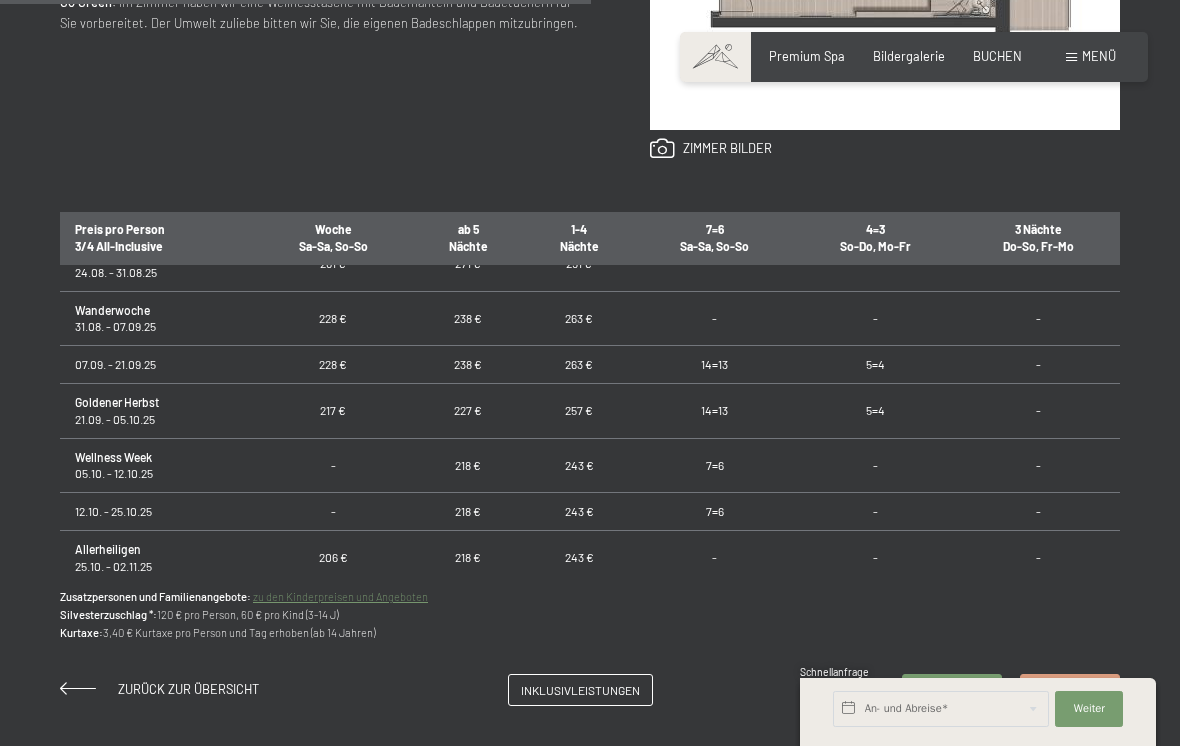 click on "5=4" at bounding box center (876, 411) 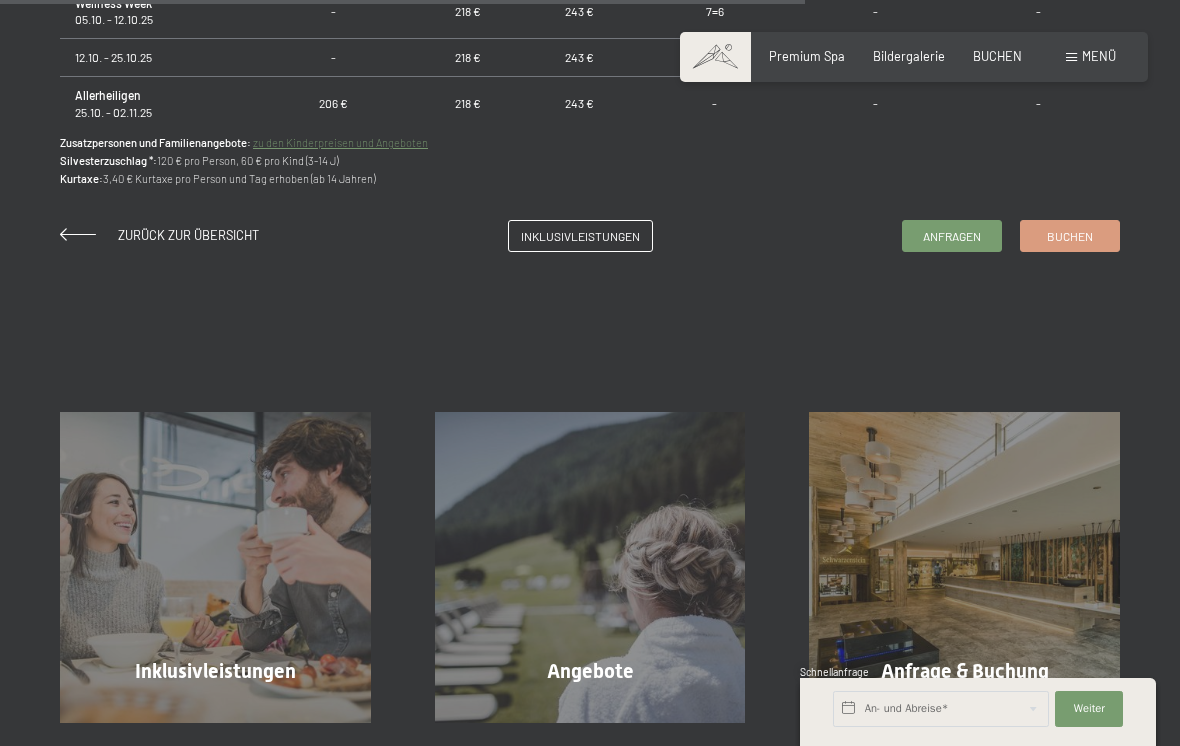 scroll, scrollTop: 1533, scrollLeft: 0, axis: vertical 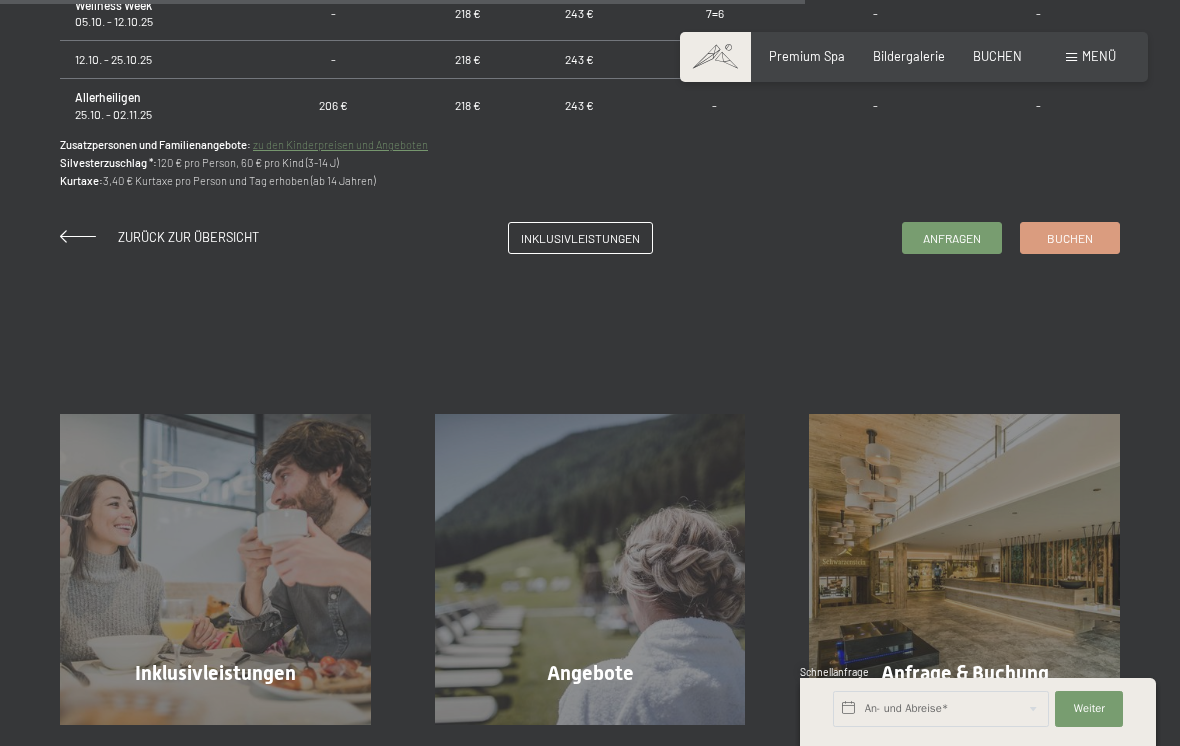 click on "Buchen" at bounding box center (1070, 238) 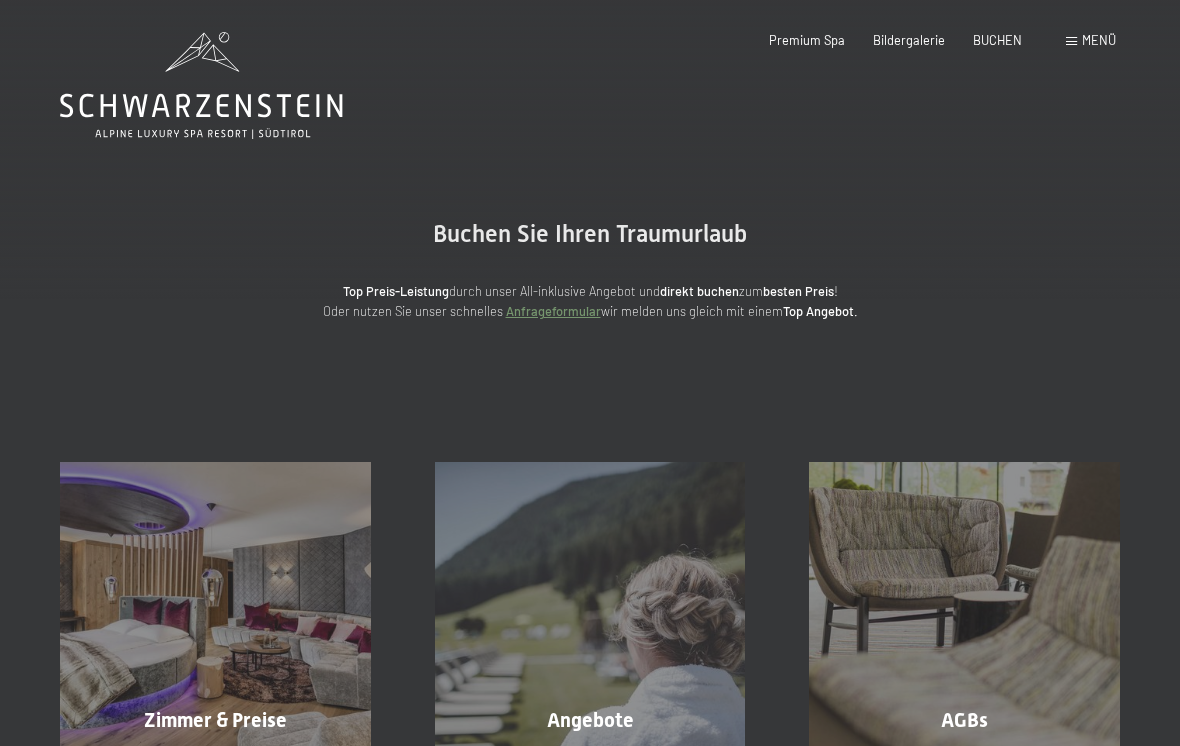 scroll, scrollTop: 0, scrollLeft: 0, axis: both 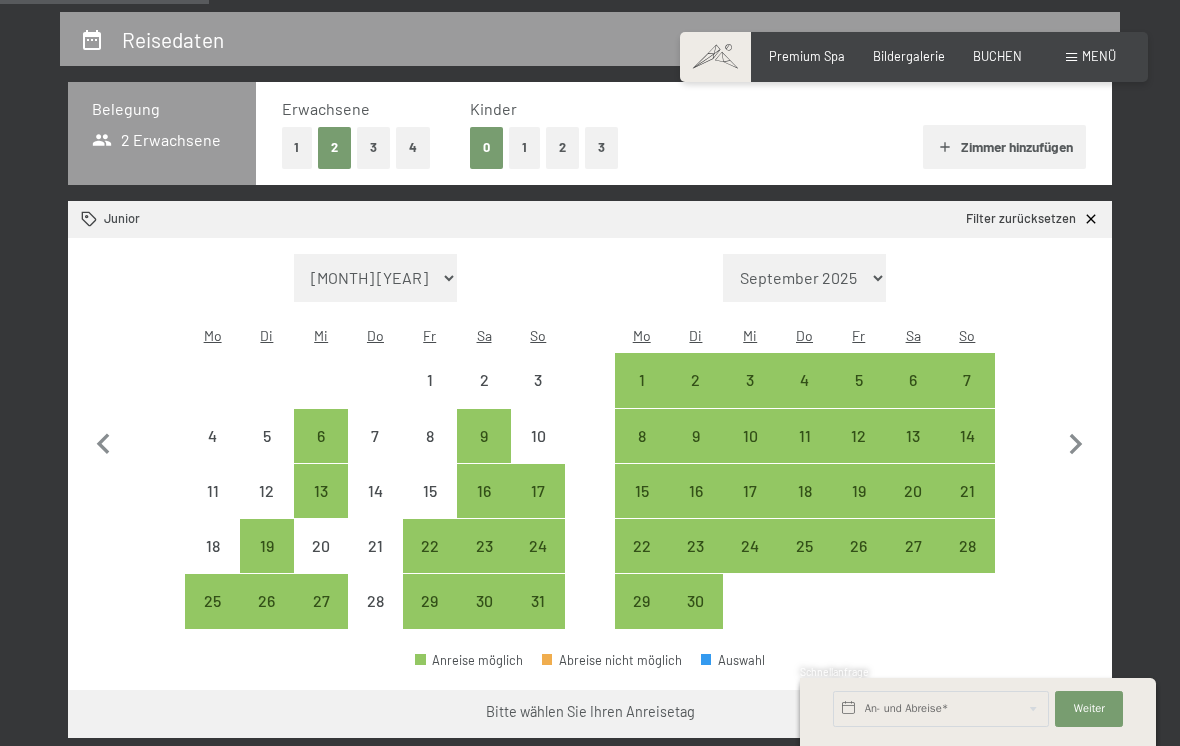 click on "24" at bounding box center [750, 563] 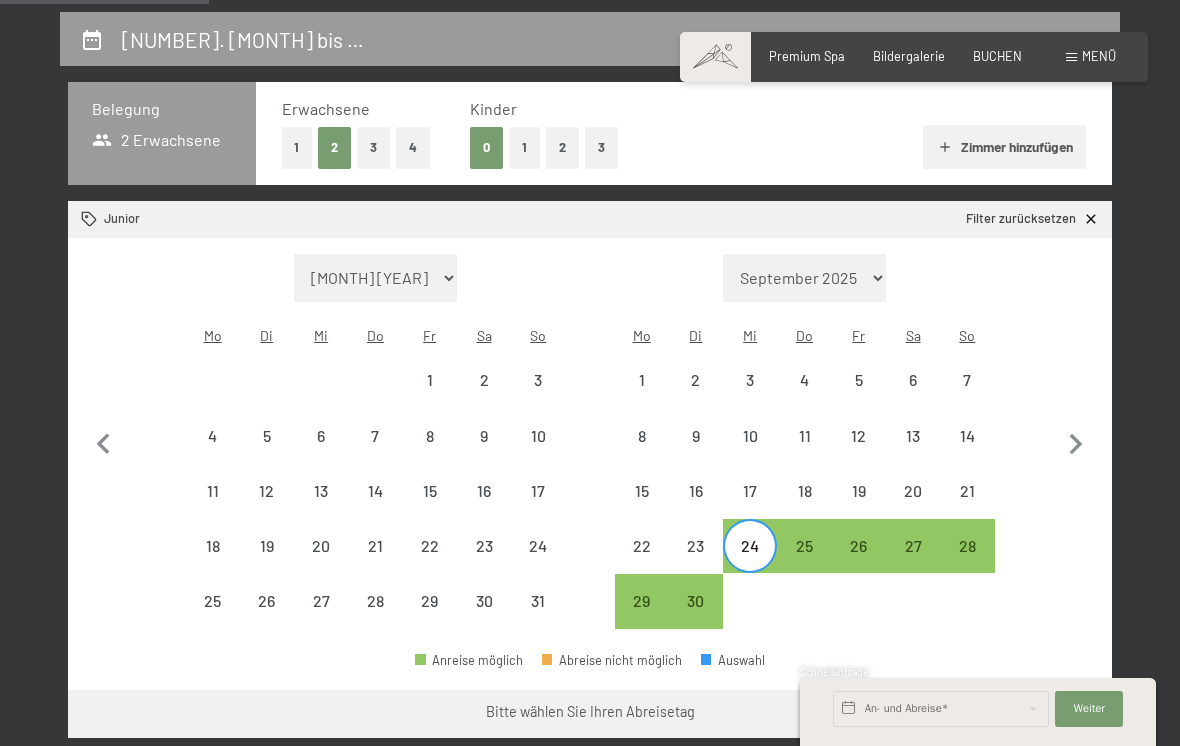 click on "28" at bounding box center (967, 563) 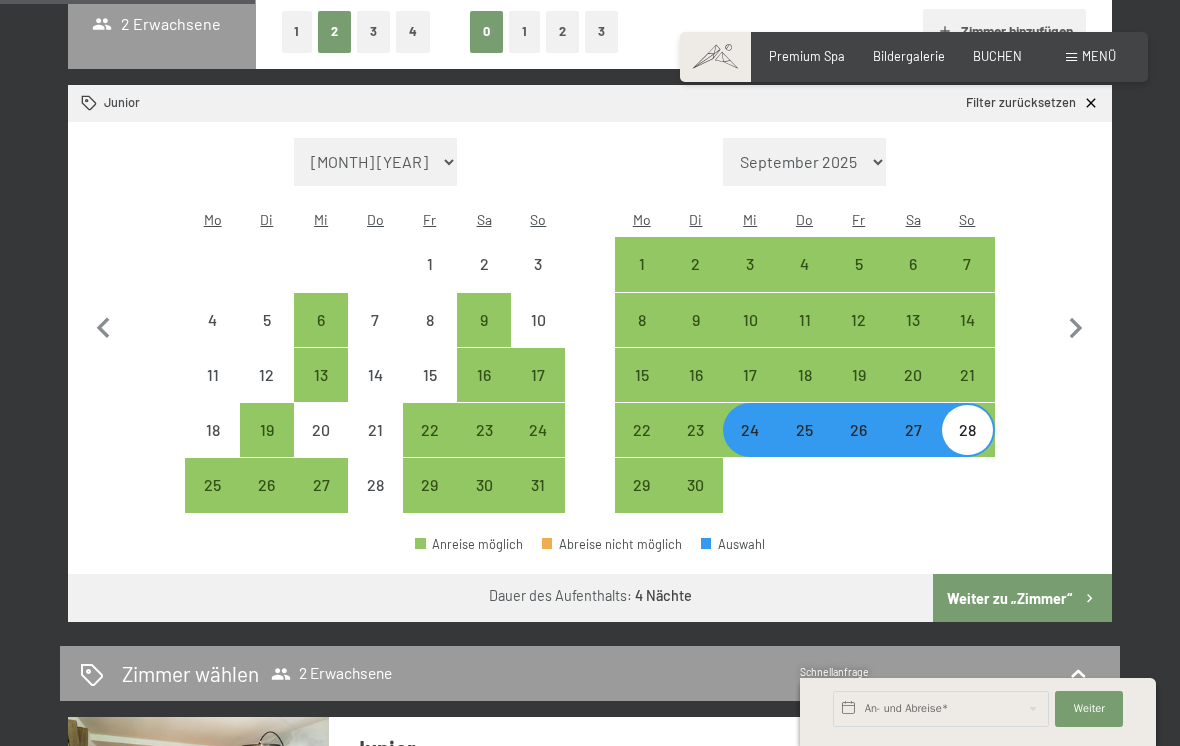 scroll, scrollTop: 487, scrollLeft: 0, axis: vertical 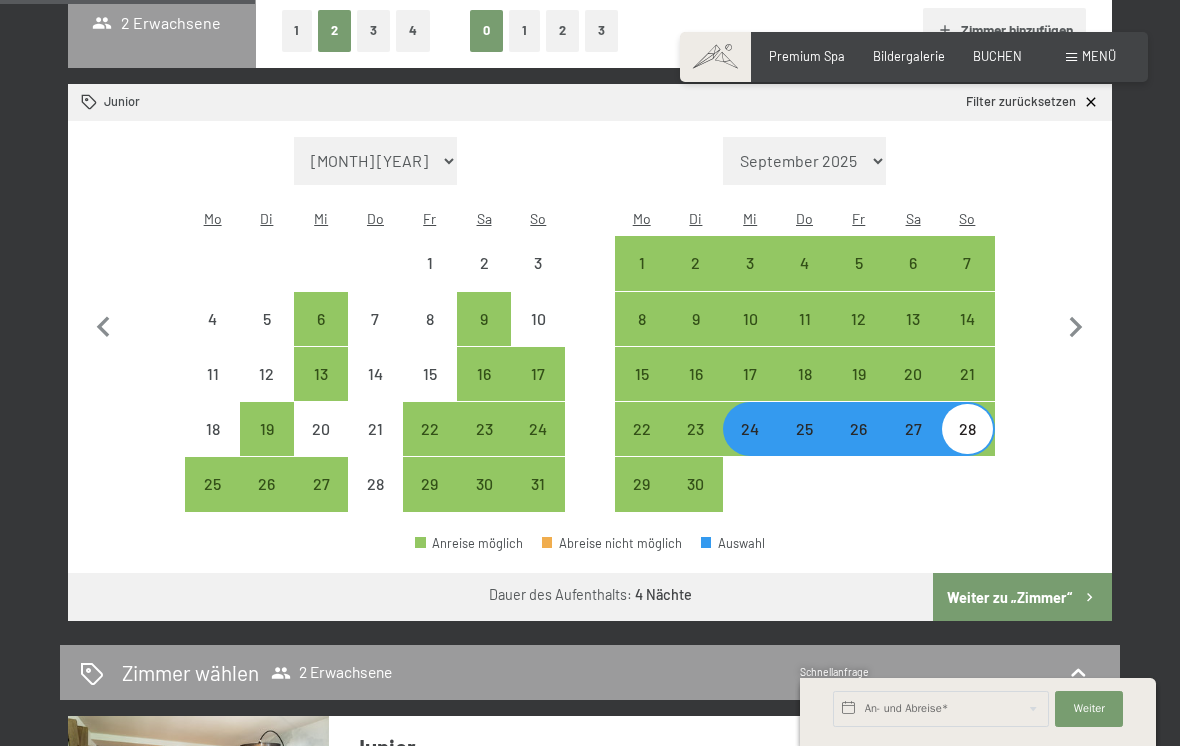 click on "23" at bounding box center [696, 446] 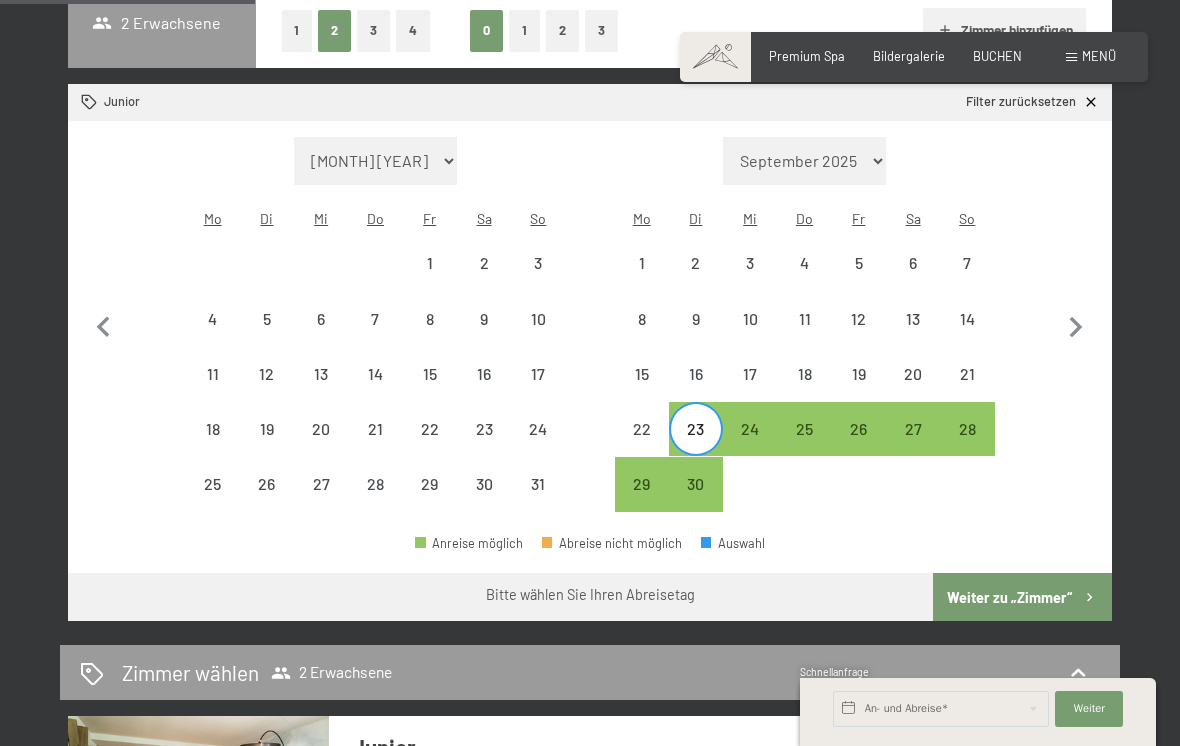 click on "23" at bounding box center [696, 446] 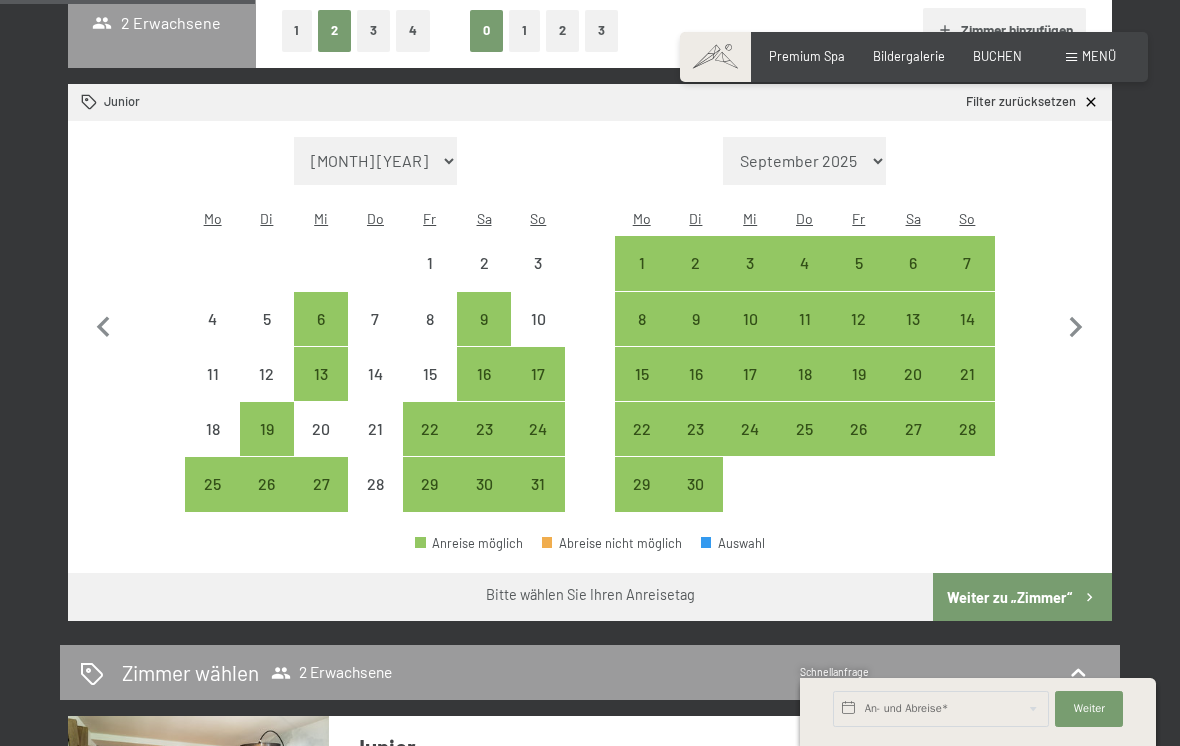 click on "28" at bounding box center (967, 446) 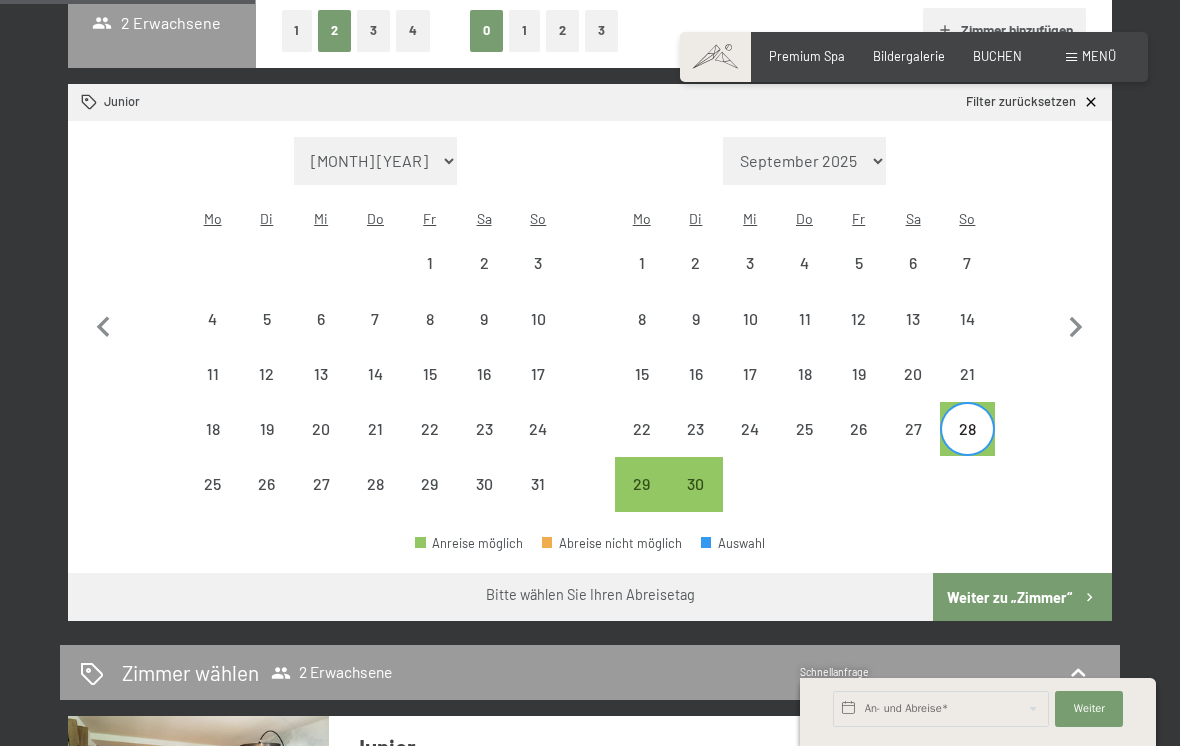 click on "23" at bounding box center (696, 446) 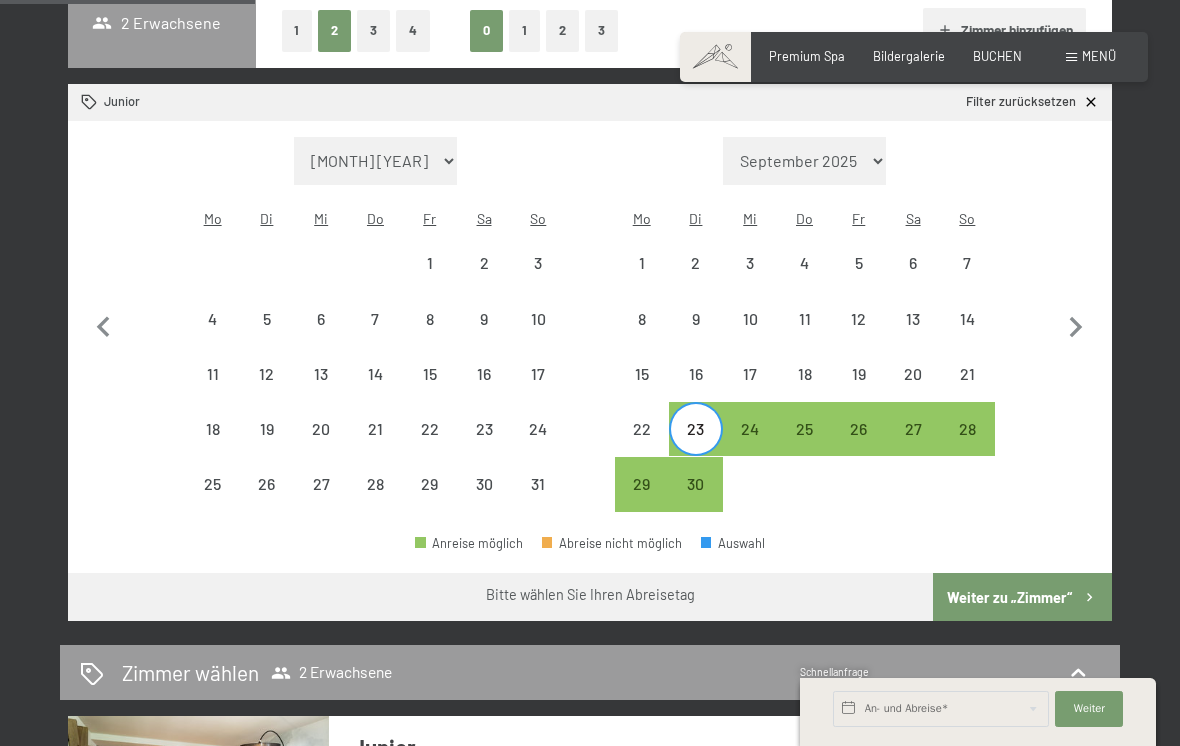 click on "28" at bounding box center [967, 446] 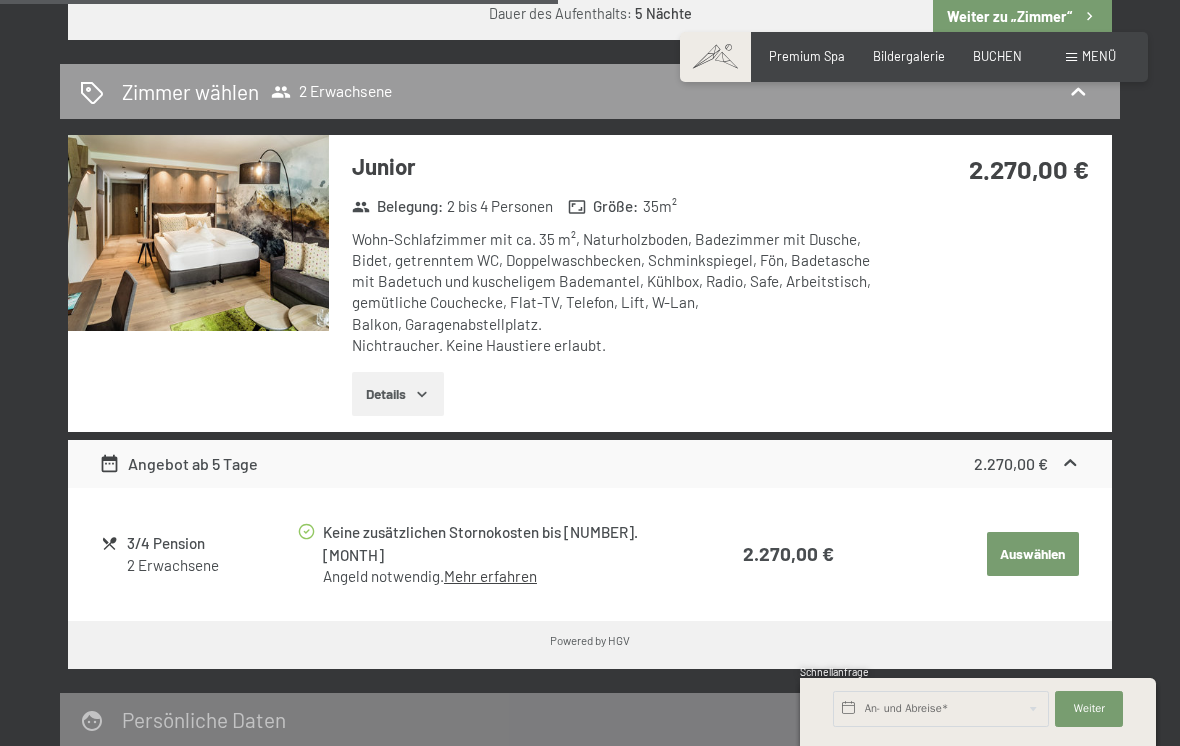 scroll, scrollTop: 1073, scrollLeft: 0, axis: vertical 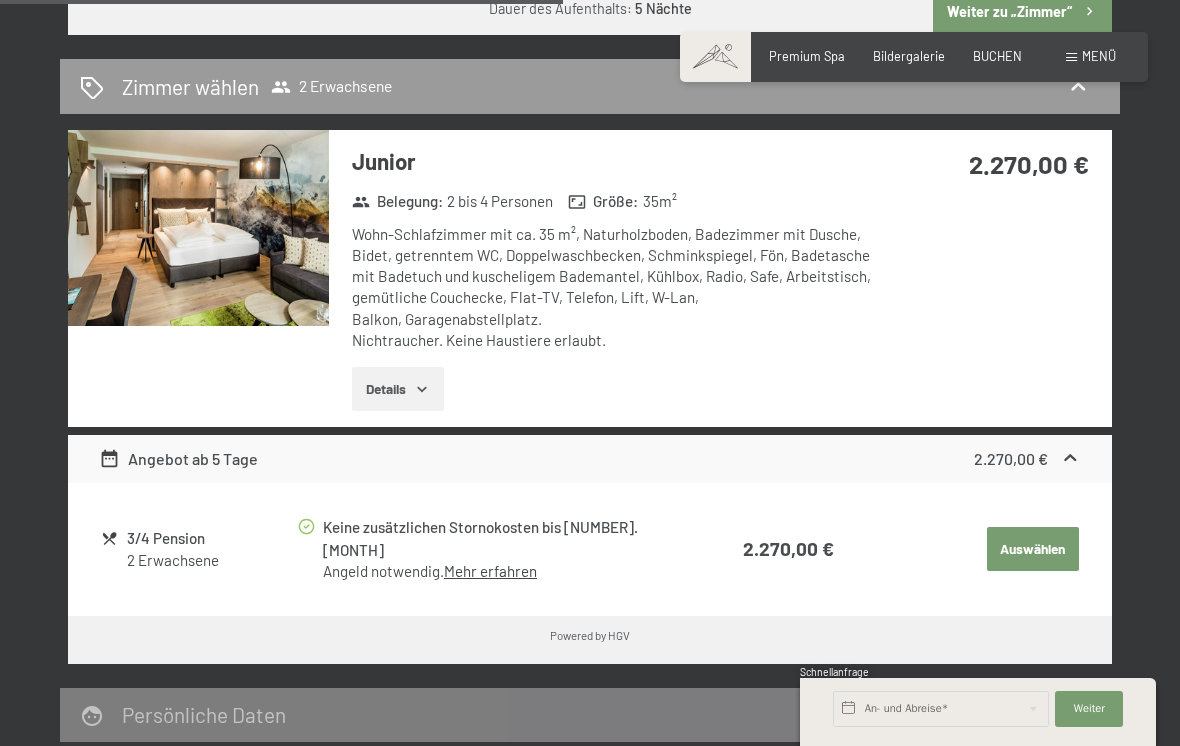 click on "Auswählen" at bounding box center (1033, 549) 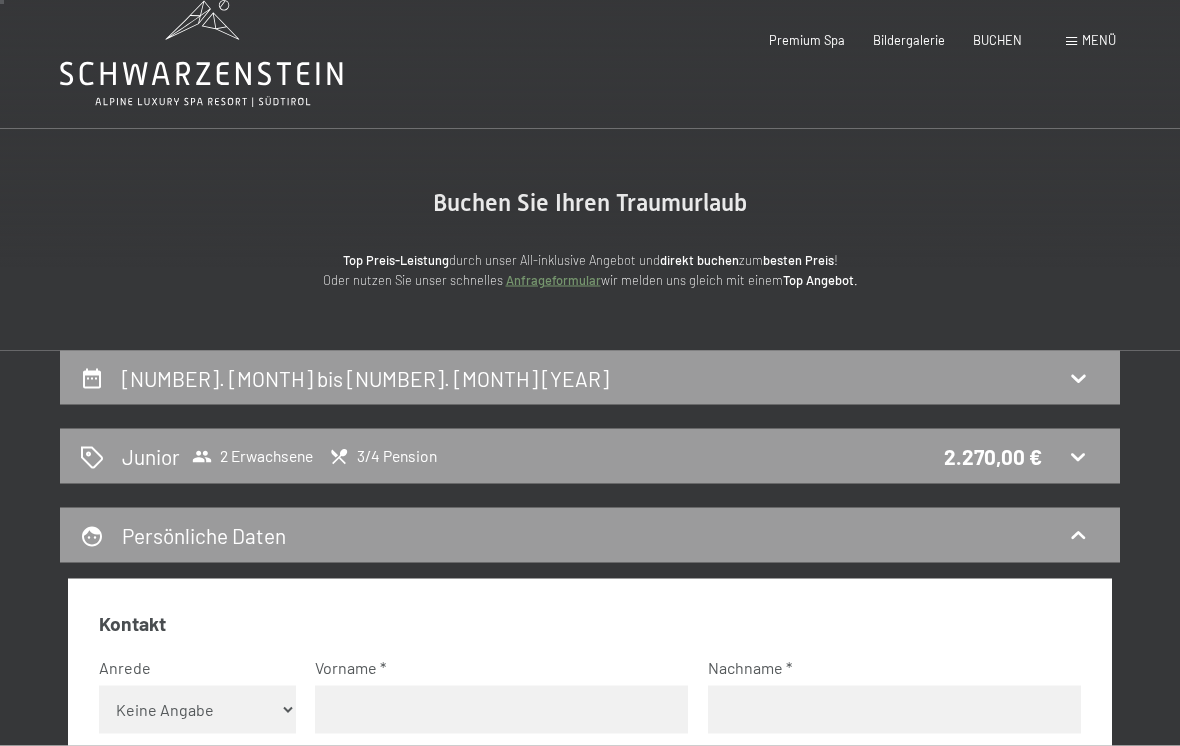 scroll, scrollTop: 0, scrollLeft: 0, axis: both 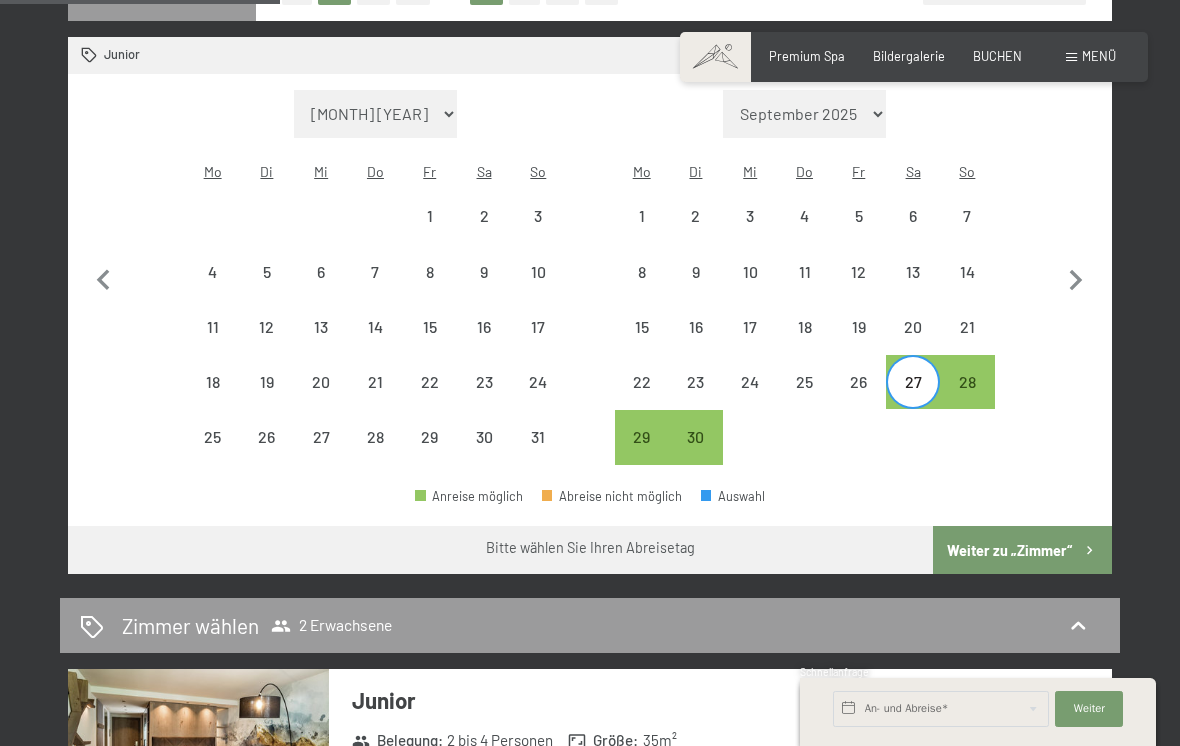 click on "22" at bounding box center [642, 399] 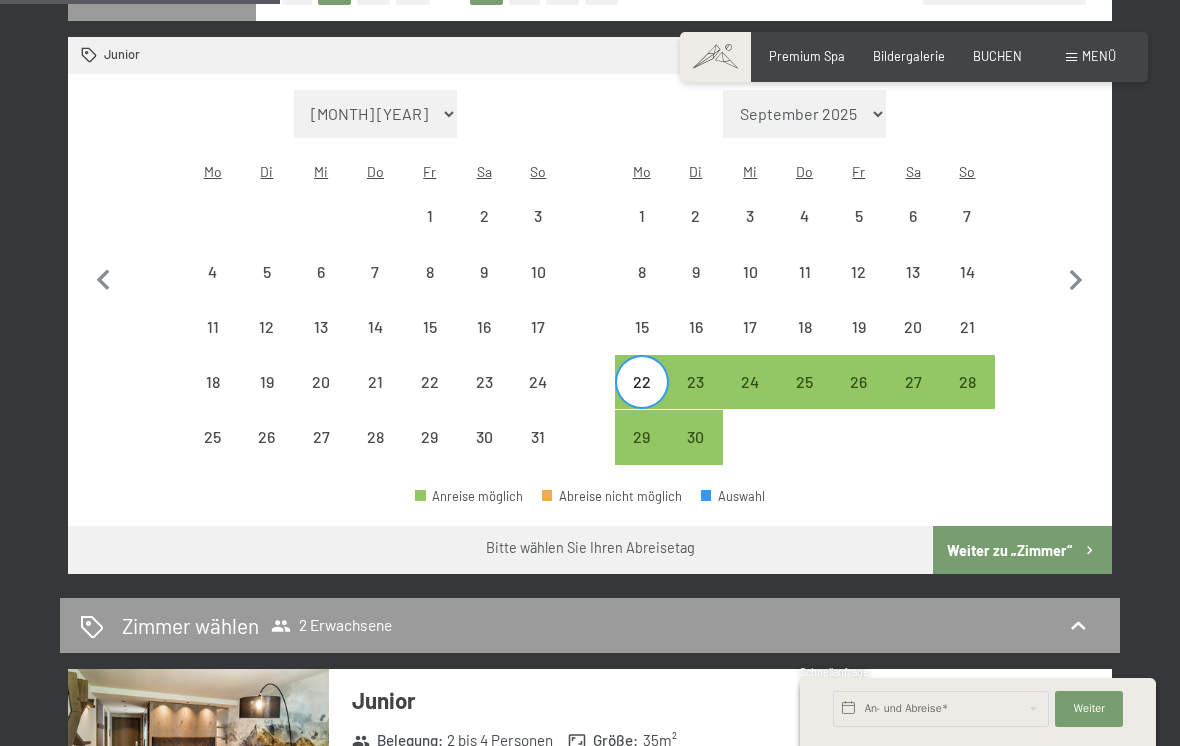 click on "27" at bounding box center [913, 399] 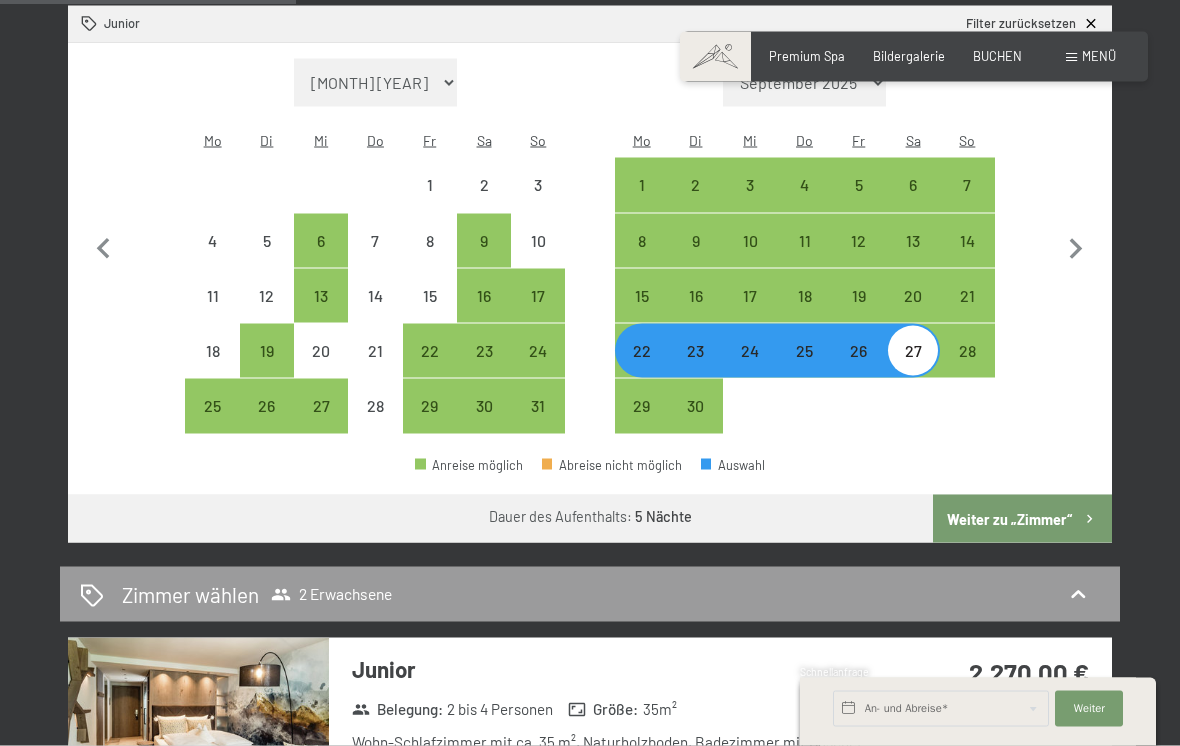 scroll, scrollTop: 564, scrollLeft: 0, axis: vertical 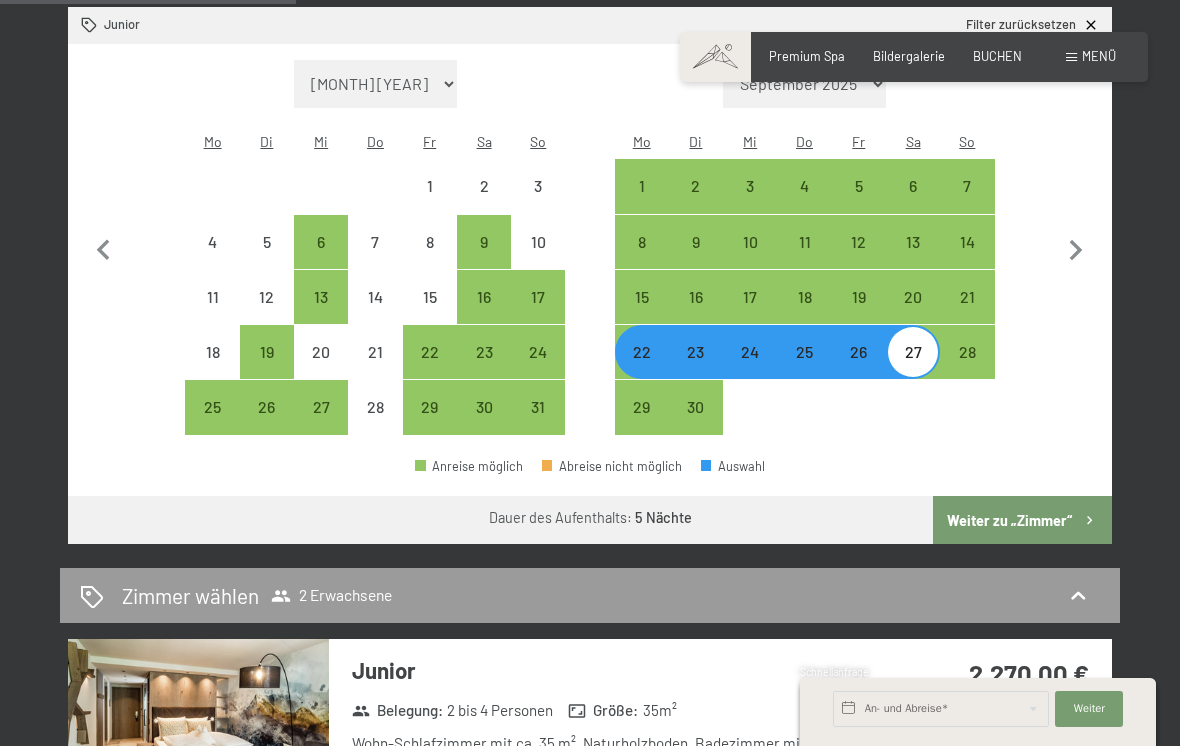 click on "24" at bounding box center [750, 369] 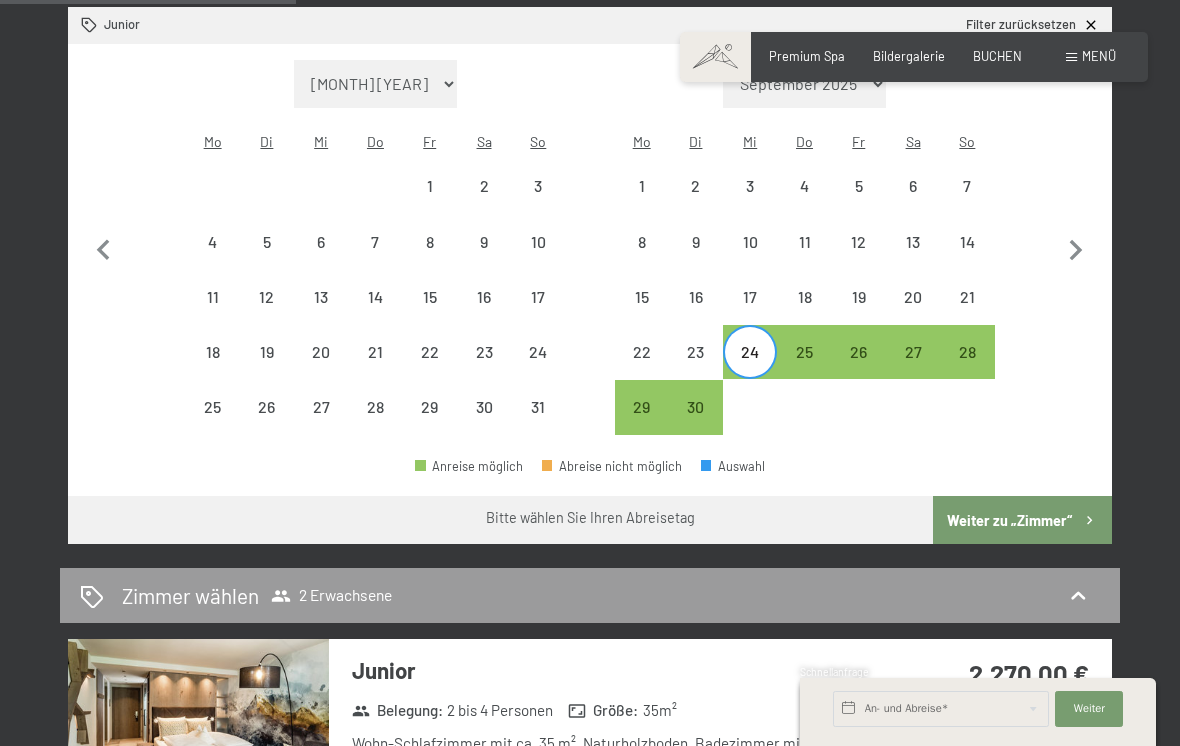 click on "29" at bounding box center [642, 424] 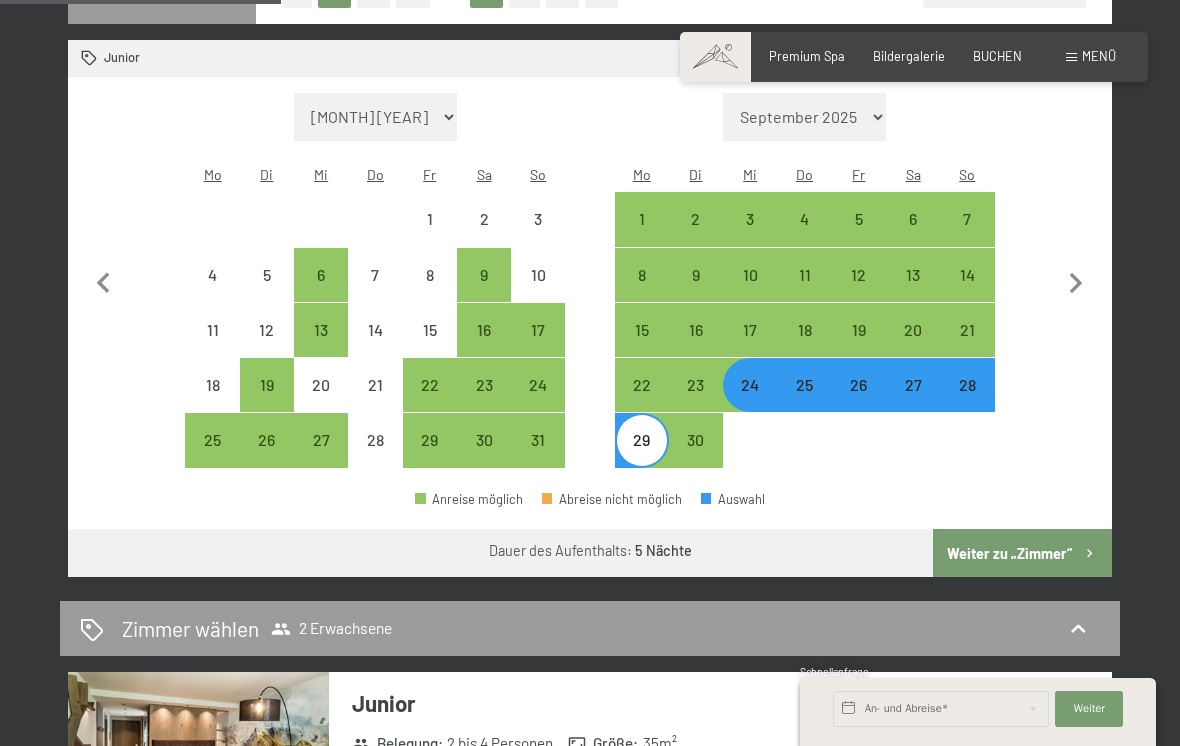 scroll, scrollTop: 528, scrollLeft: 0, axis: vertical 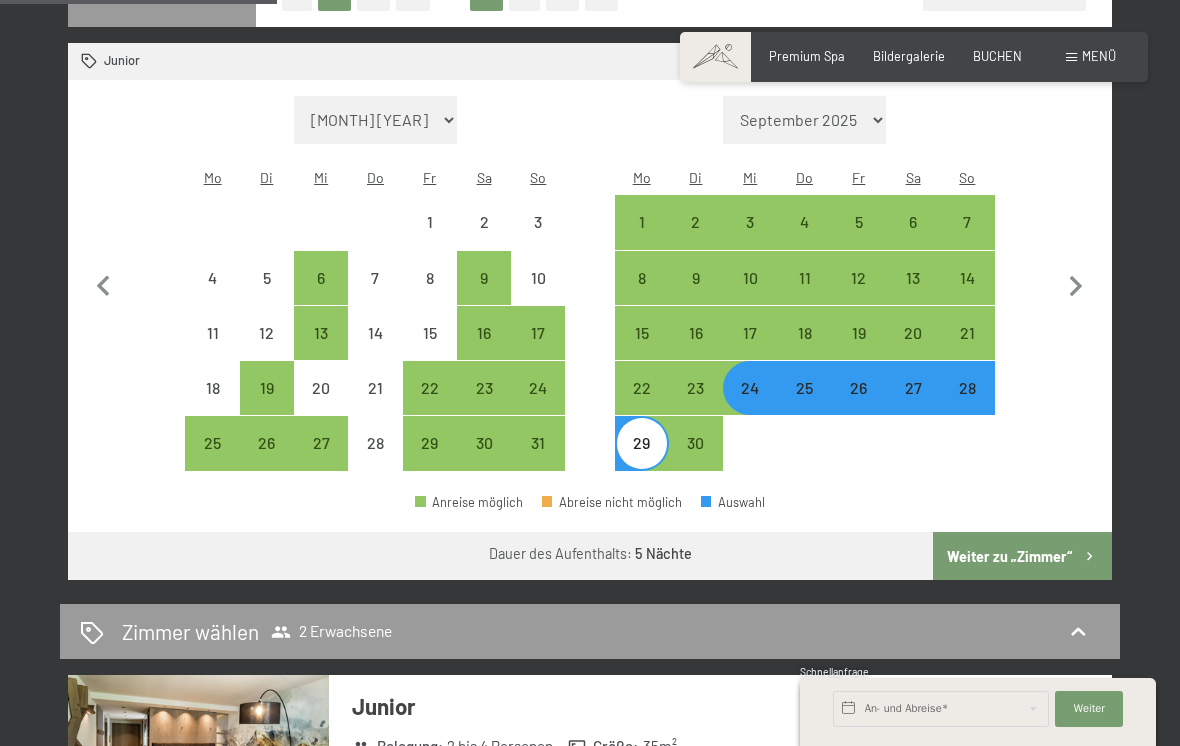 click on "20" at bounding box center (913, 350) 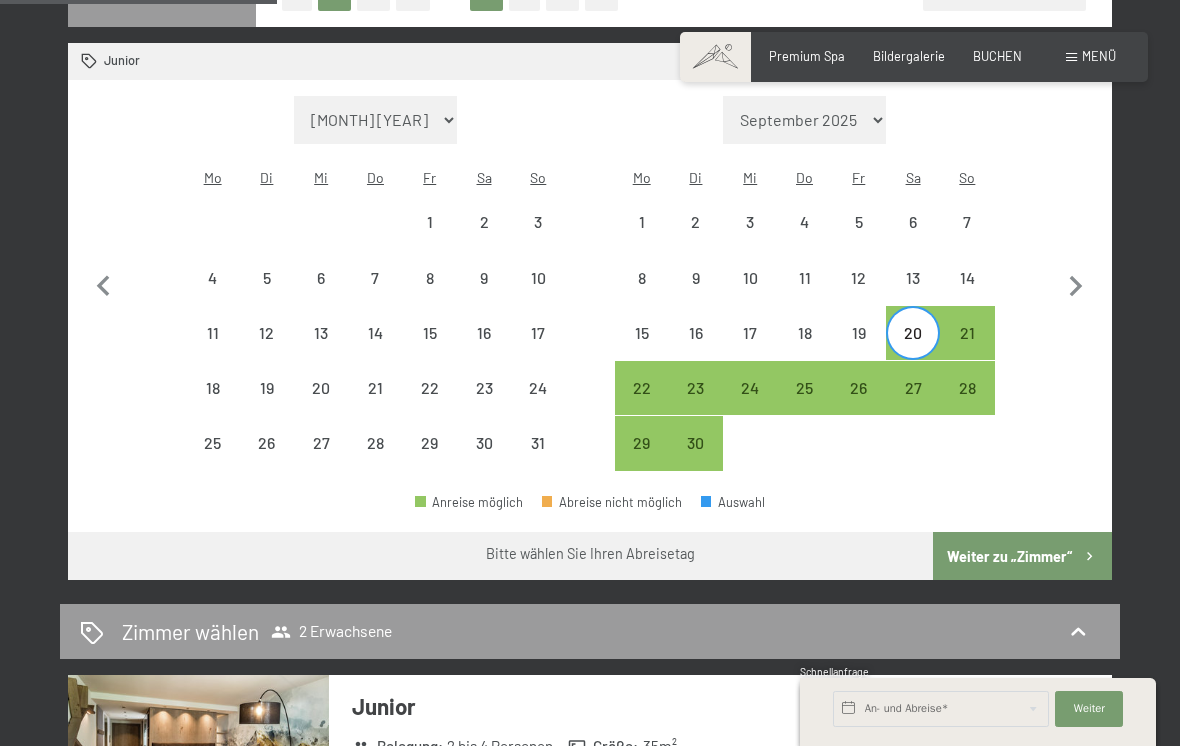click on "27" at bounding box center [913, 405] 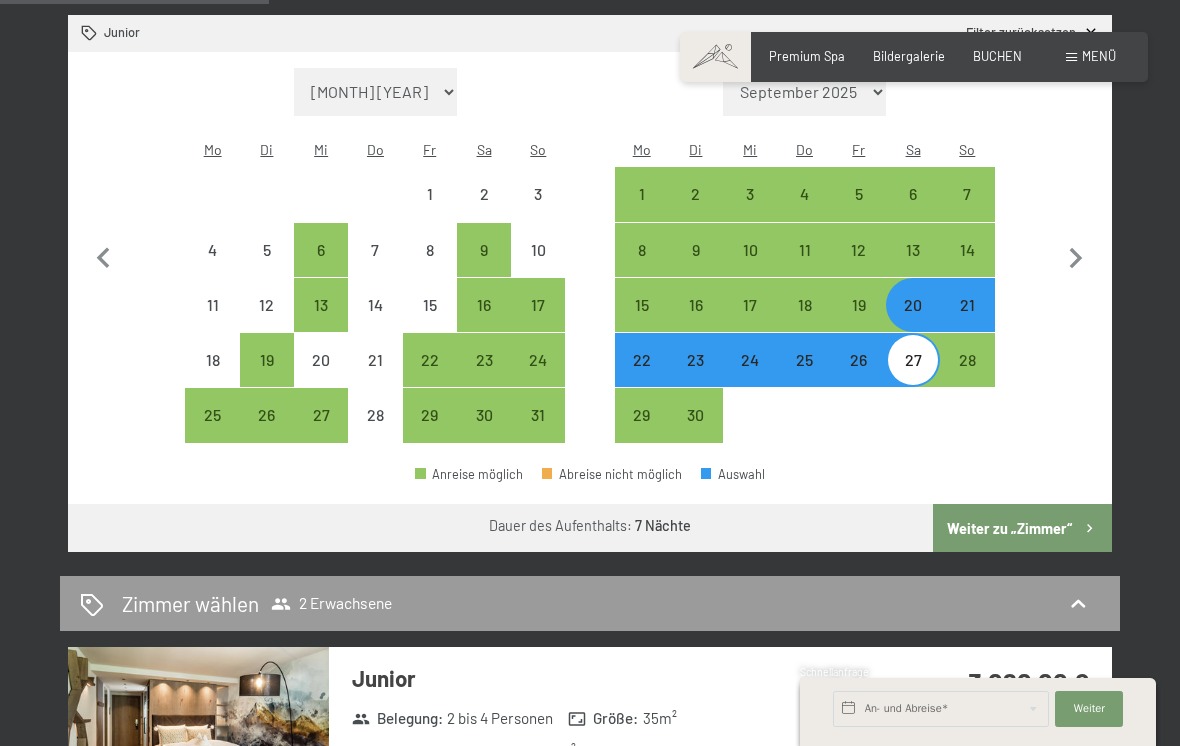 scroll, scrollTop: 549, scrollLeft: 0, axis: vertical 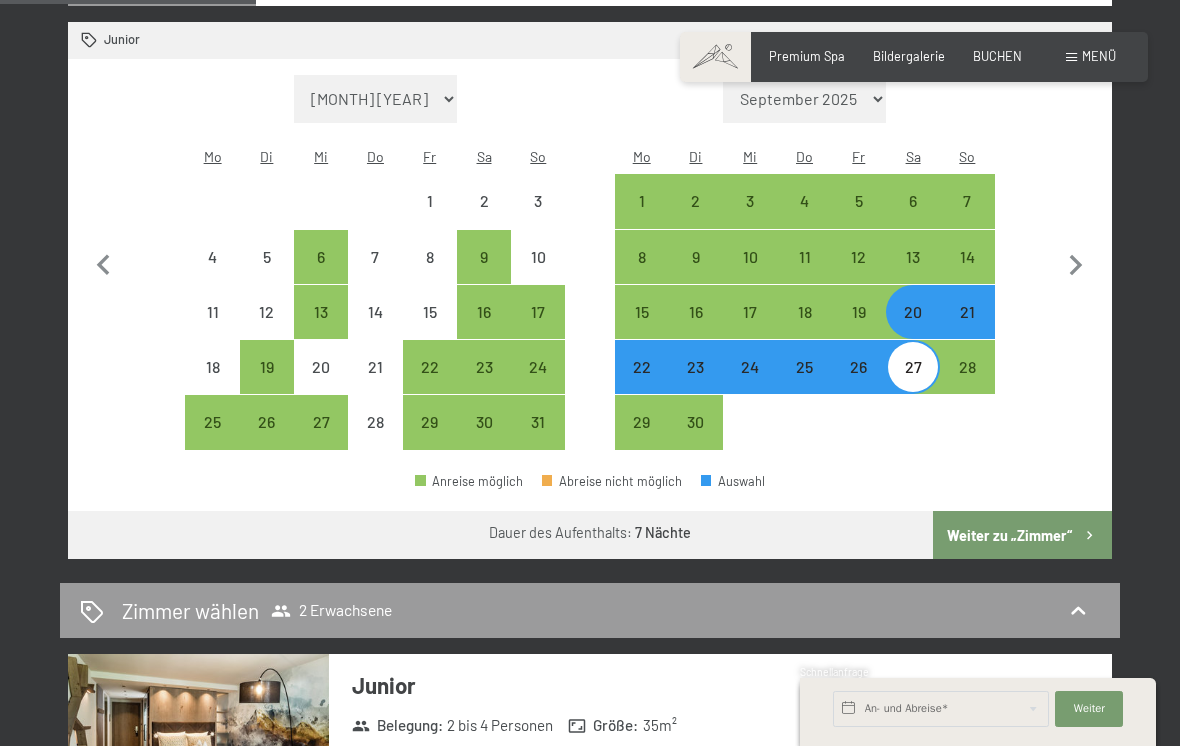 click on "27" at bounding box center (913, 384) 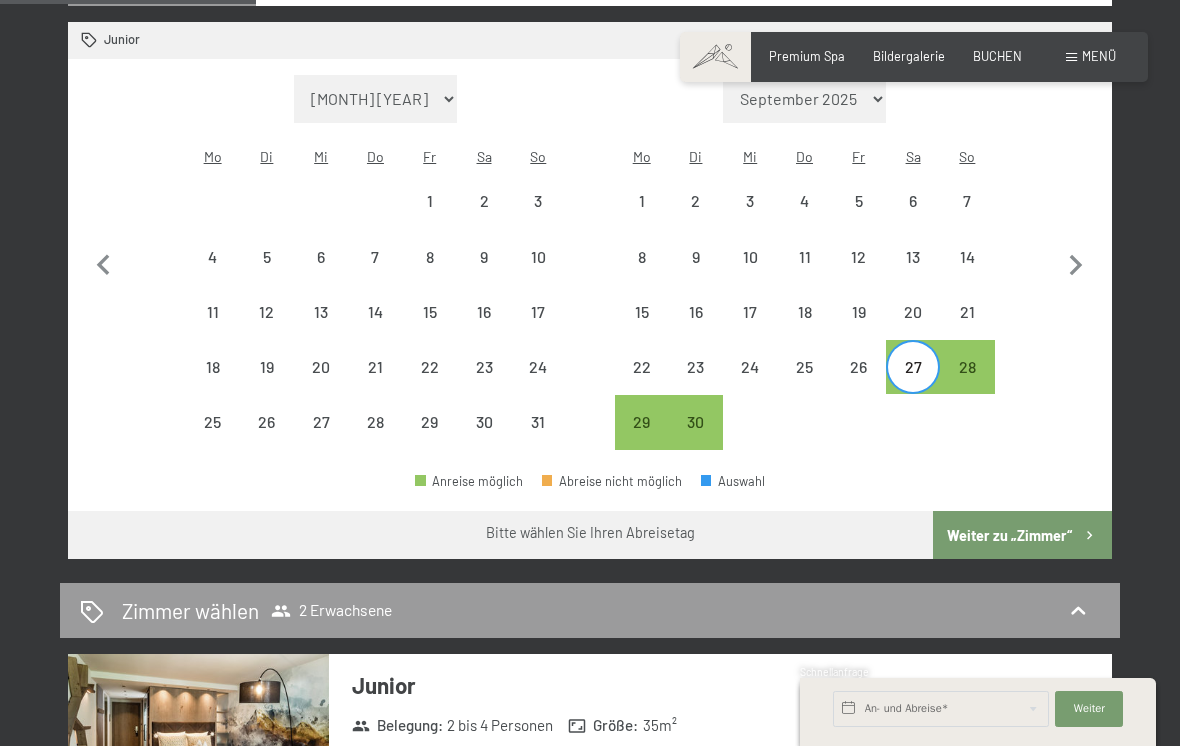 click 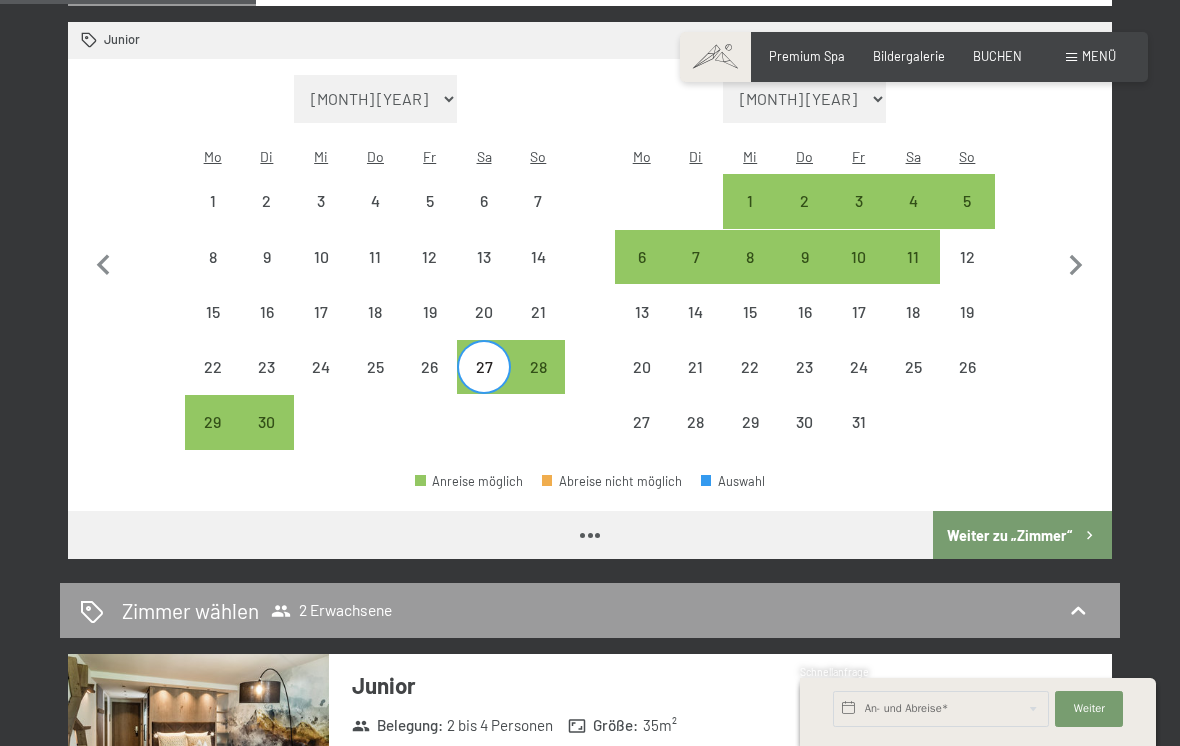 select on "[YEAR]-[MONTH]-[DAY]" 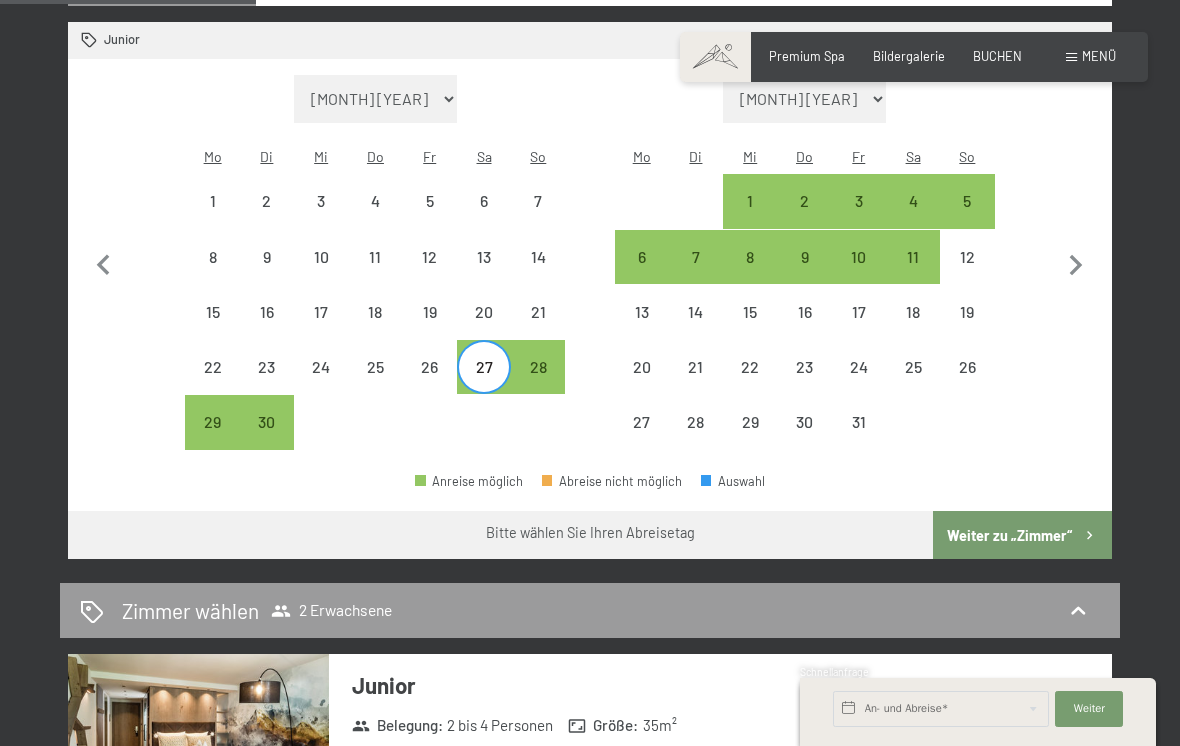click on "4" at bounding box center [913, 218] 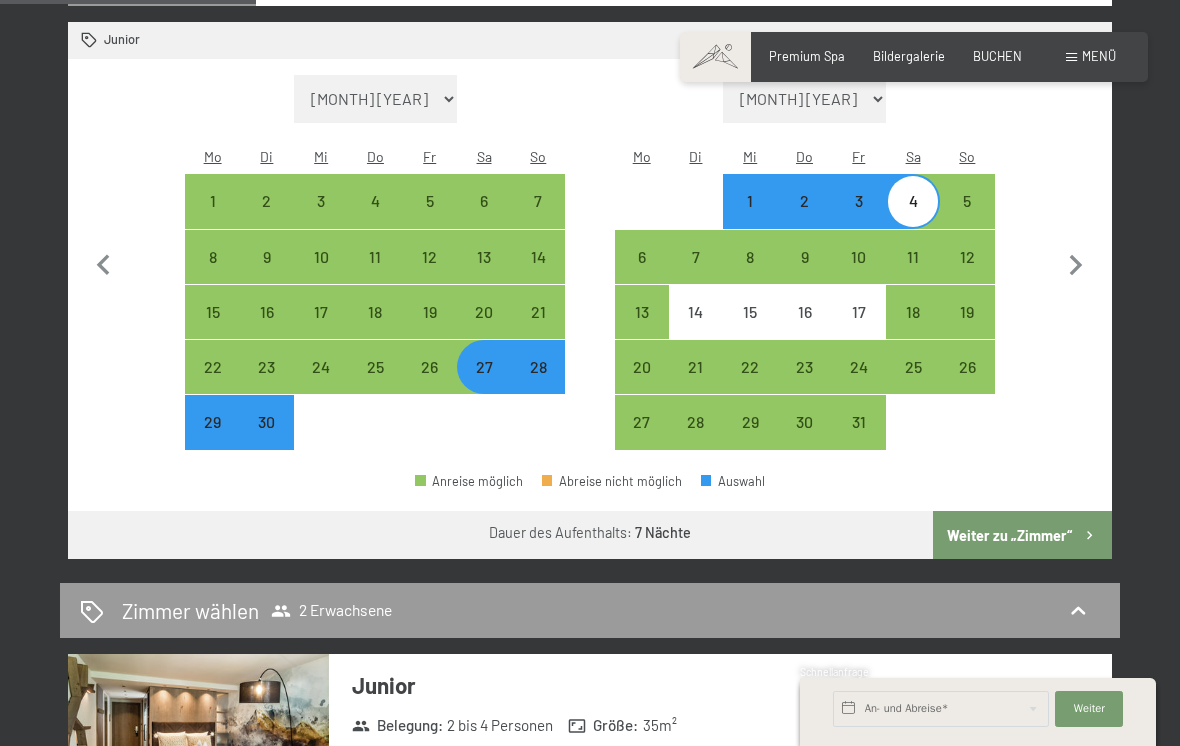 click on "29" at bounding box center [212, 439] 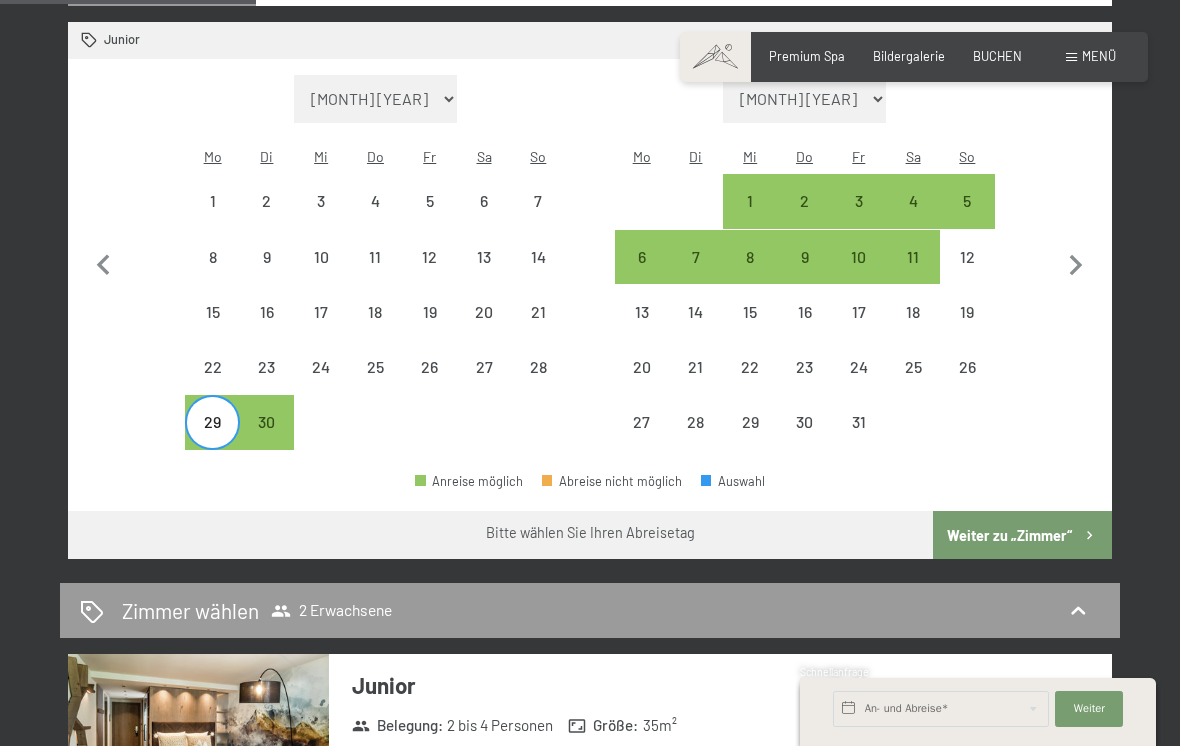 click on "4" at bounding box center (913, 218) 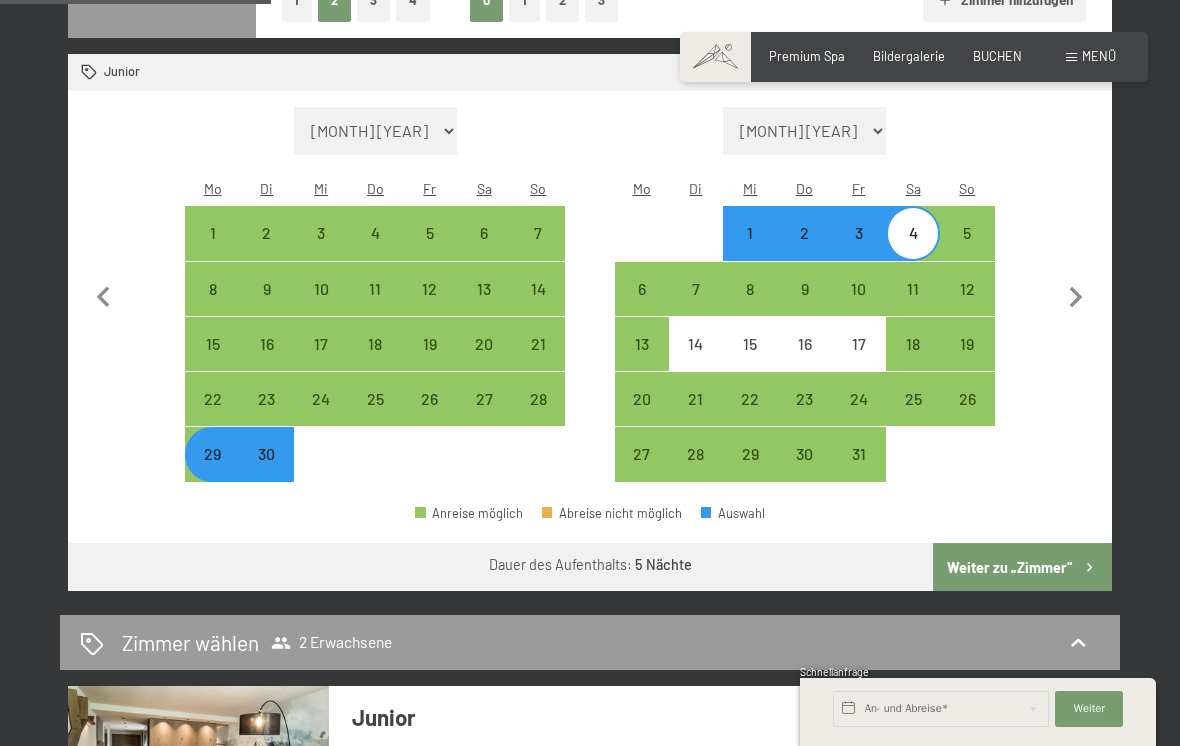scroll, scrollTop: 515, scrollLeft: 0, axis: vertical 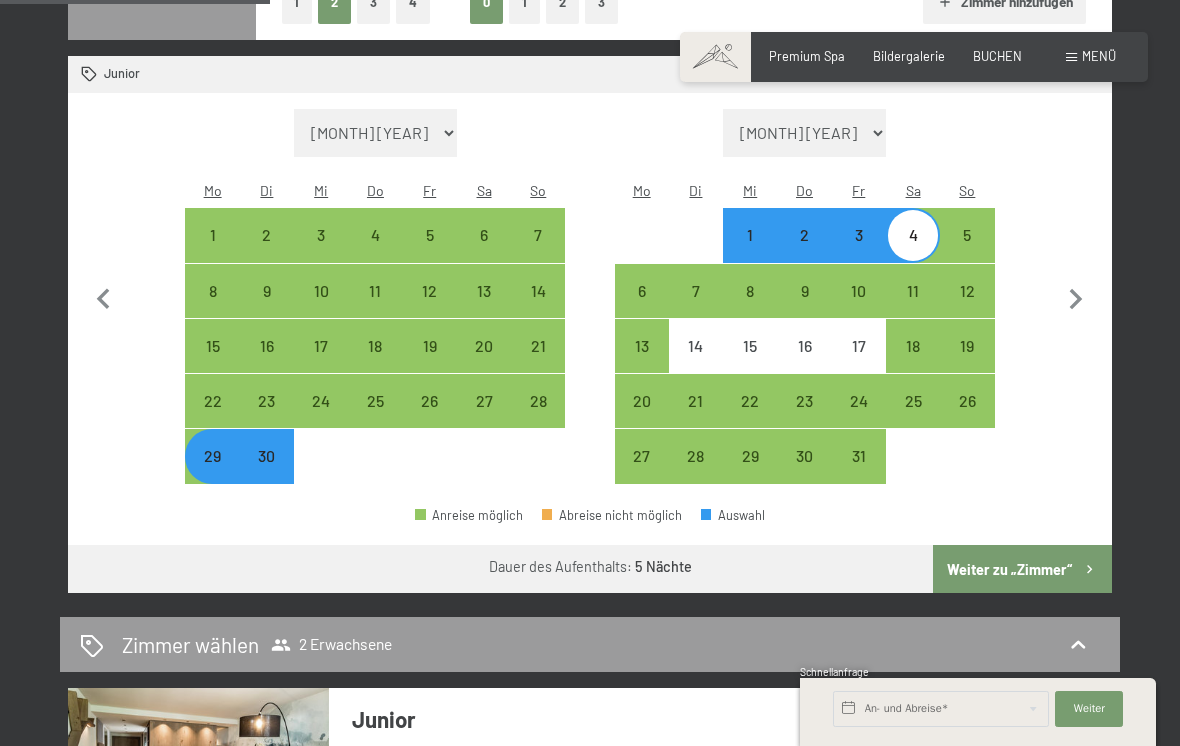 click on "29" at bounding box center (212, 473) 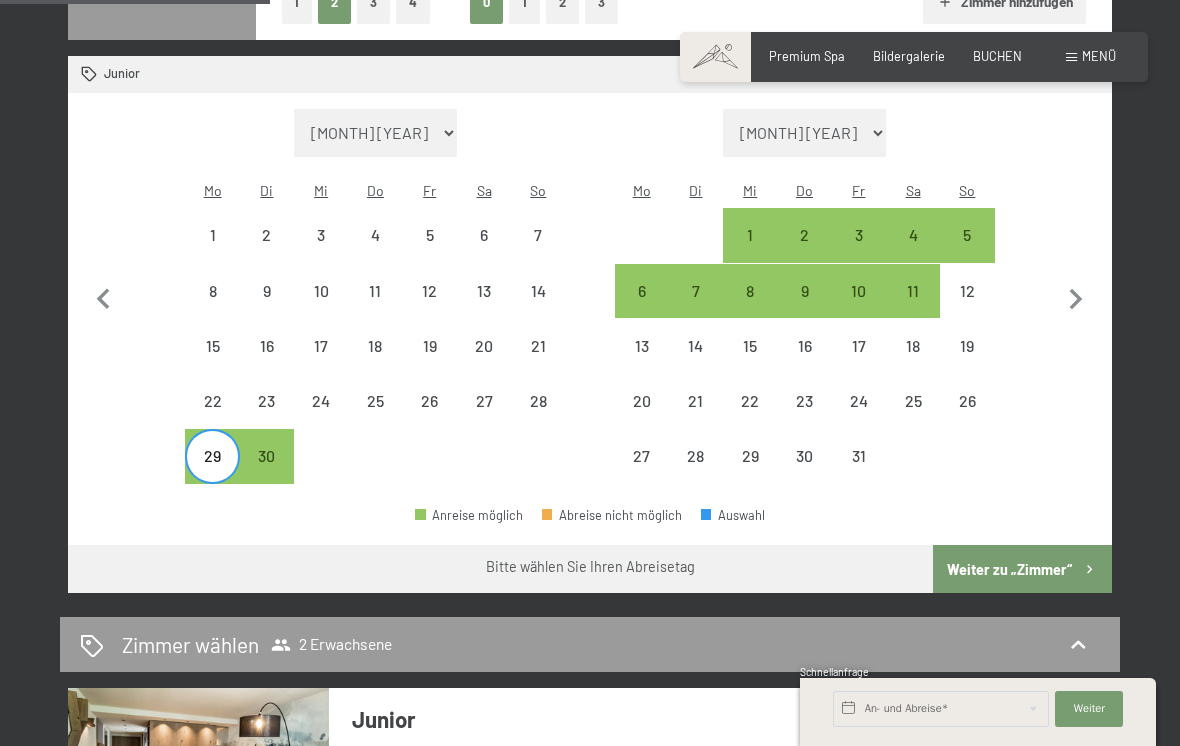 click on "5" at bounding box center (967, 252) 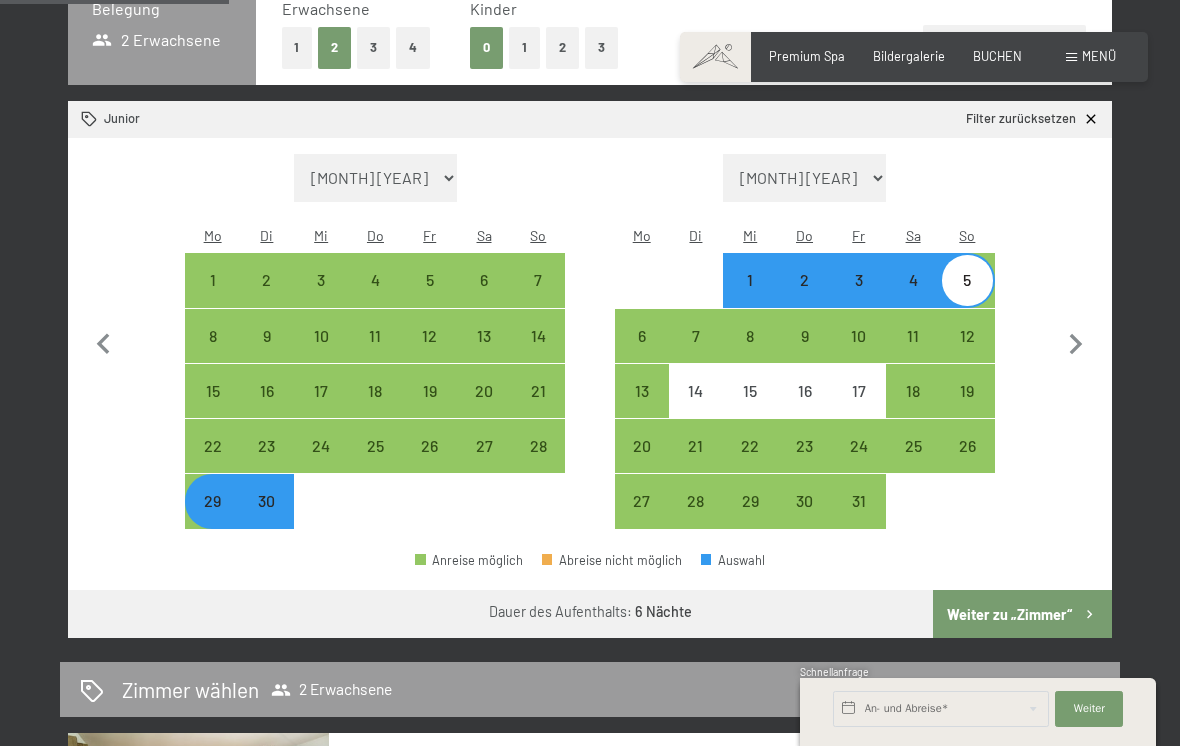 scroll, scrollTop: 431, scrollLeft: 0, axis: vertical 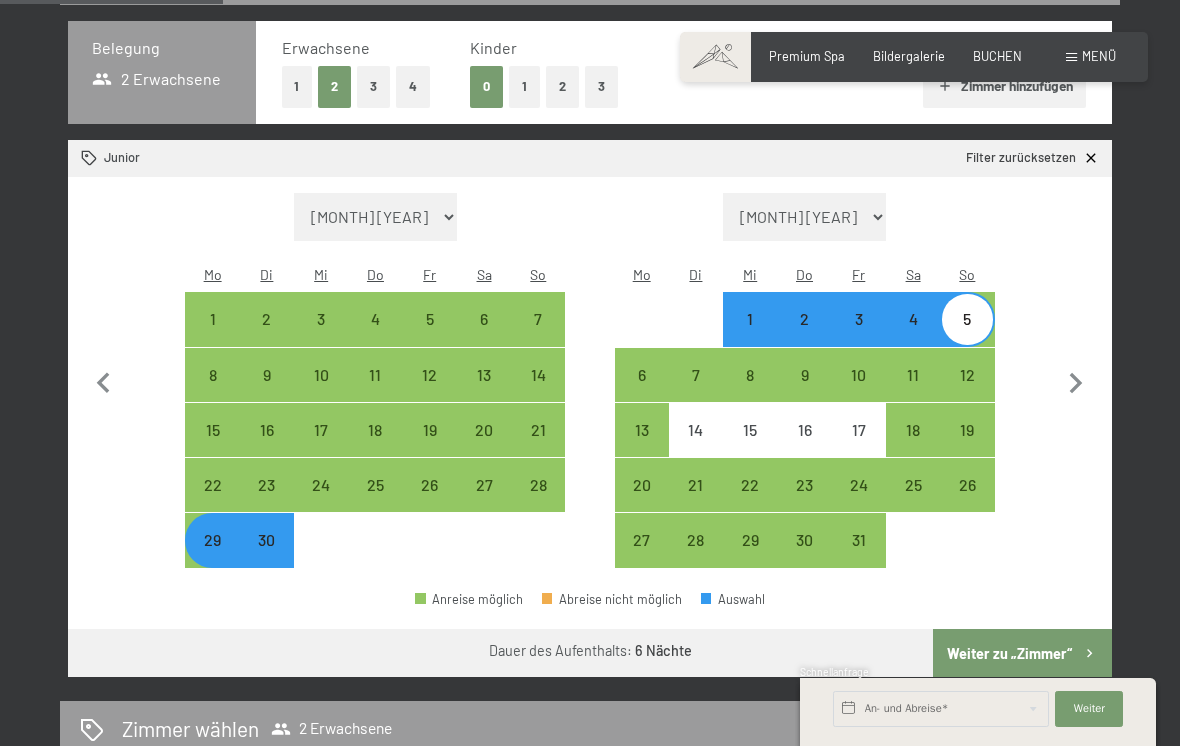 click on "20" at bounding box center [484, 447] 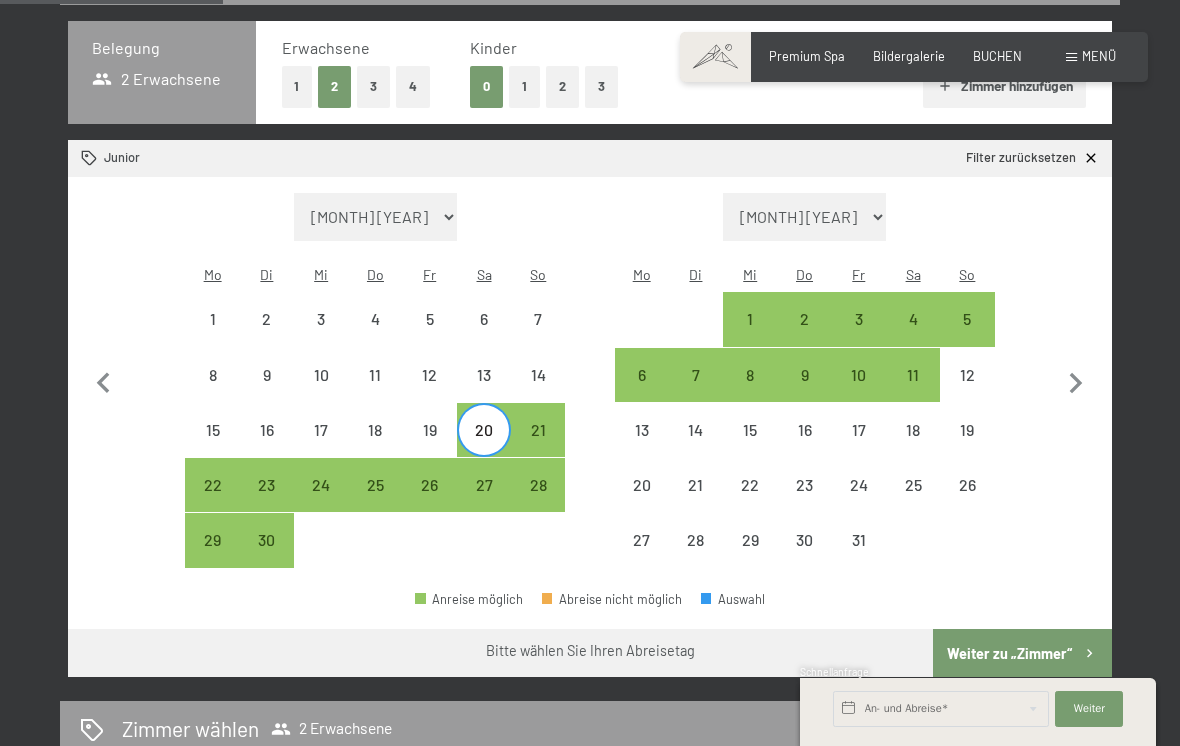 click on "27" at bounding box center [484, 502] 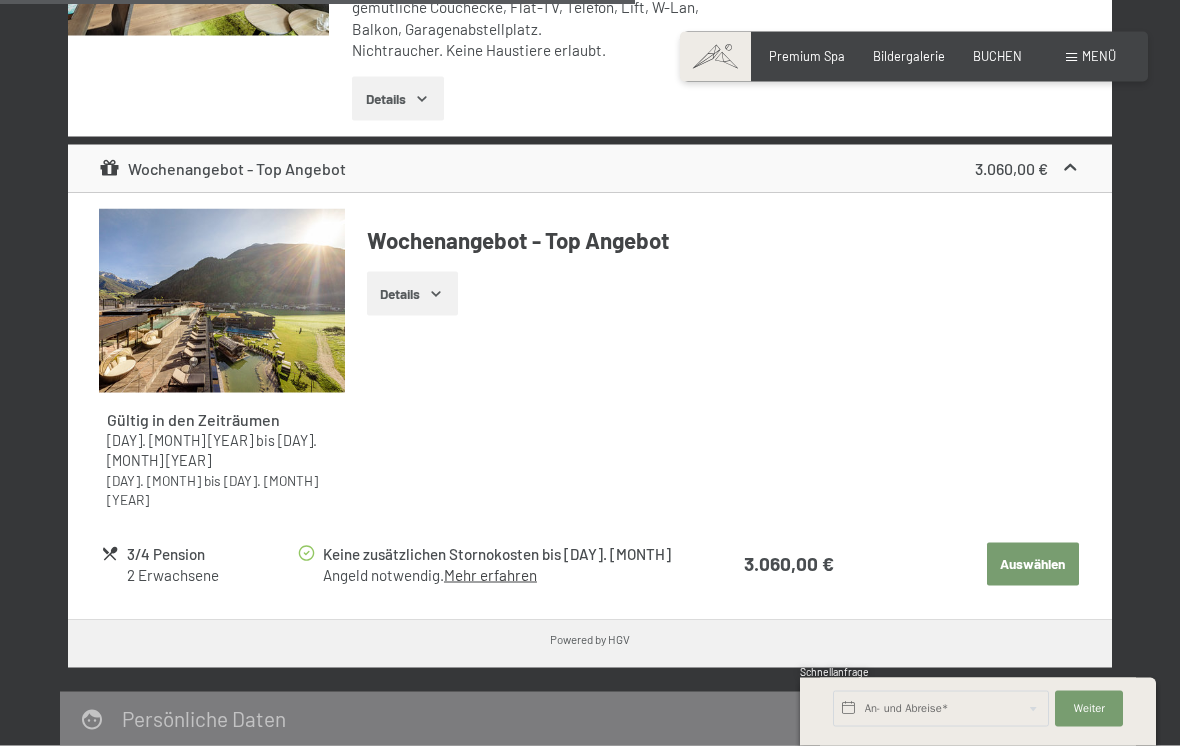 scroll, scrollTop: 1365, scrollLeft: 0, axis: vertical 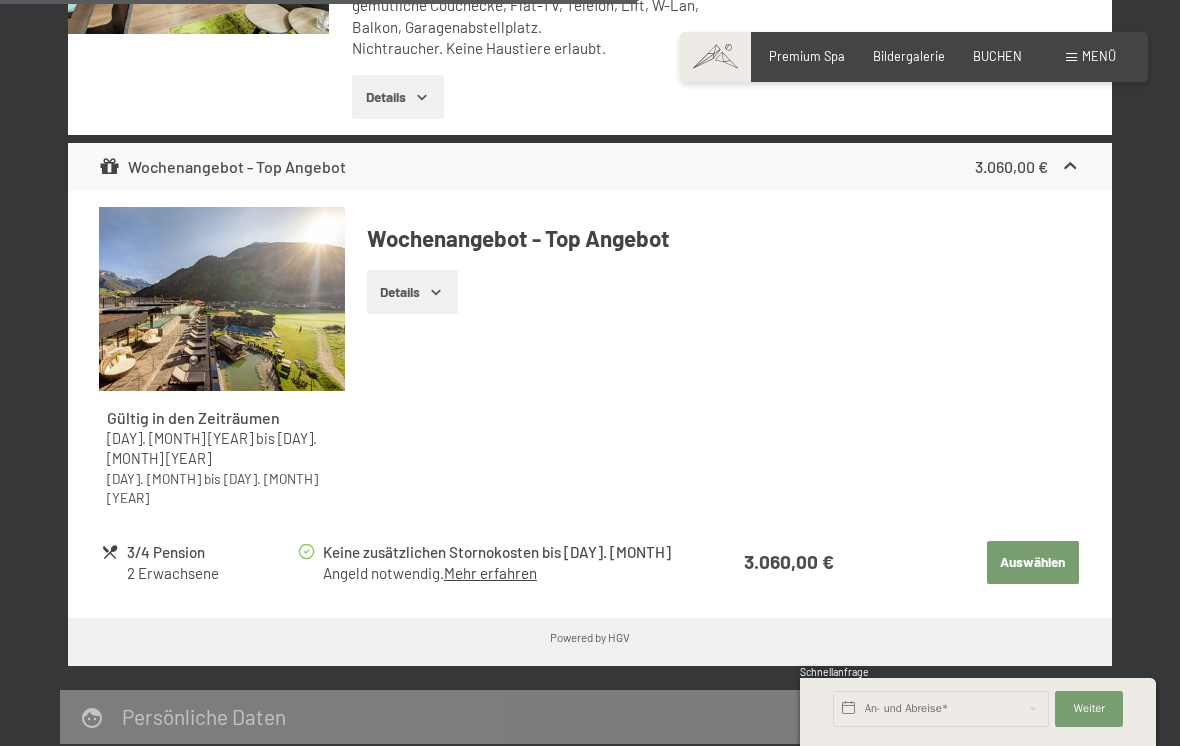 click 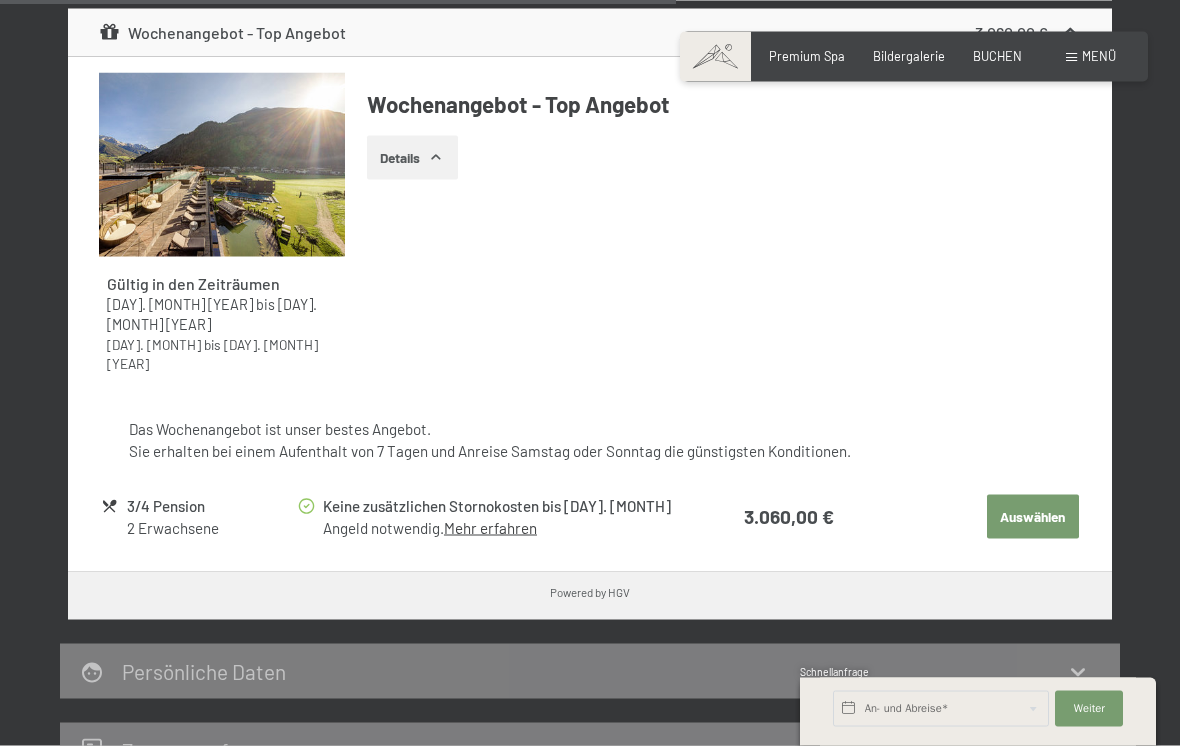 scroll, scrollTop: 1500, scrollLeft: 0, axis: vertical 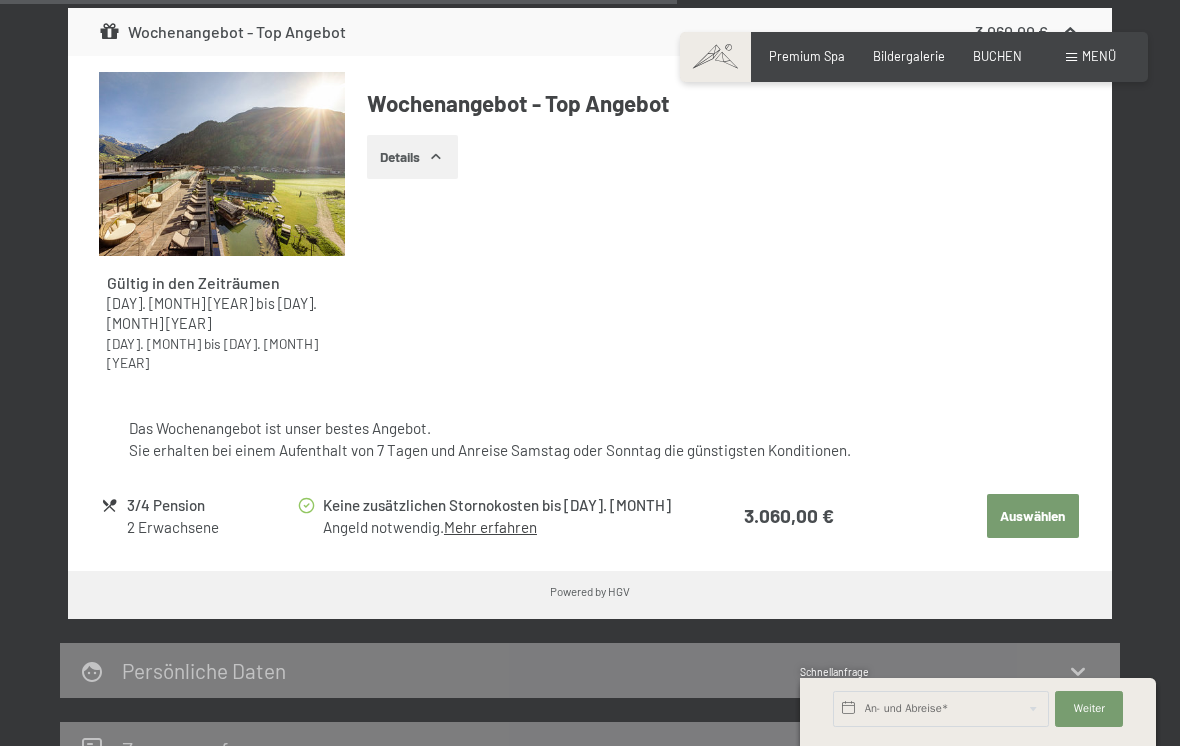 click on "Auswählen" at bounding box center (1033, 516) 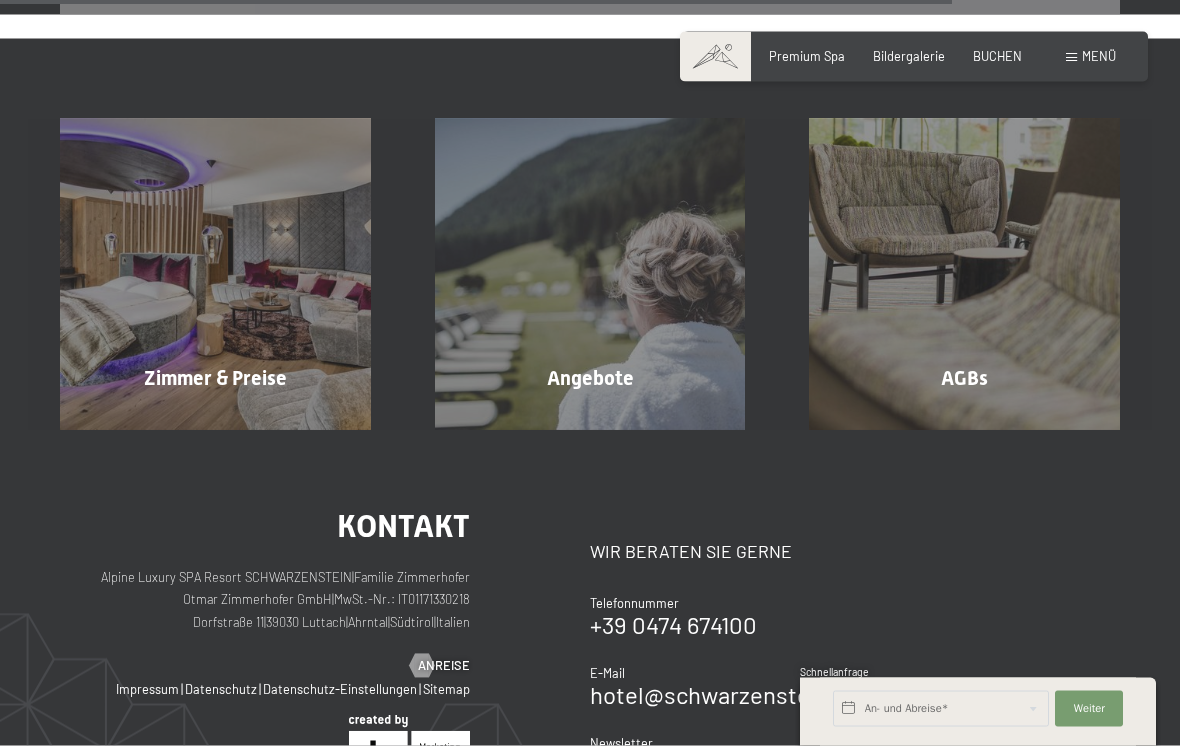 scroll, scrollTop: 1705, scrollLeft: 0, axis: vertical 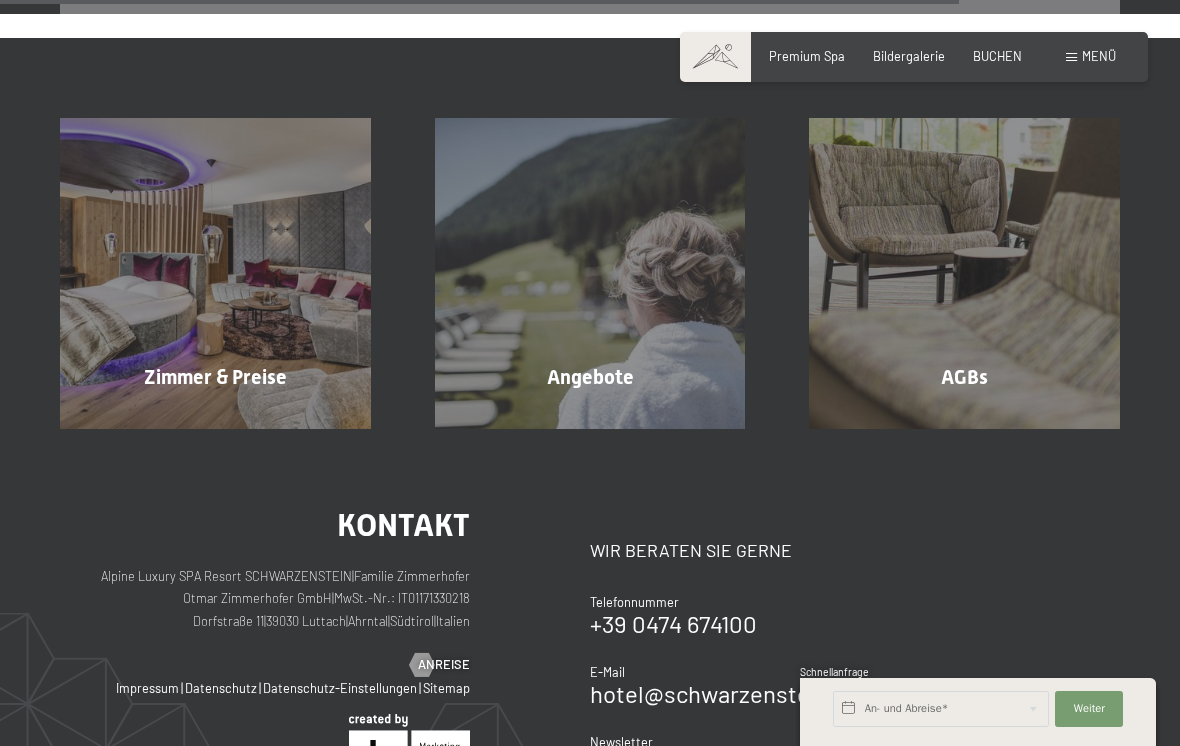 click on "Angebote" at bounding box center [590, 377] 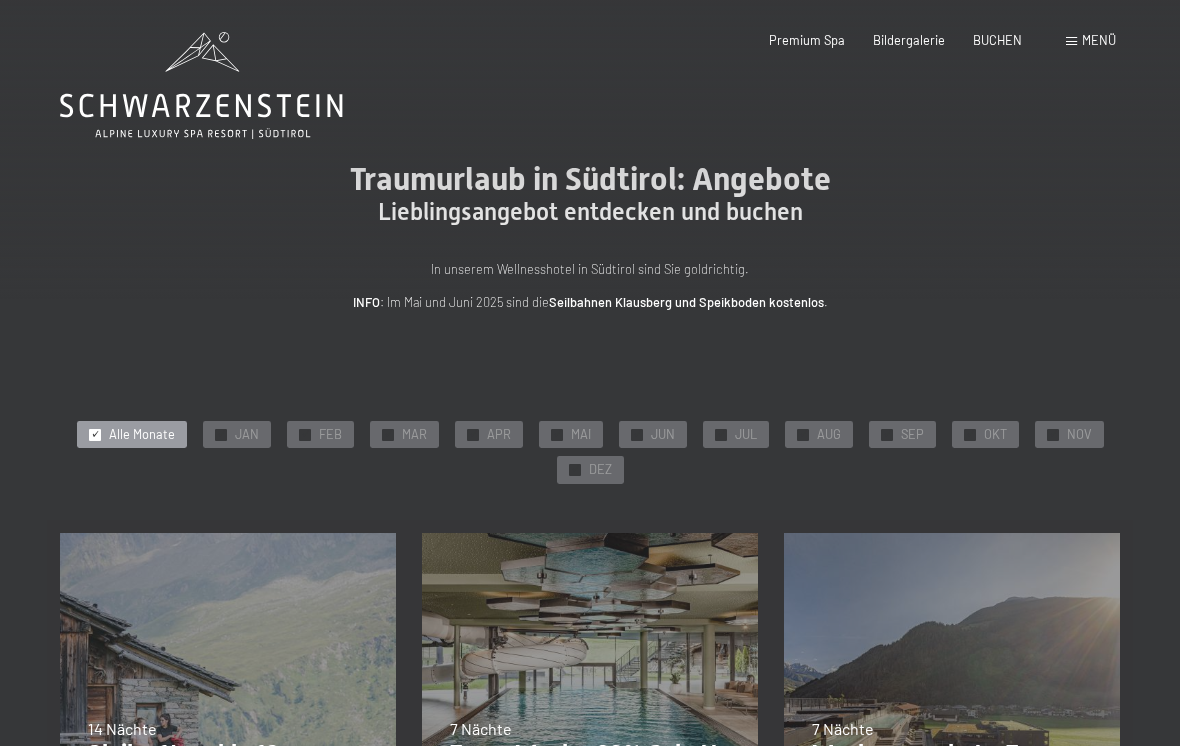 scroll, scrollTop: 0, scrollLeft: 0, axis: both 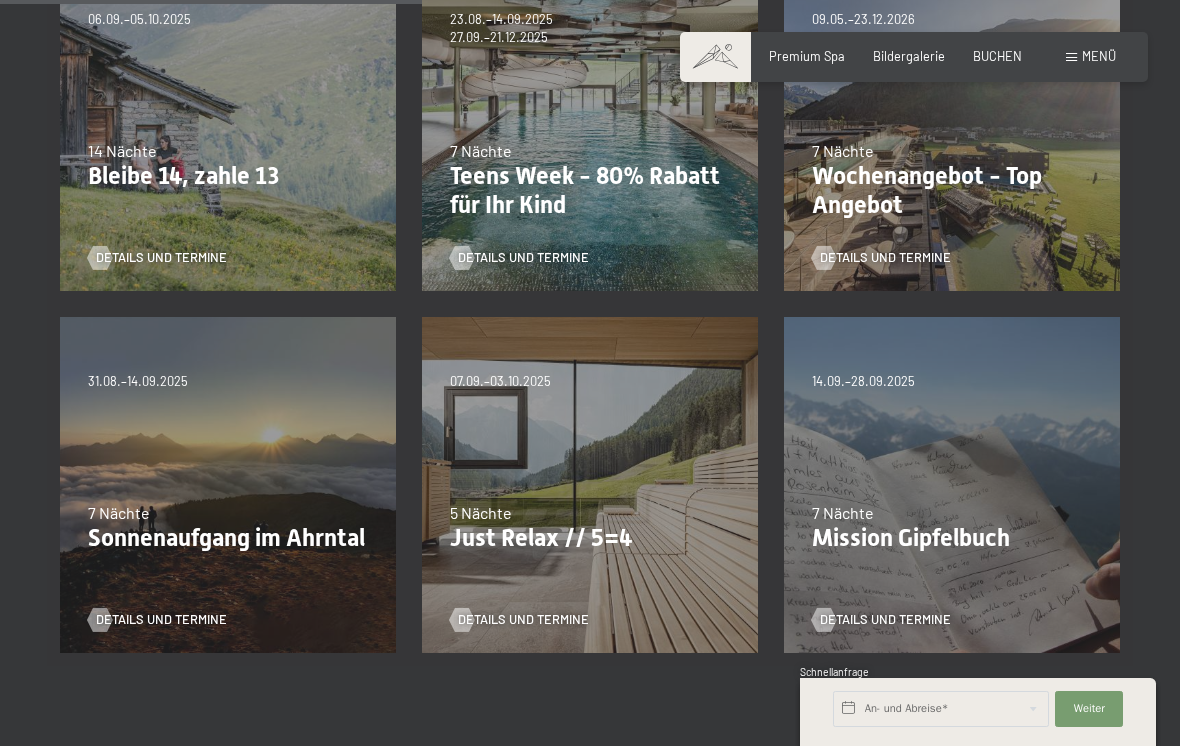 click on "Just Relax // 5=4" at bounding box center [590, 538] 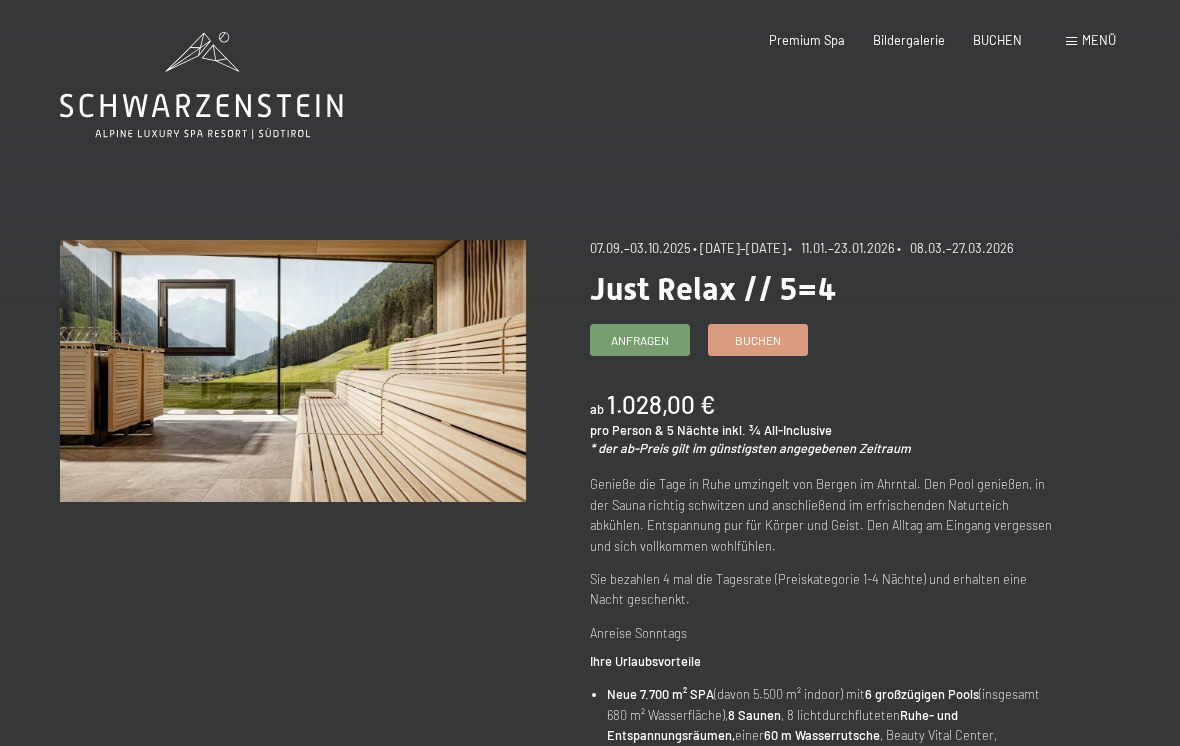 scroll, scrollTop: 0, scrollLeft: 0, axis: both 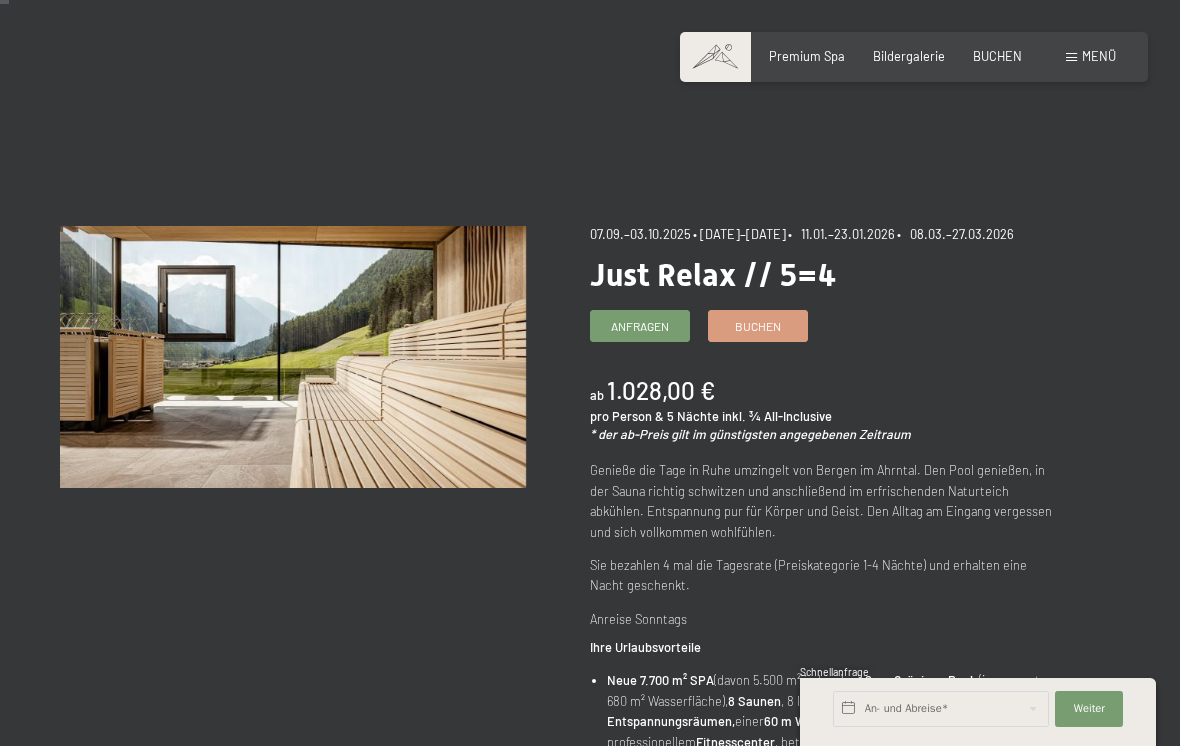click on "Buchen" at bounding box center [758, 326] 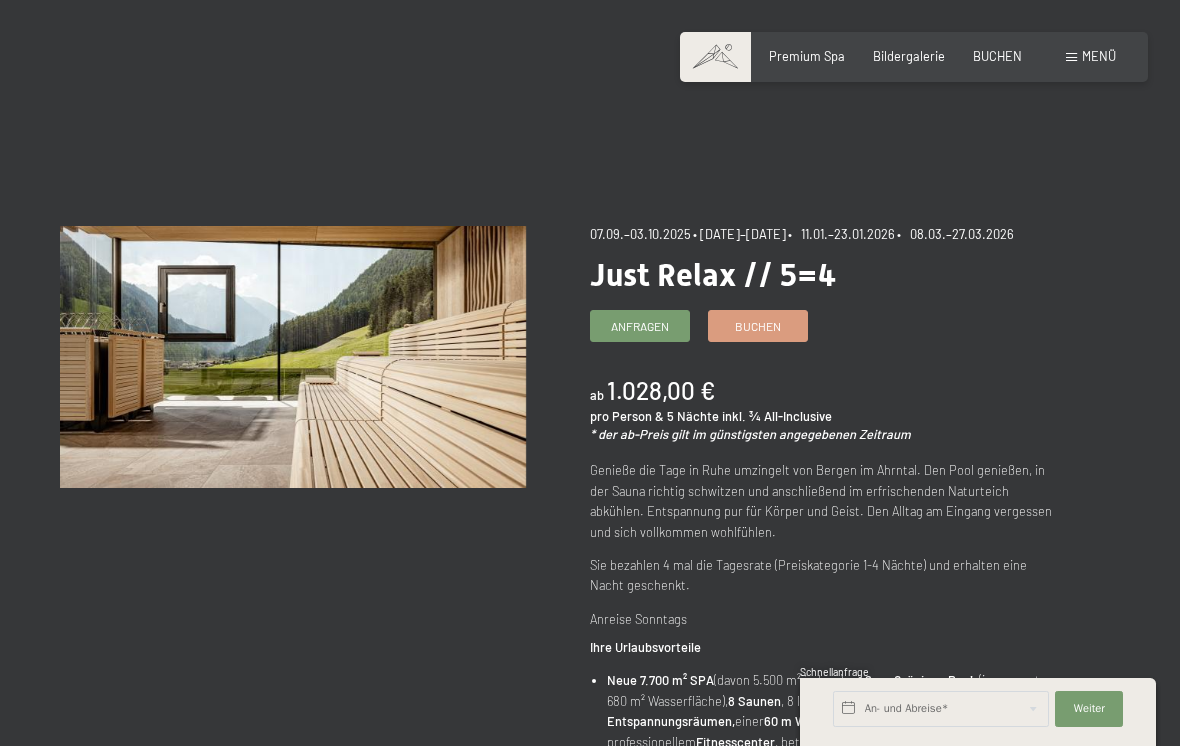 scroll, scrollTop: 0, scrollLeft: 0, axis: both 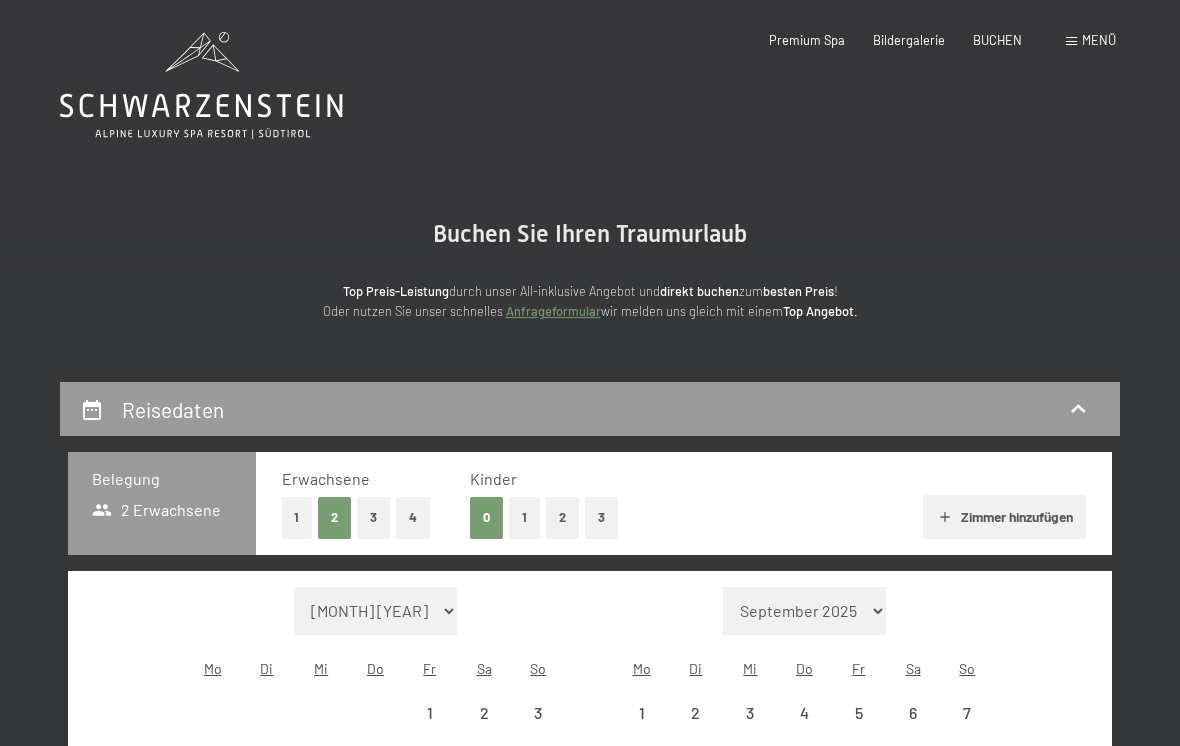 select on "[YEAR]-[MONTH]-[DAY]" 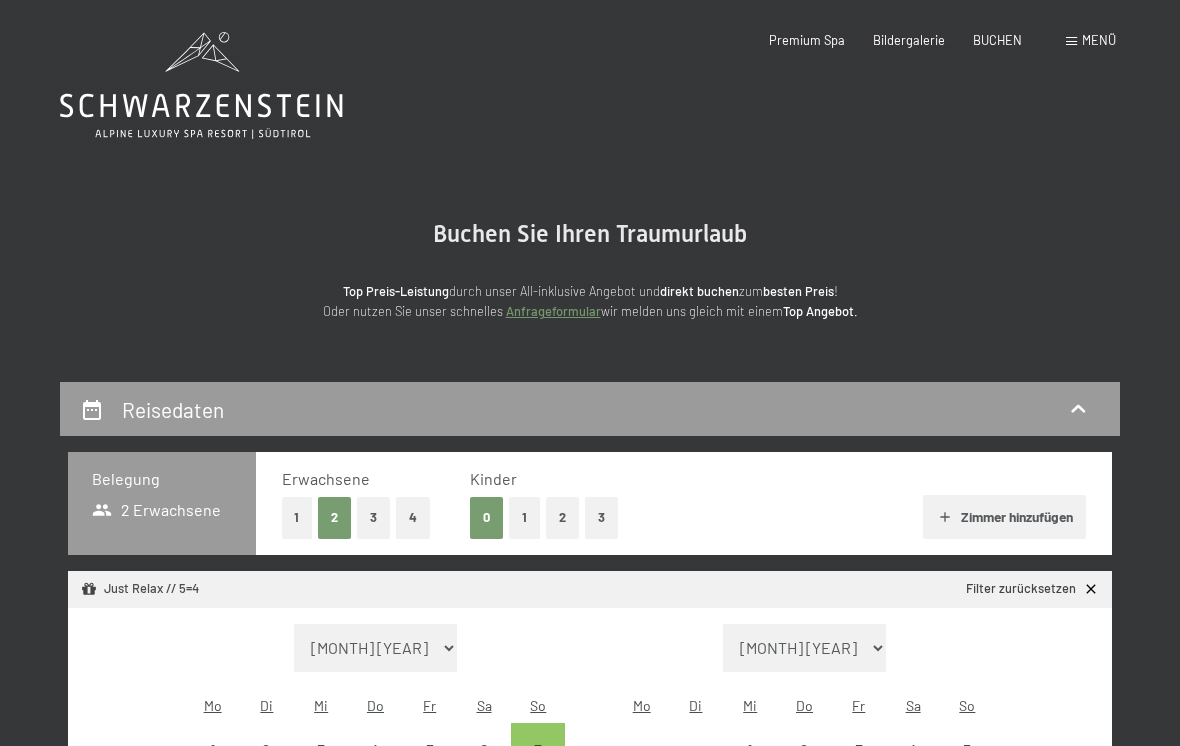 select on "[YEAR]-[MONTH]-[DAY]" 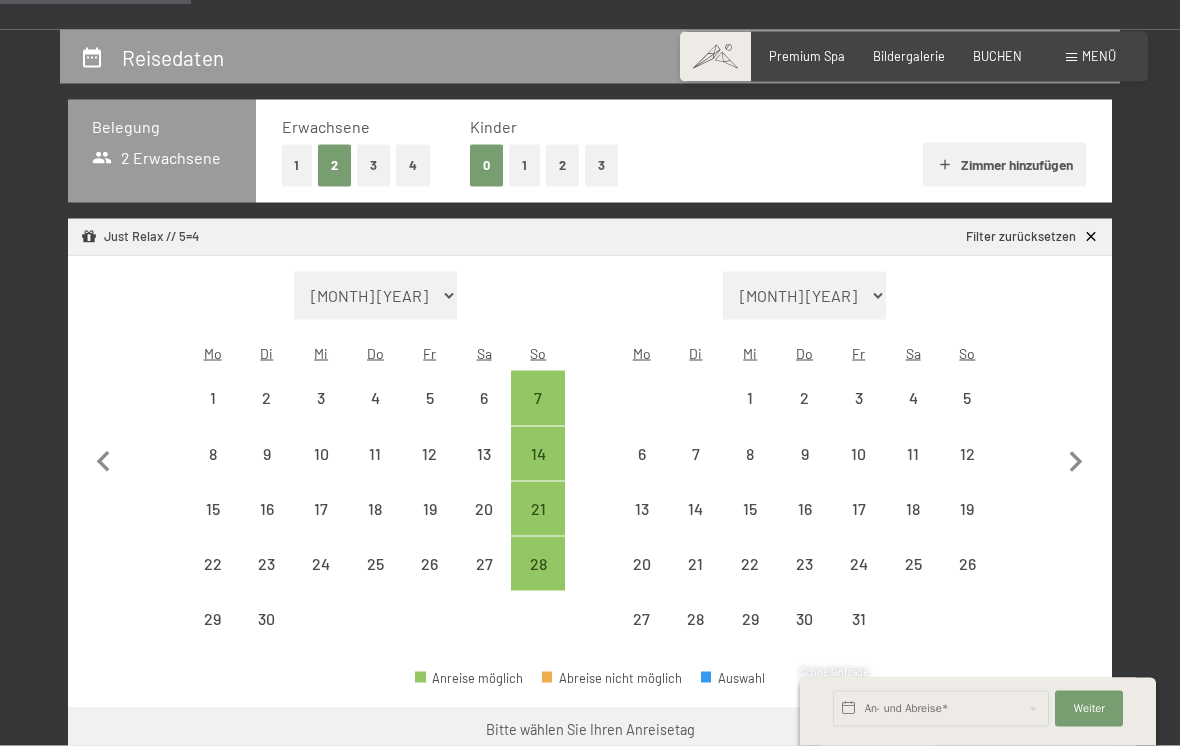 scroll, scrollTop: 361, scrollLeft: 0, axis: vertical 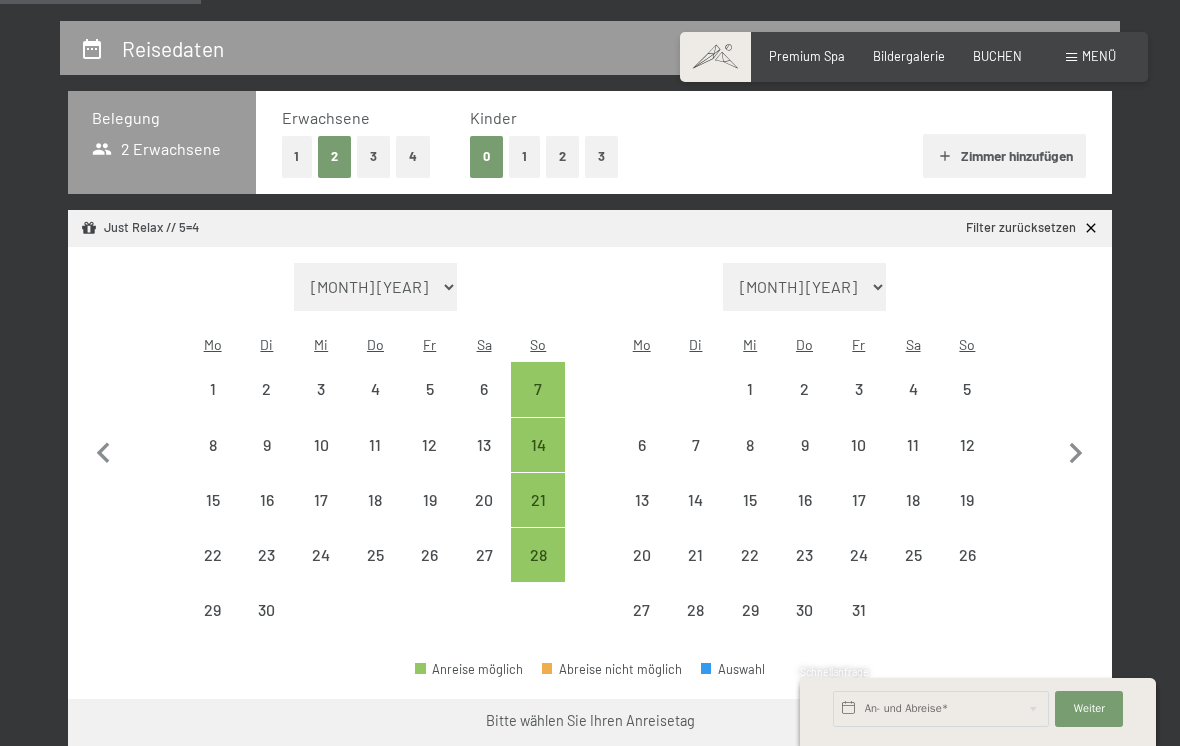 click on "21" at bounding box center [538, 517] 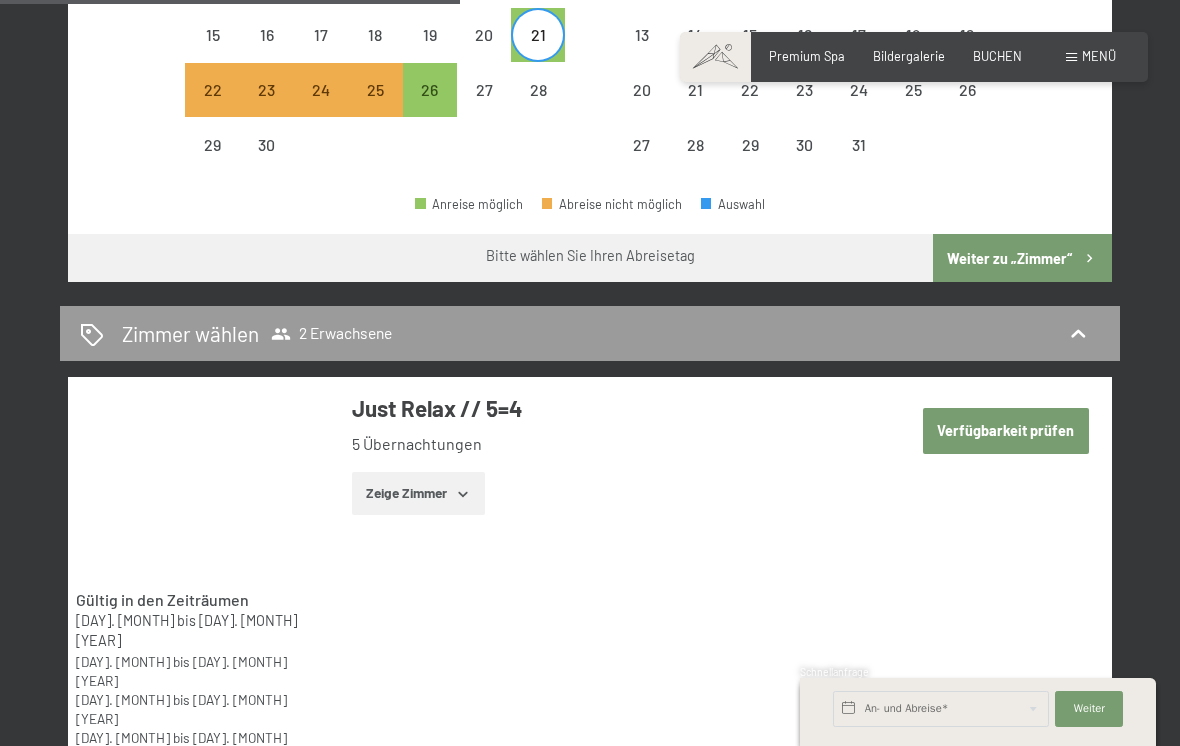 scroll, scrollTop: 827, scrollLeft: 0, axis: vertical 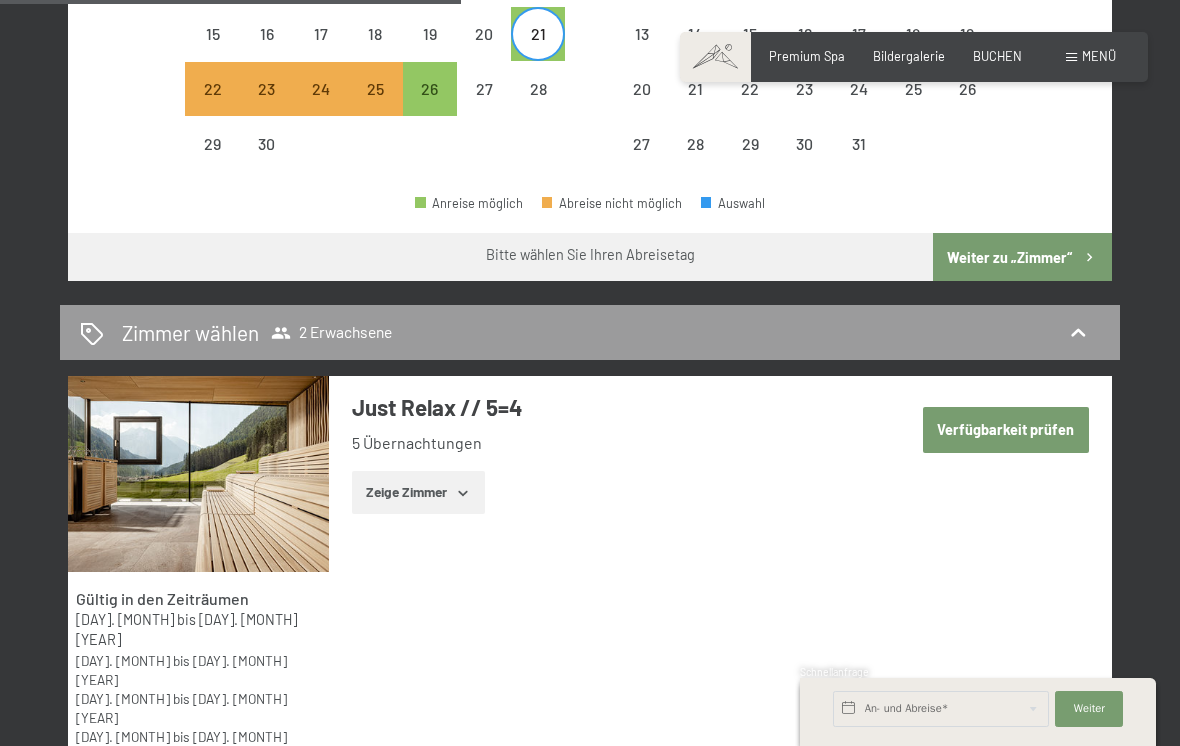 click on "Zeige Zimmer" at bounding box center [418, 493] 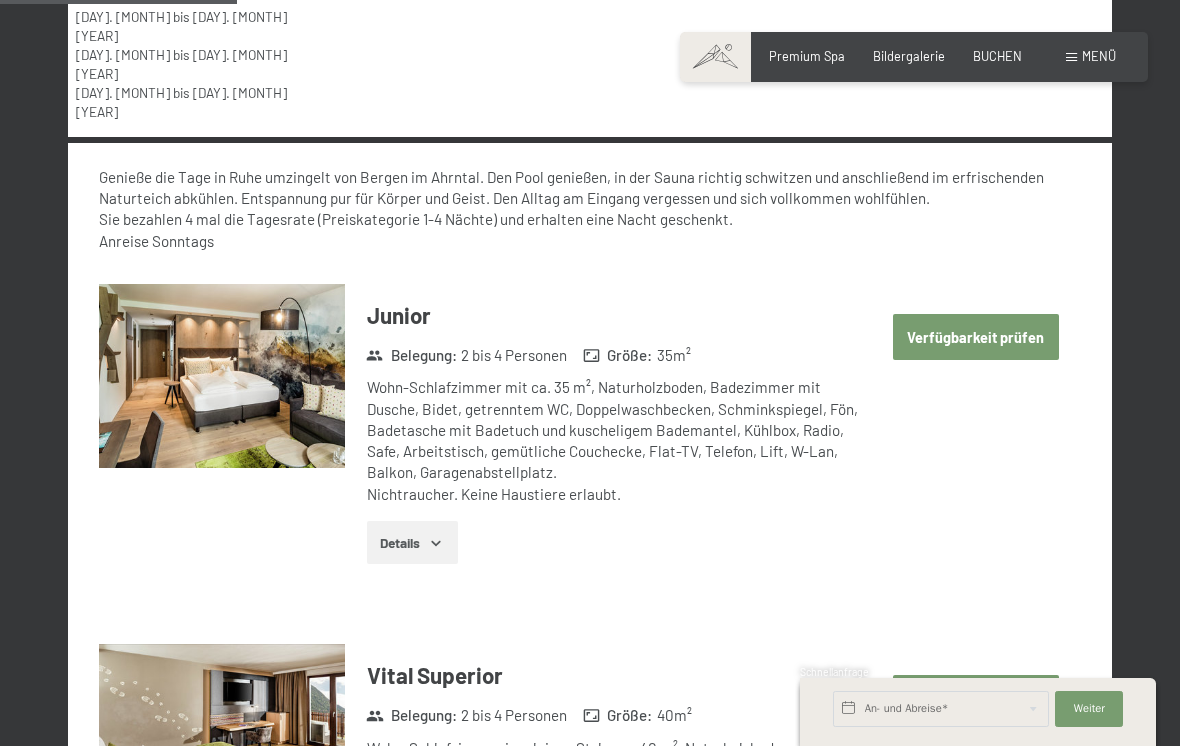 scroll, scrollTop: 1472, scrollLeft: 0, axis: vertical 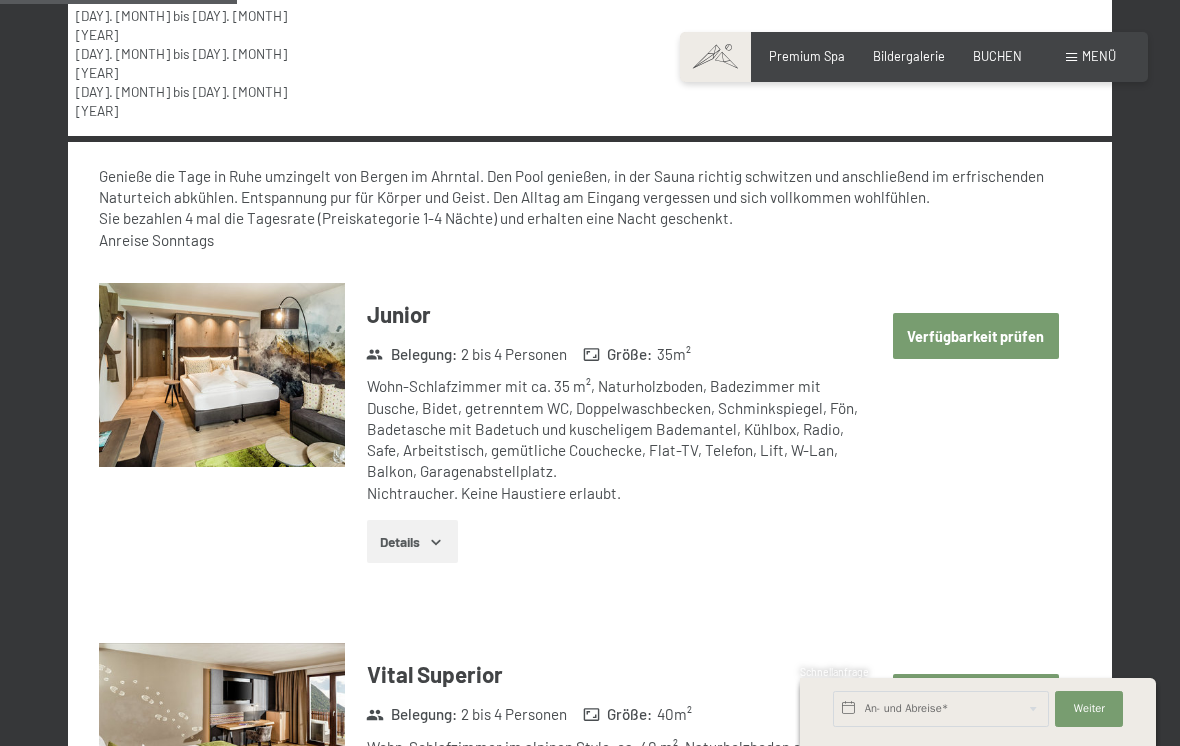 click on "Verfügbarkeit prüfen" at bounding box center (976, 336) 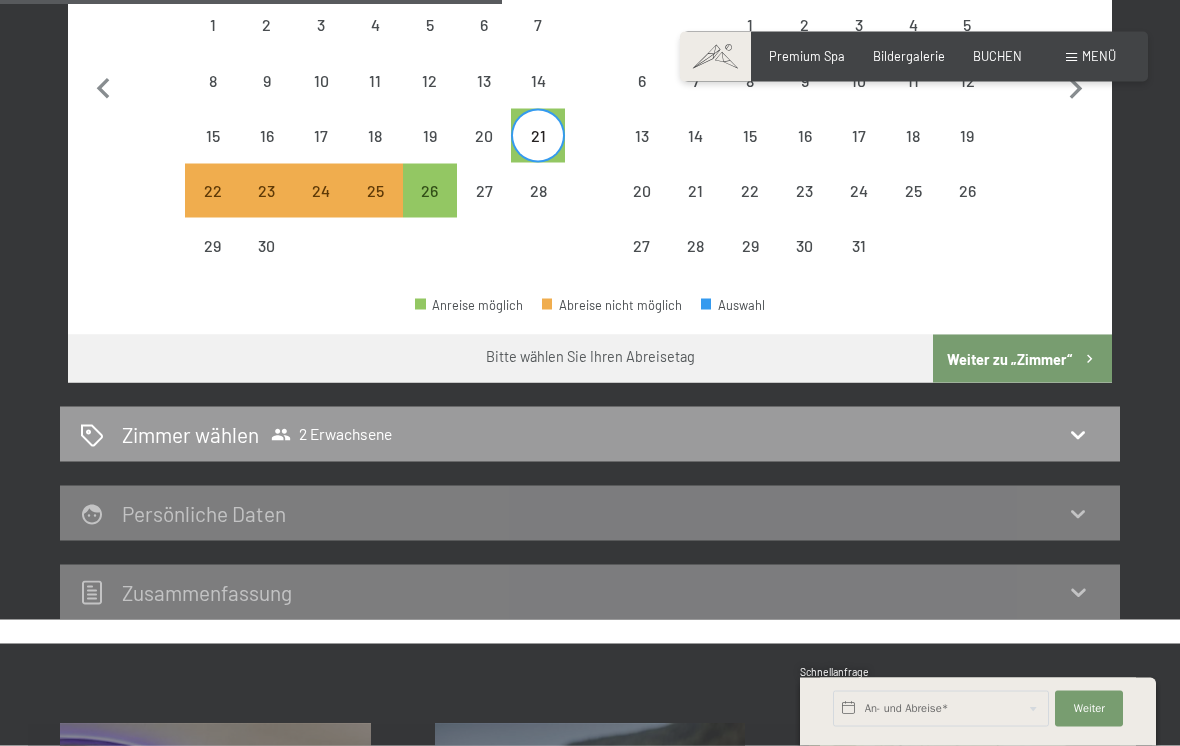 scroll, scrollTop: 710, scrollLeft: 0, axis: vertical 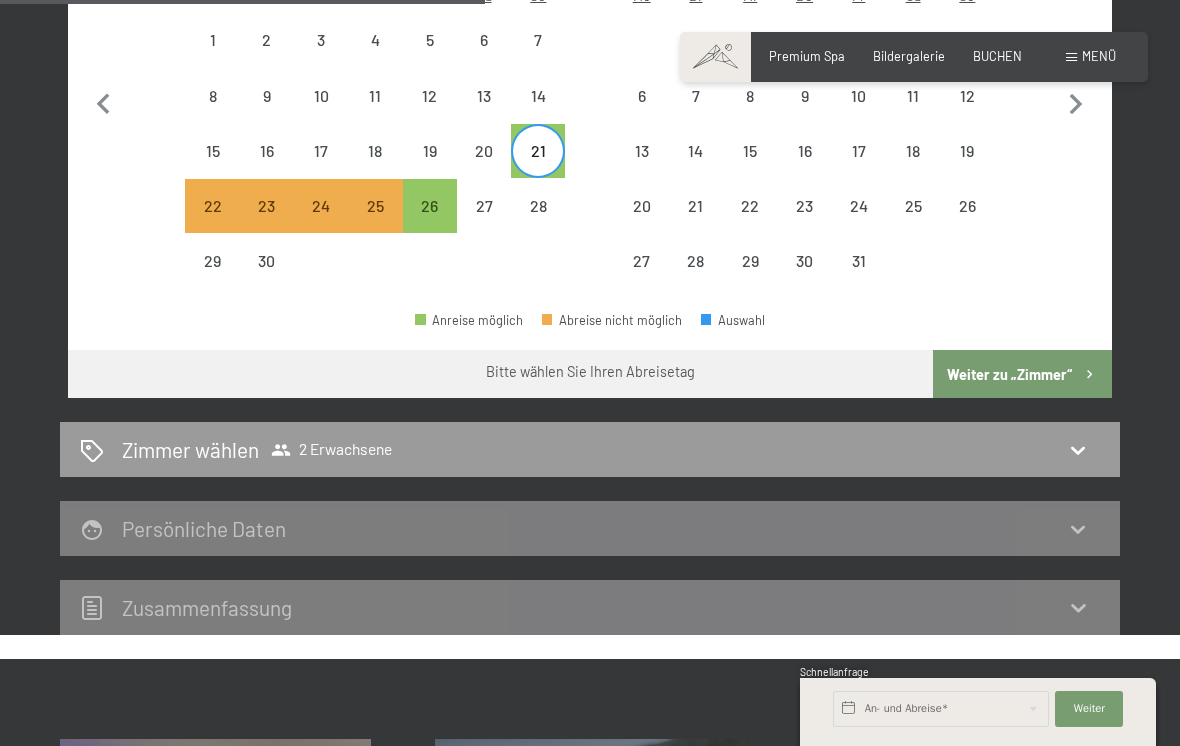 click on "Weiter zu „Zimmer“" at bounding box center (1022, 374) 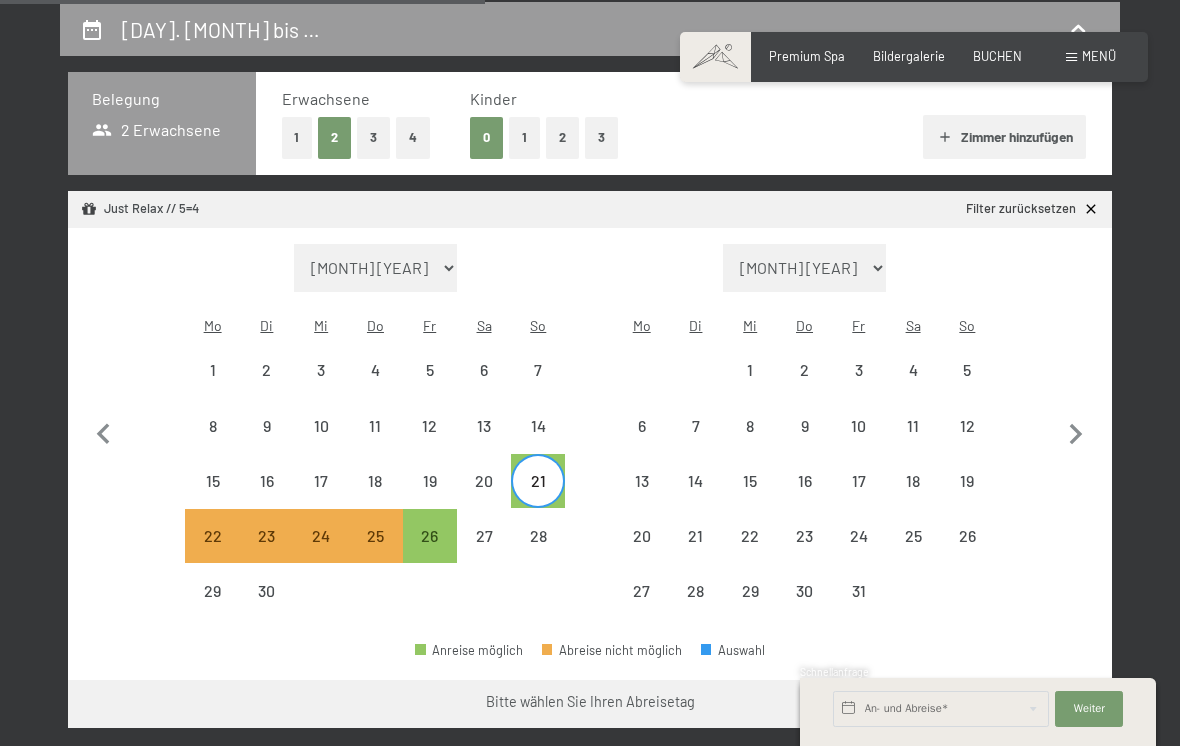 select on "[YEAR]-[MONTH]-[DAY]" 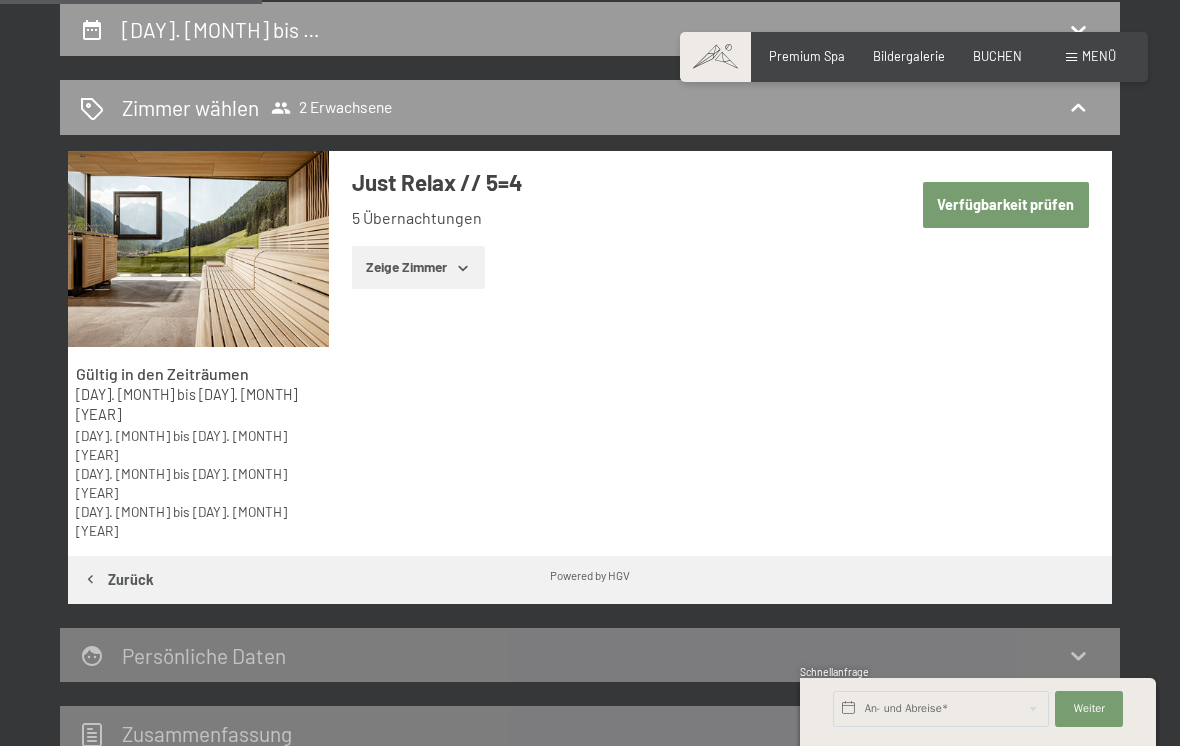 click on "Zeige Zimmer" at bounding box center [418, 268] 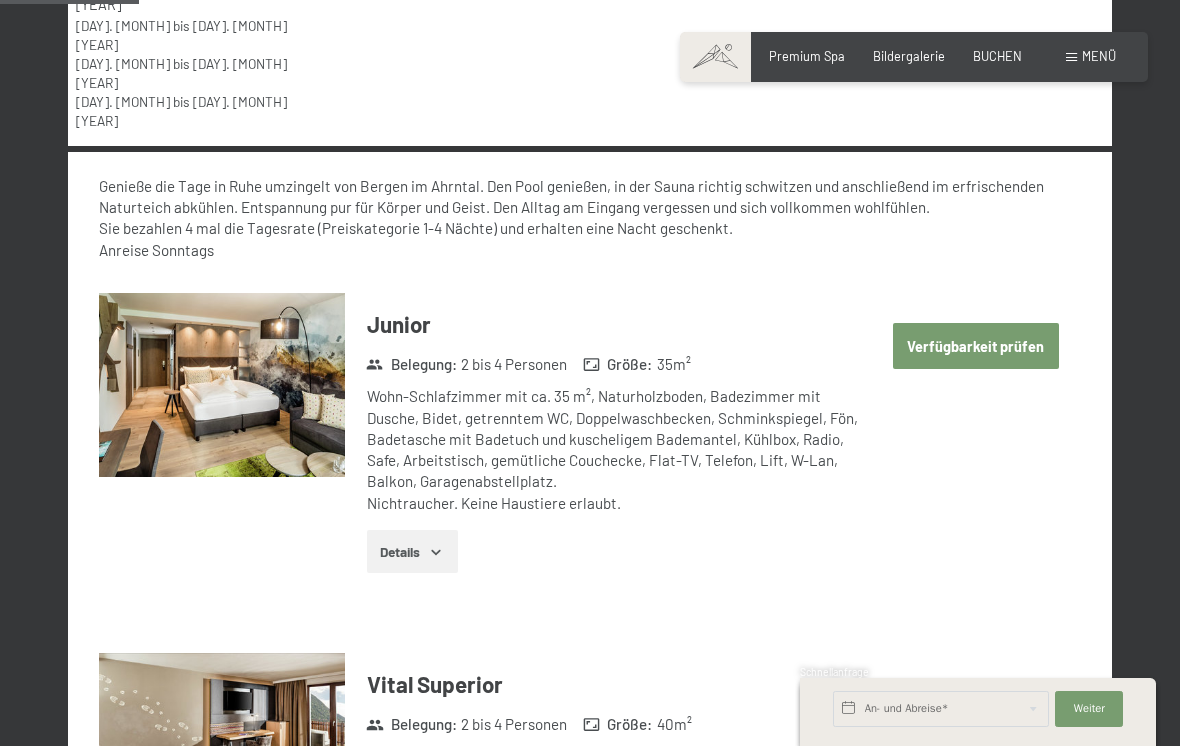 scroll, scrollTop: 792, scrollLeft: 0, axis: vertical 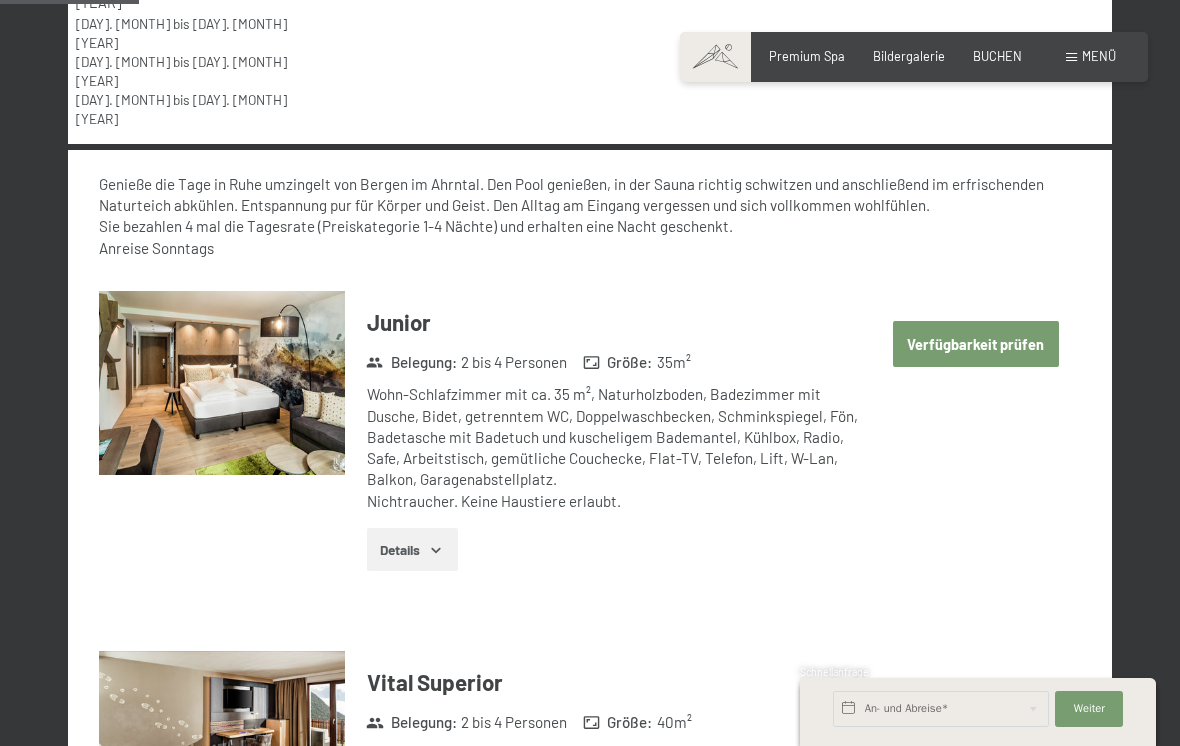 click on "Verfügbarkeit prüfen" at bounding box center (976, 344) 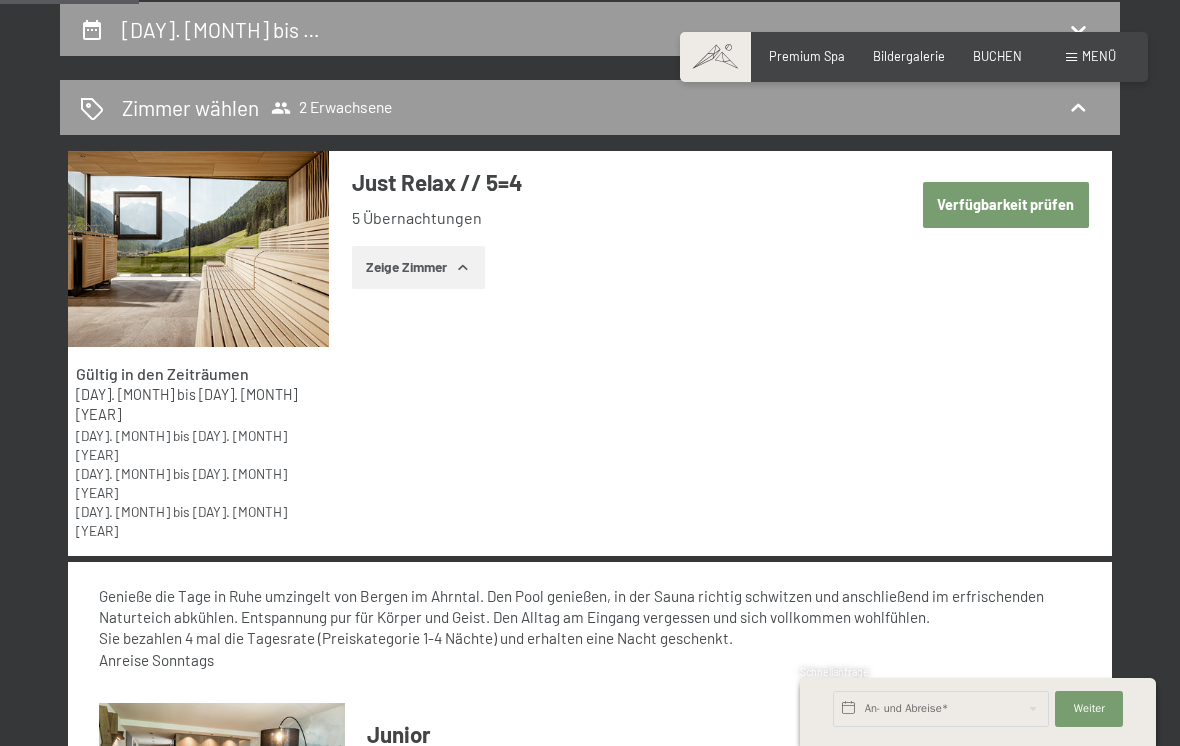 select on "[YEAR]-[MONTH]-[DAY]" 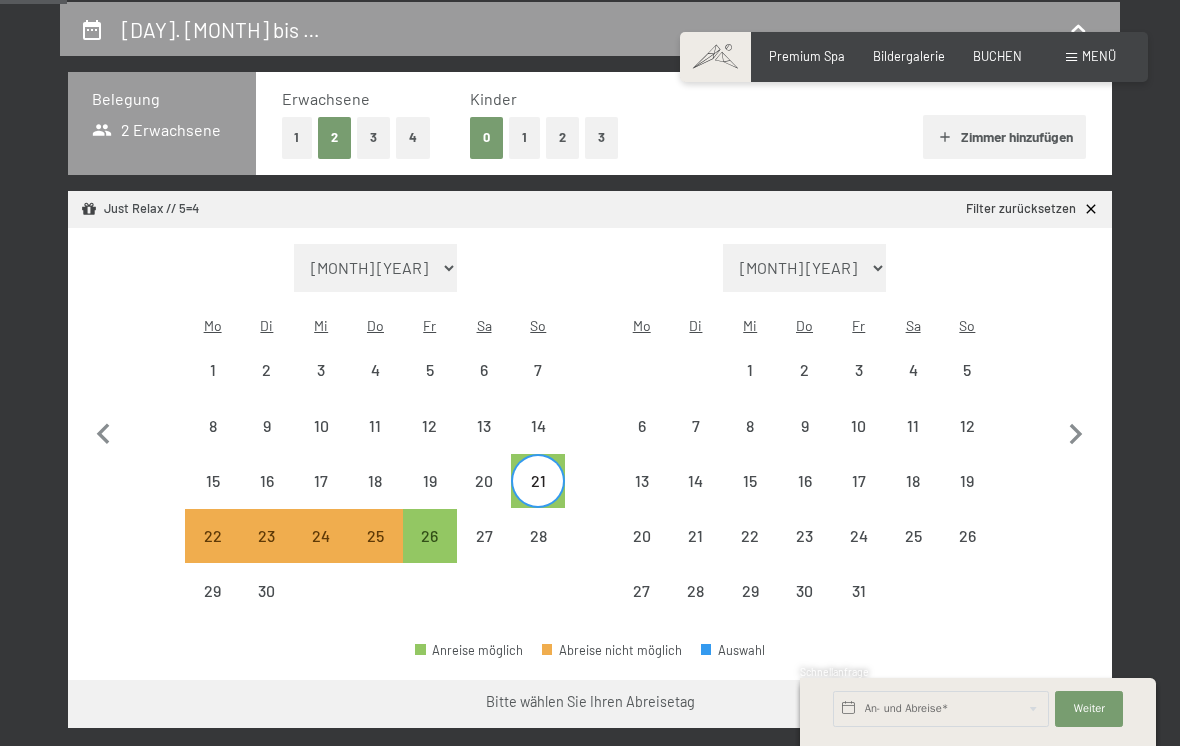 click on "26" at bounding box center (430, 553) 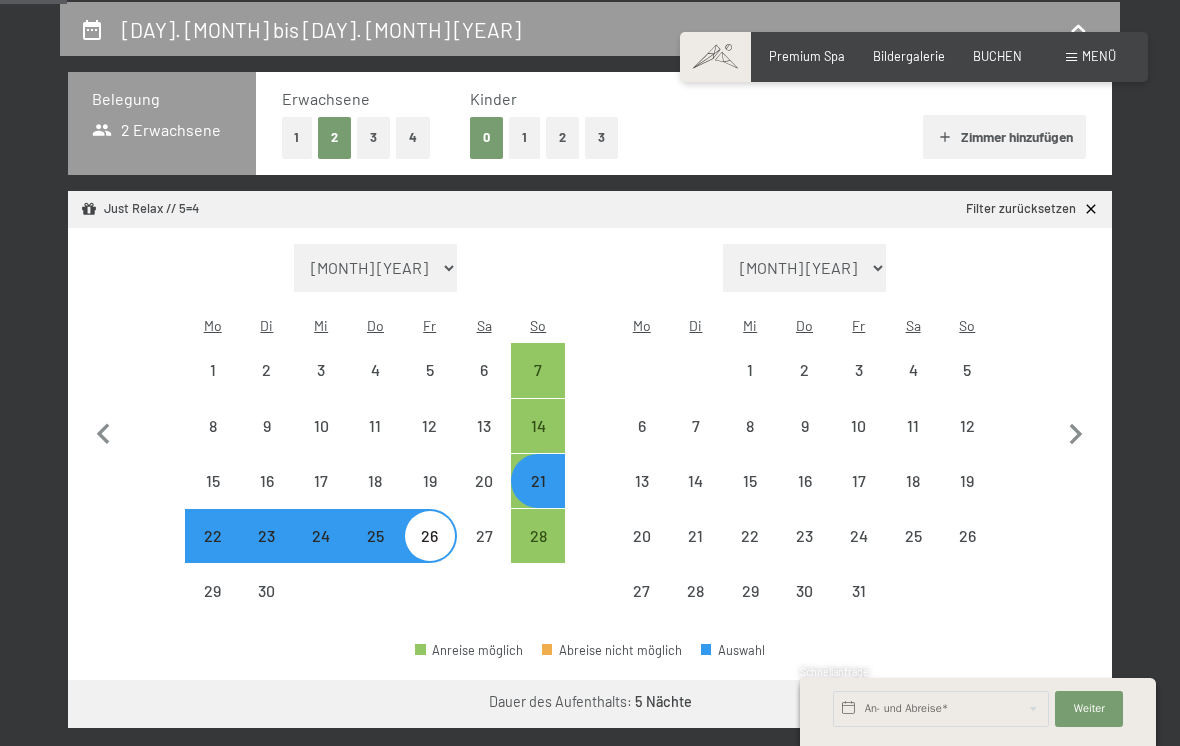 select on "[YEAR]-[MONTH]-[DAY]" 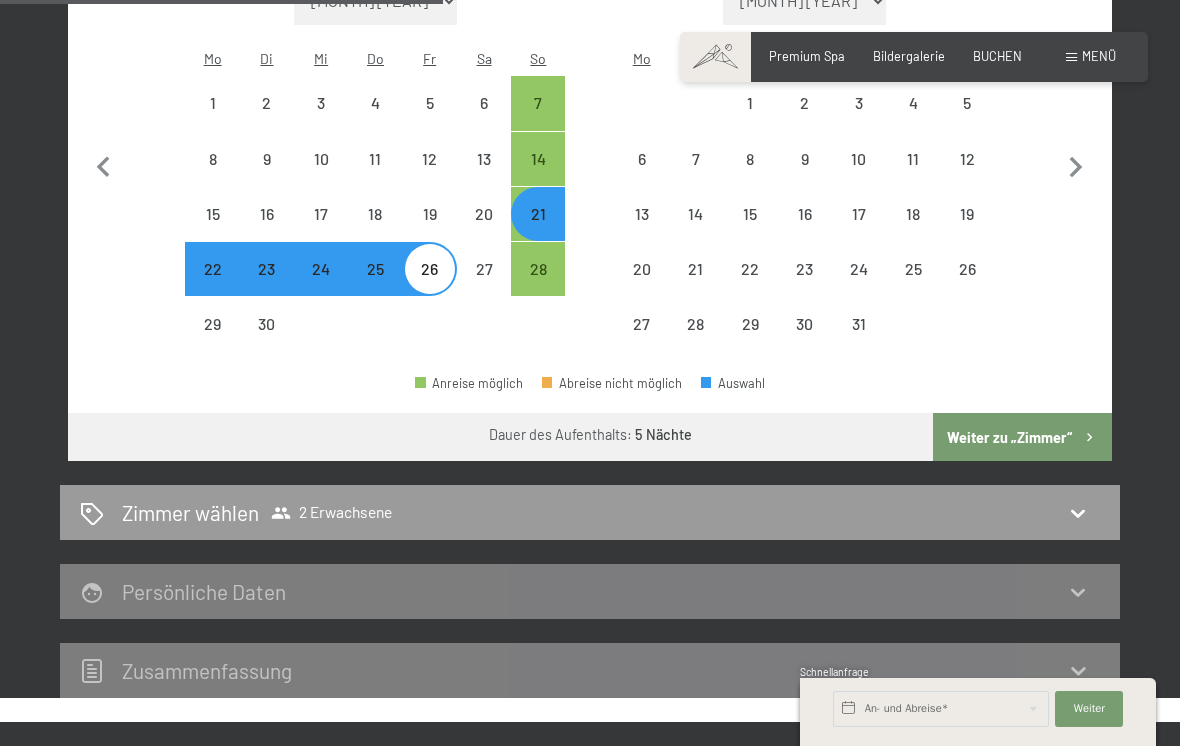 scroll, scrollTop: 659, scrollLeft: 0, axis: vertical 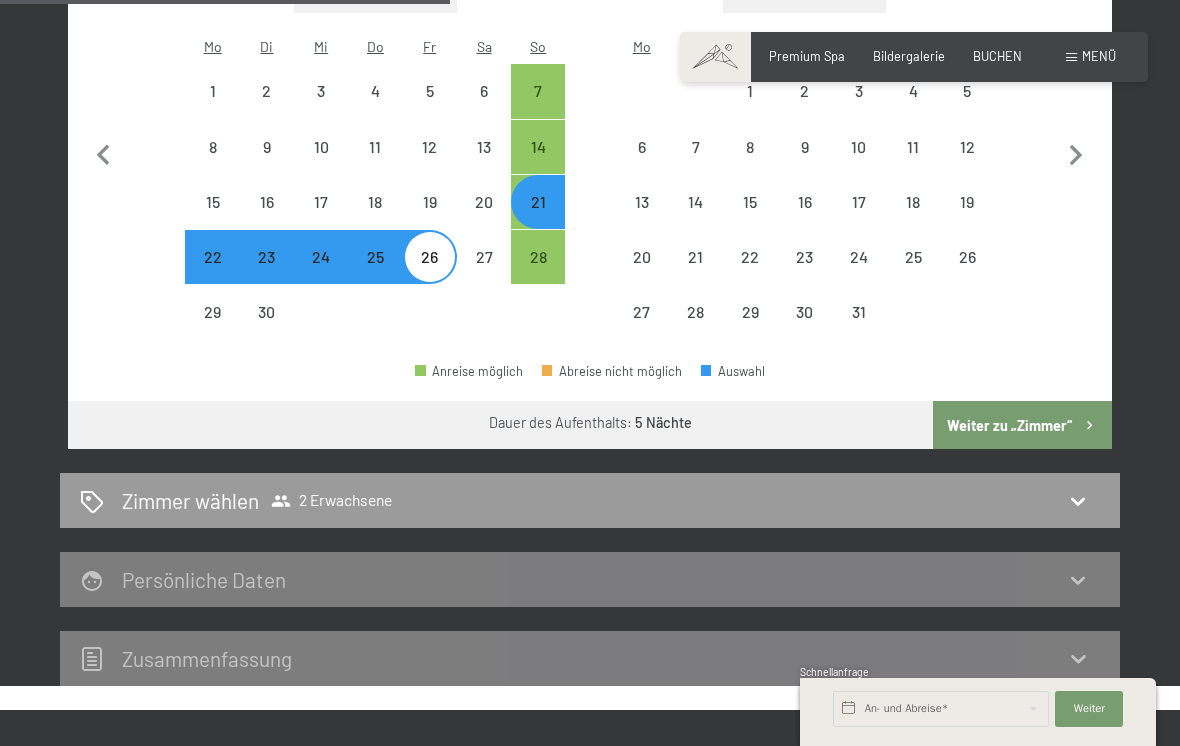 click on "Weiter zu „Zimmer“" at bounding box center [1022, 425] 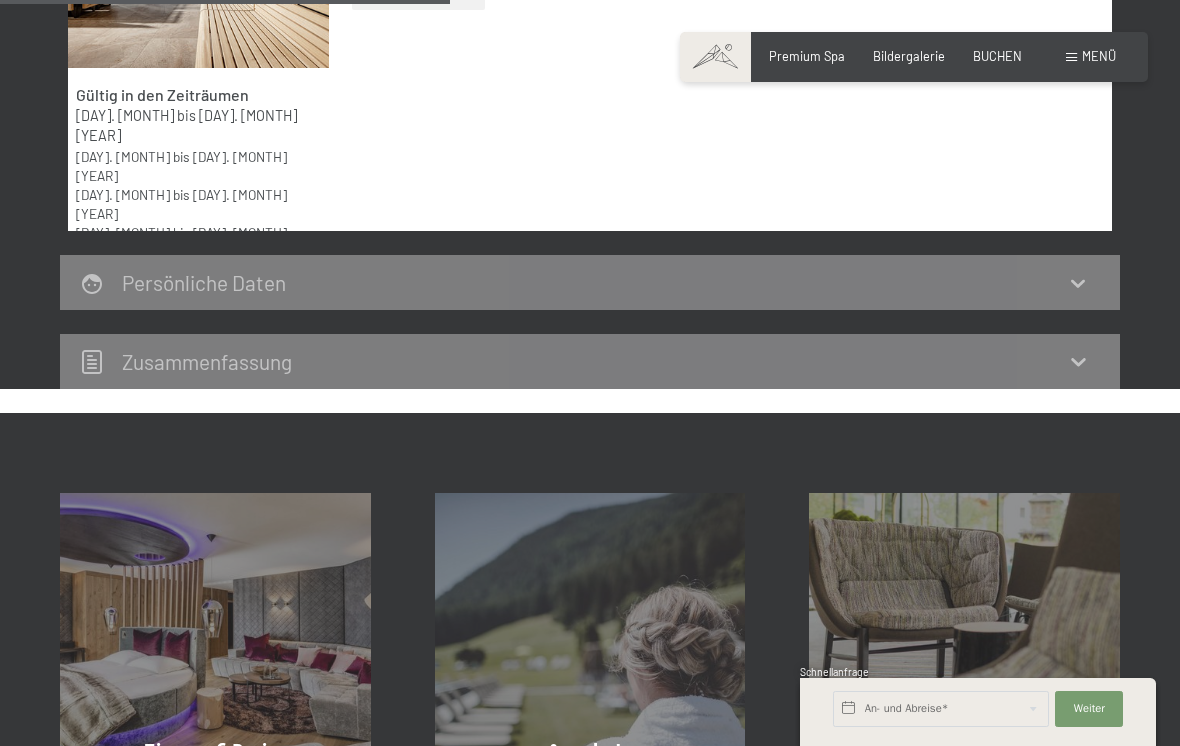 scroll, scrollTop: 380, scrollLeft: 0, axis: vertical 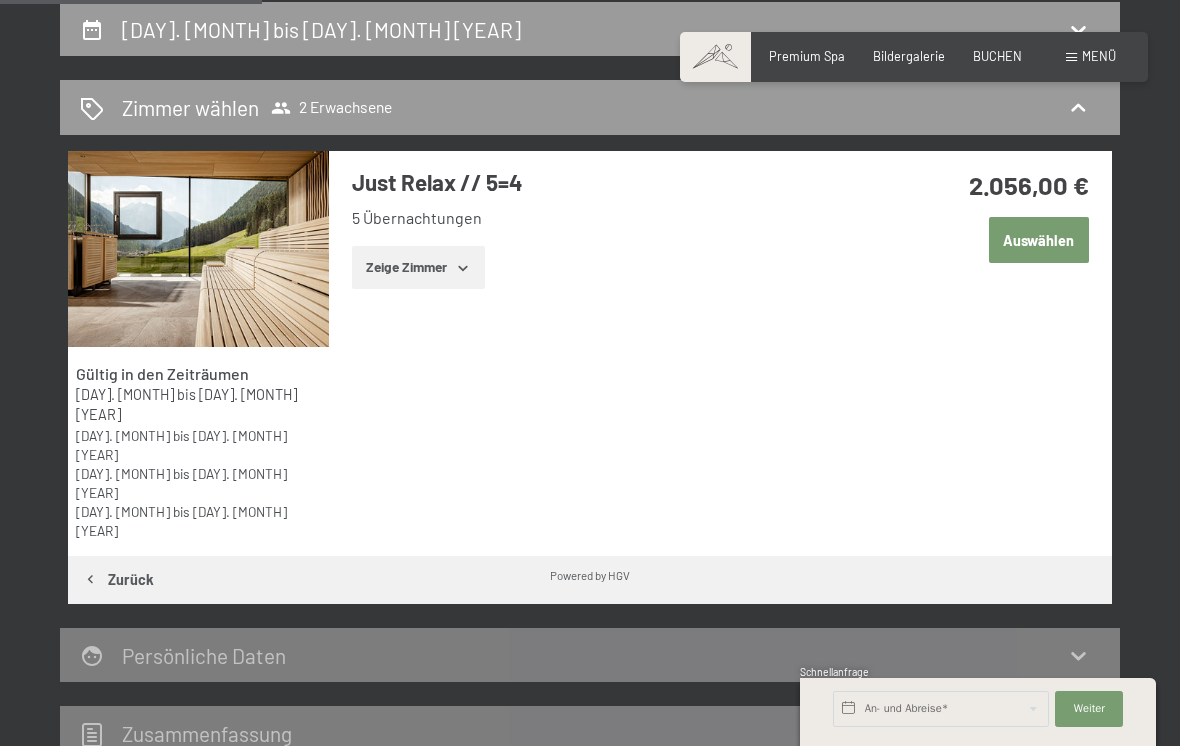 click on "Auswählen" at bounding box center [1039, 240] 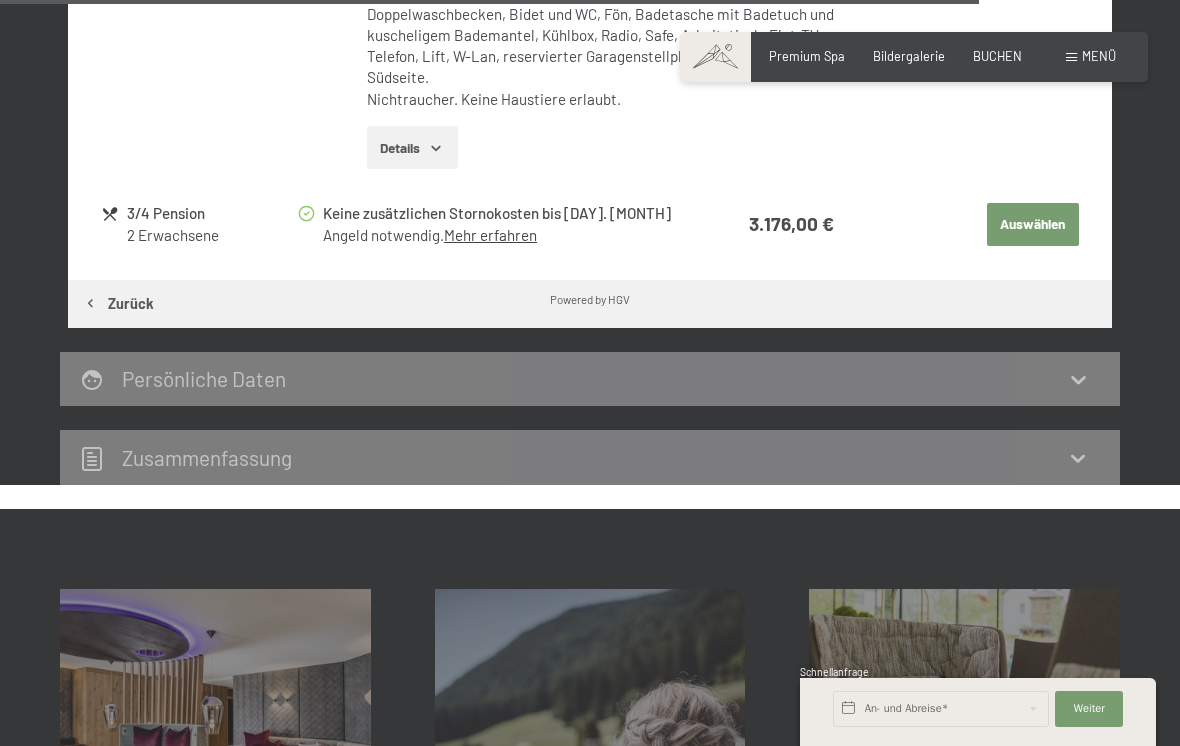 scroll, scrollTop: 3780, scrollLeft: 0, axis: vertical 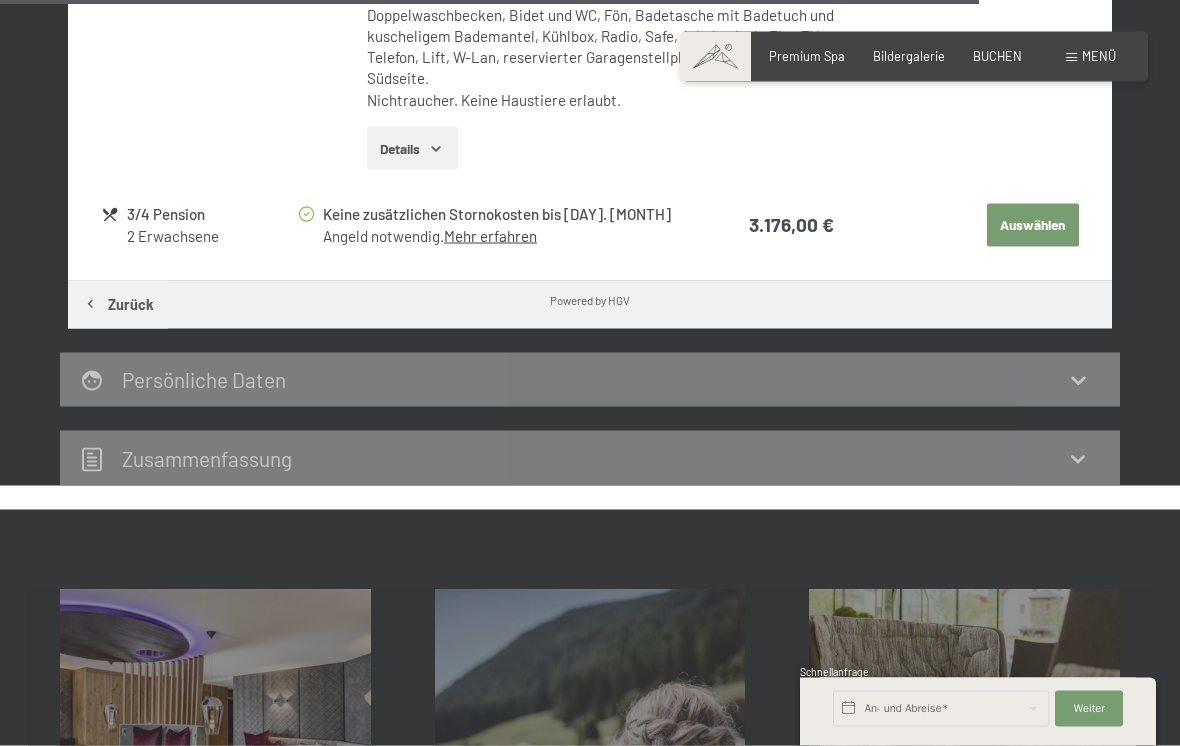 click 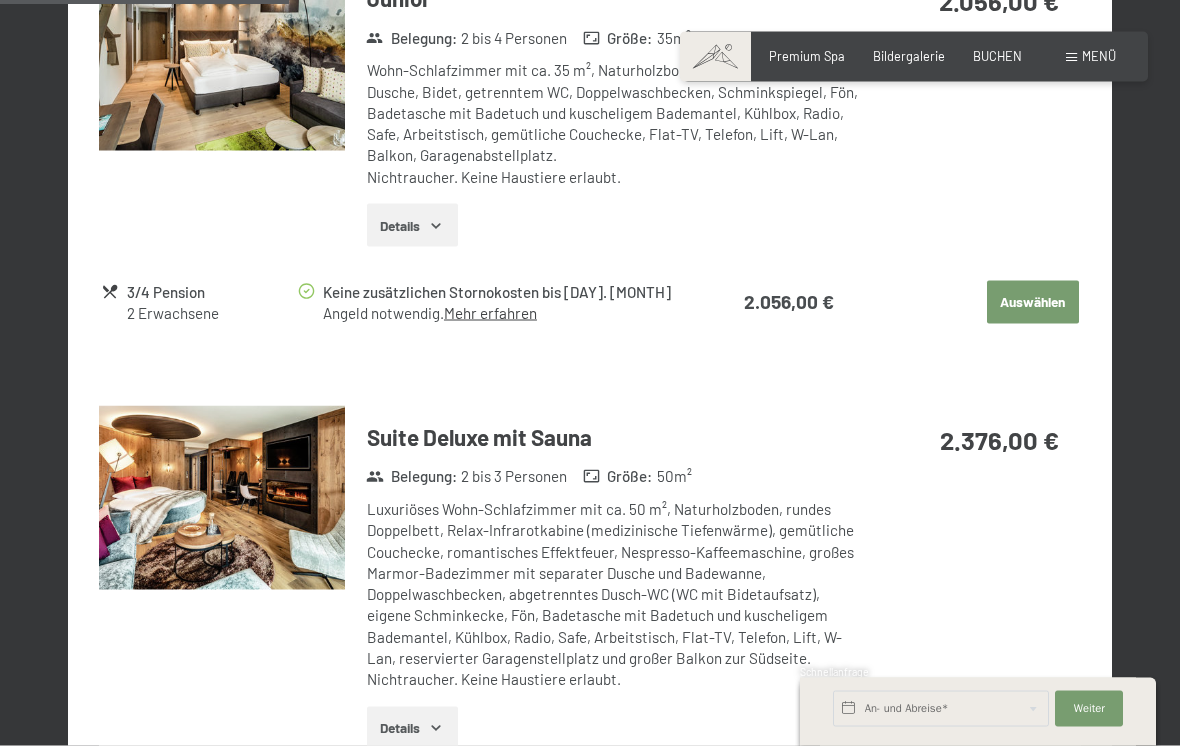 scroll, scrollTop: 1117, scrollLeft: 0, axis: vertical 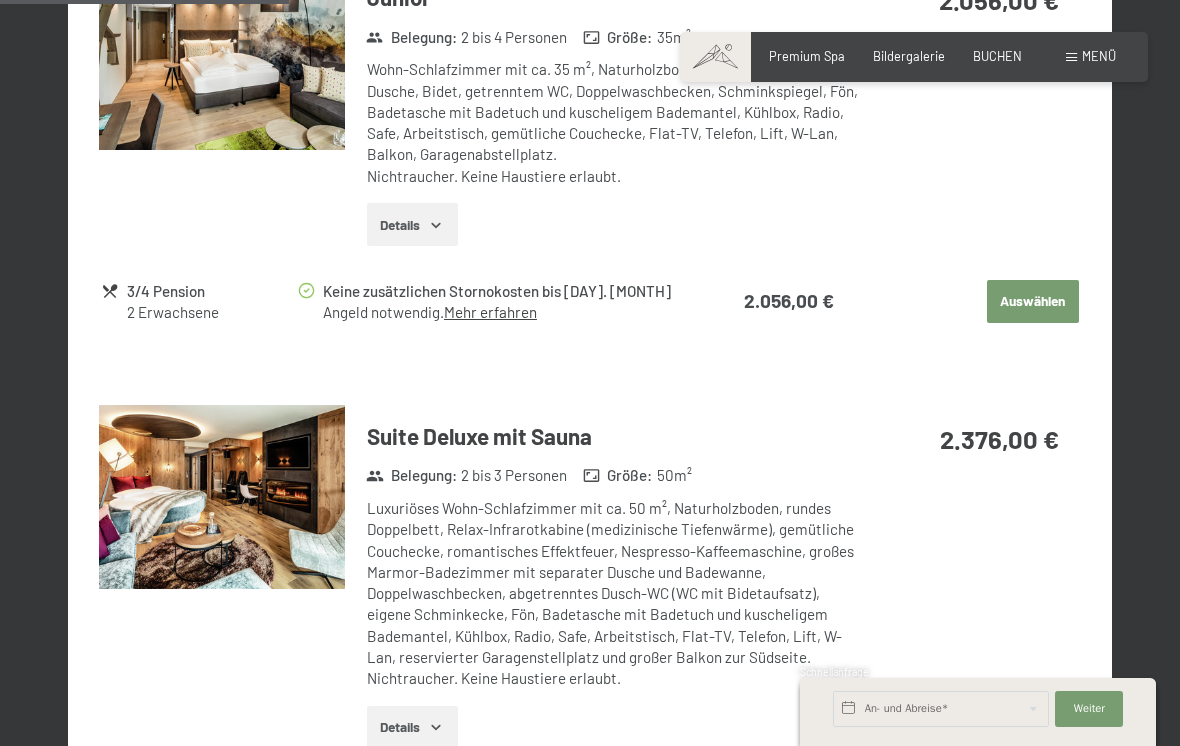 click on "Details" at bounding box center [412, 728] 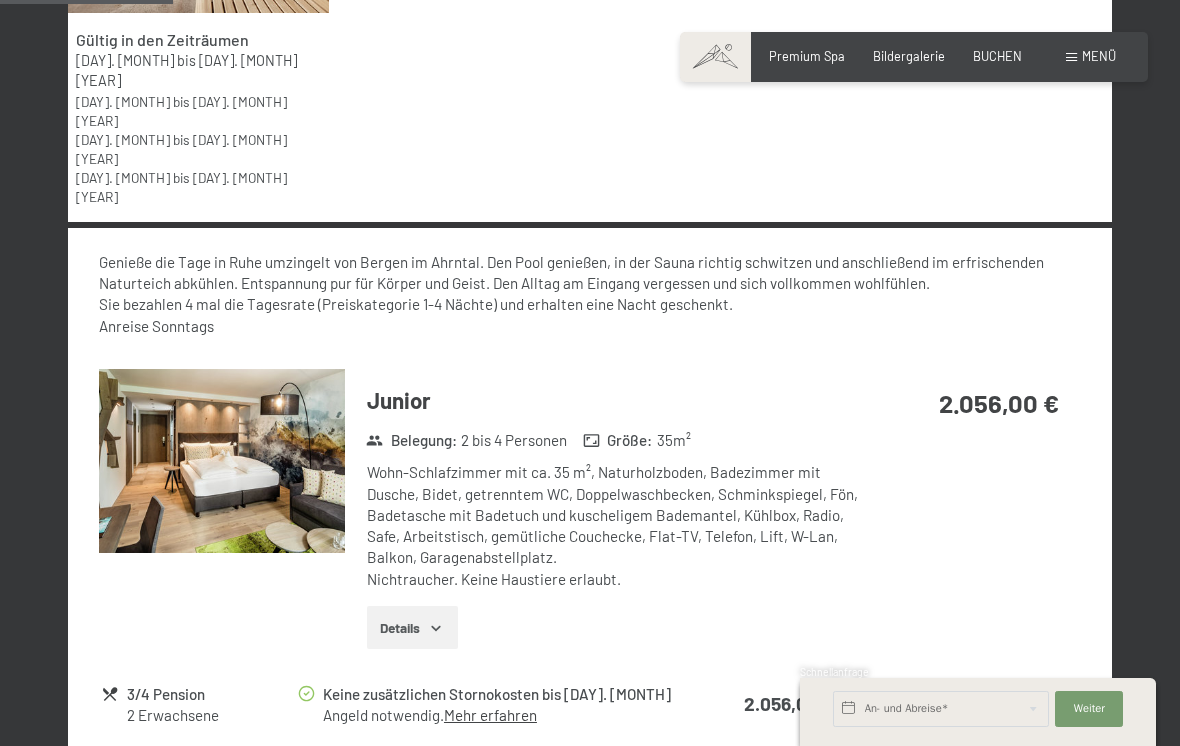 scroll, scrollTop: 715, scrollLeft: 0, axis: vertical 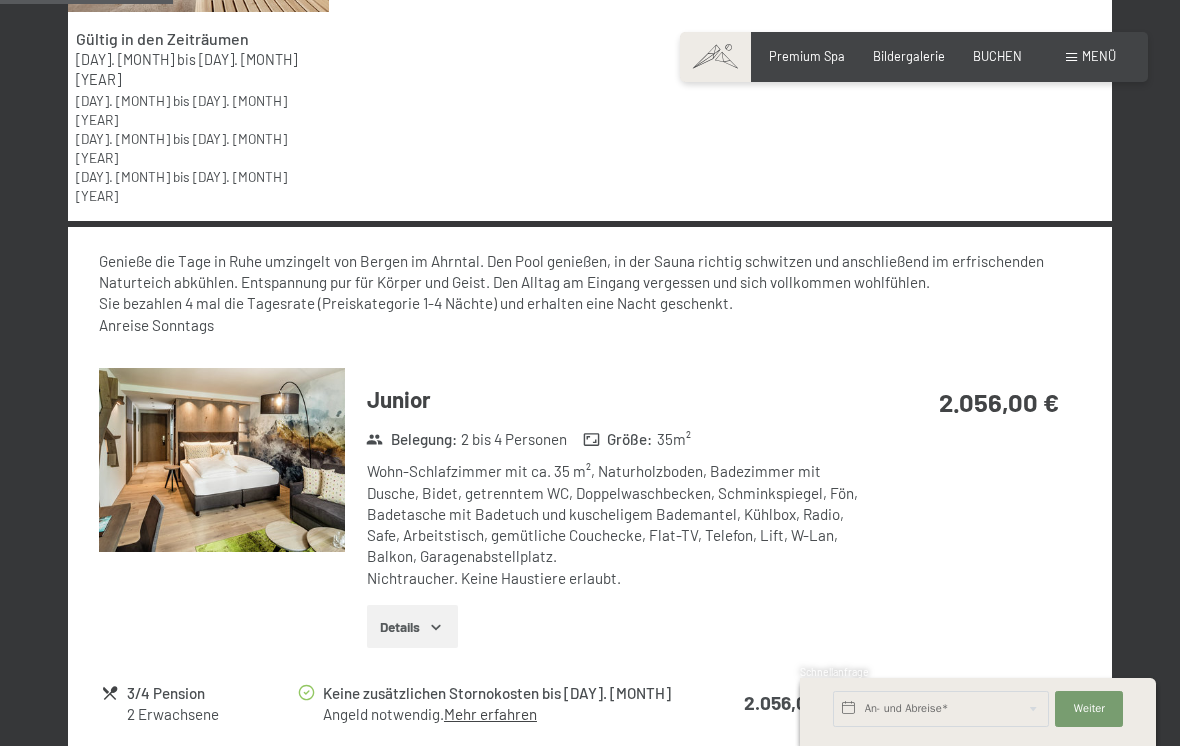 click on "Details" at bounding box center [412, 627] 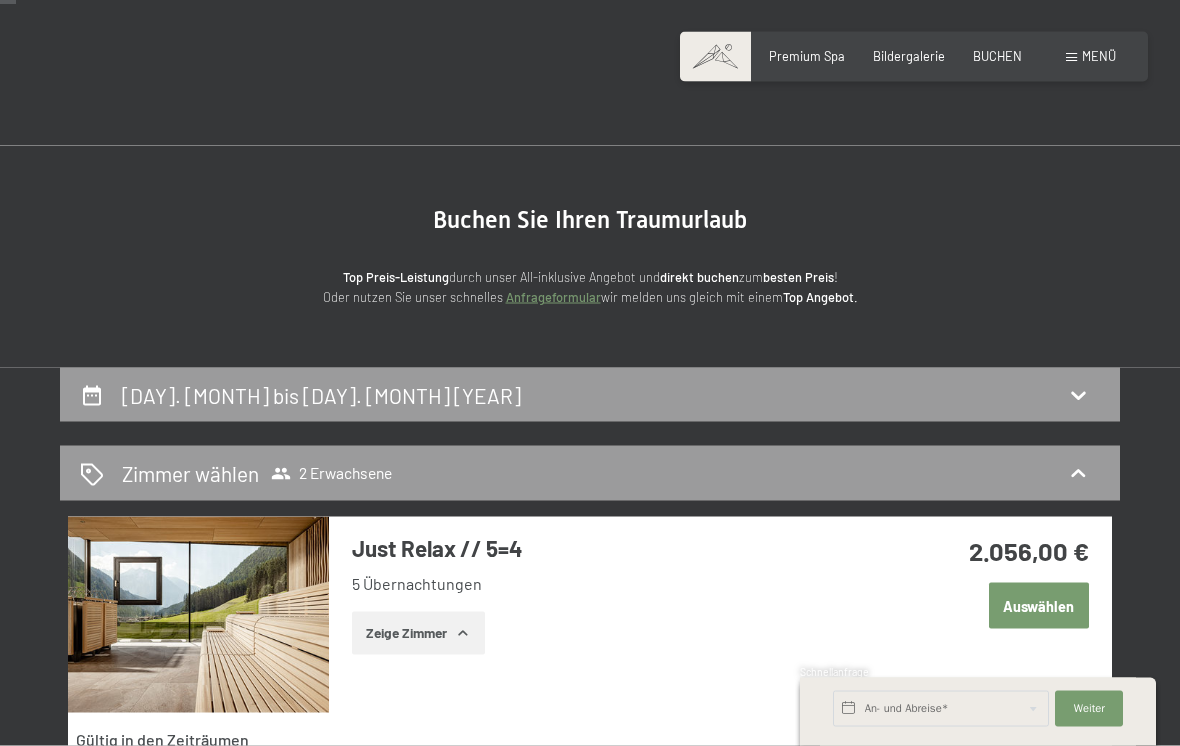 scroll, scrollTop: 0, scrollLeft: 0, axis: both 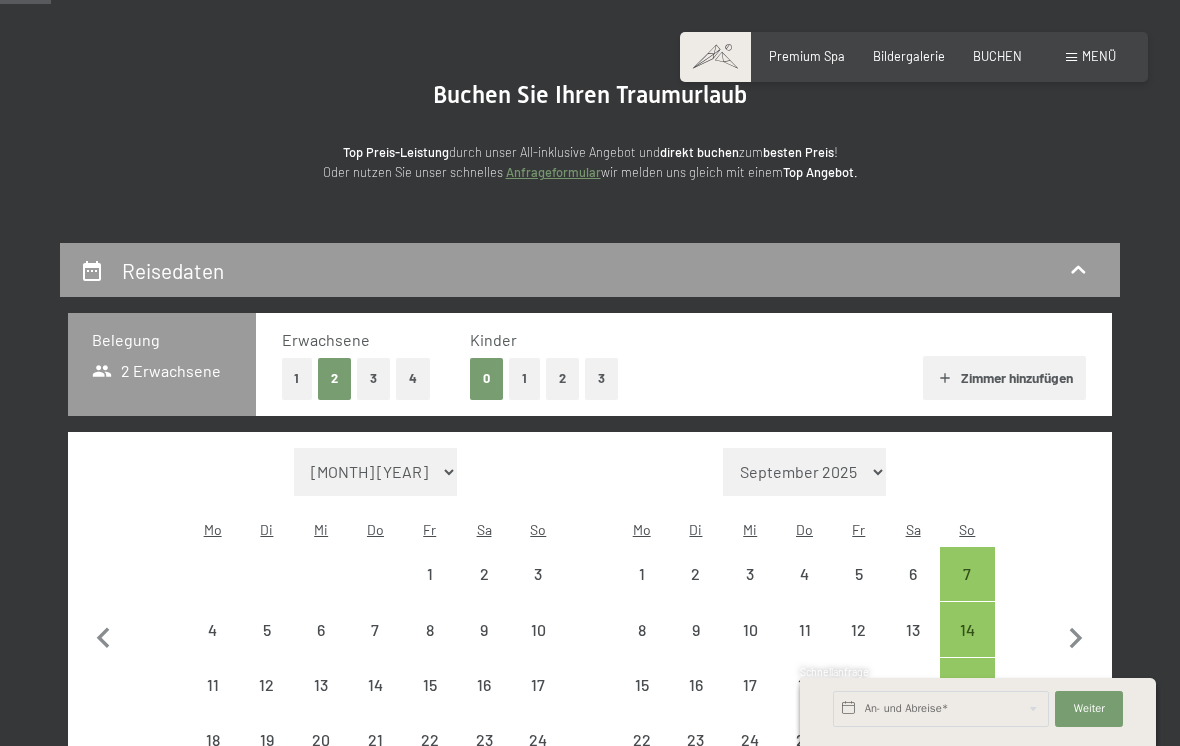 select on "[YEAR]-[MONTH]-[DAY]" 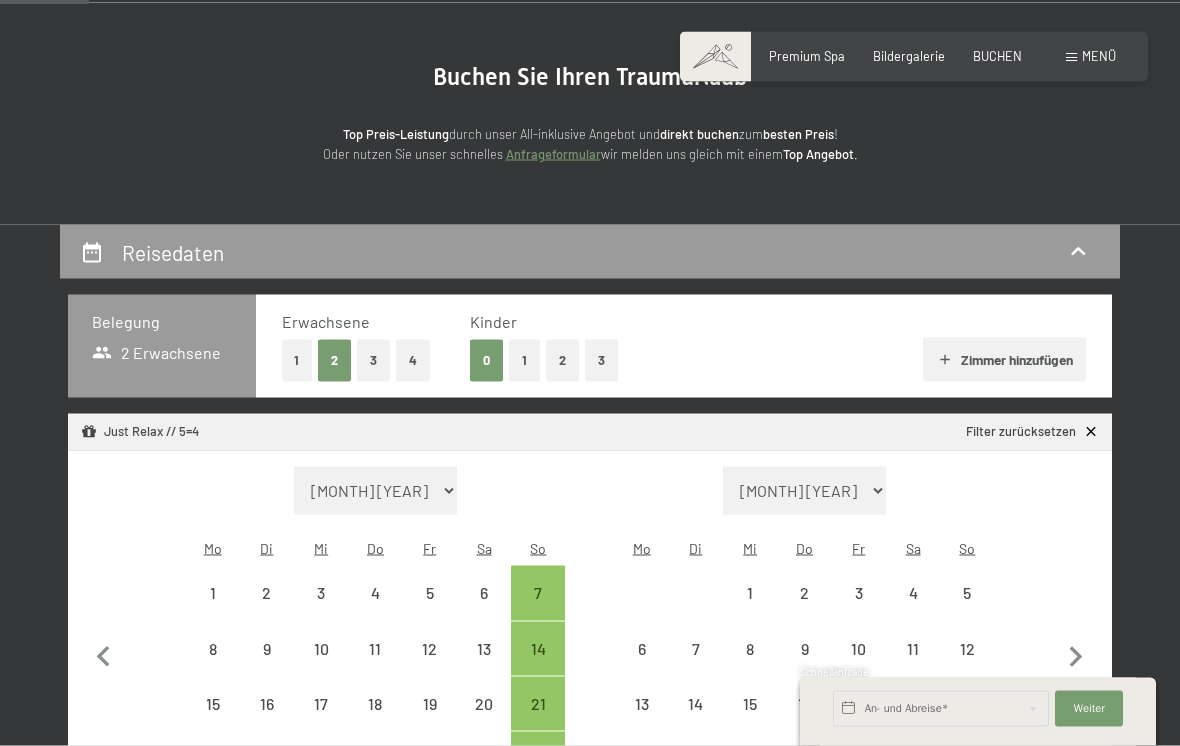 select on "[YEAR]-[MONTH]-[DAY]" 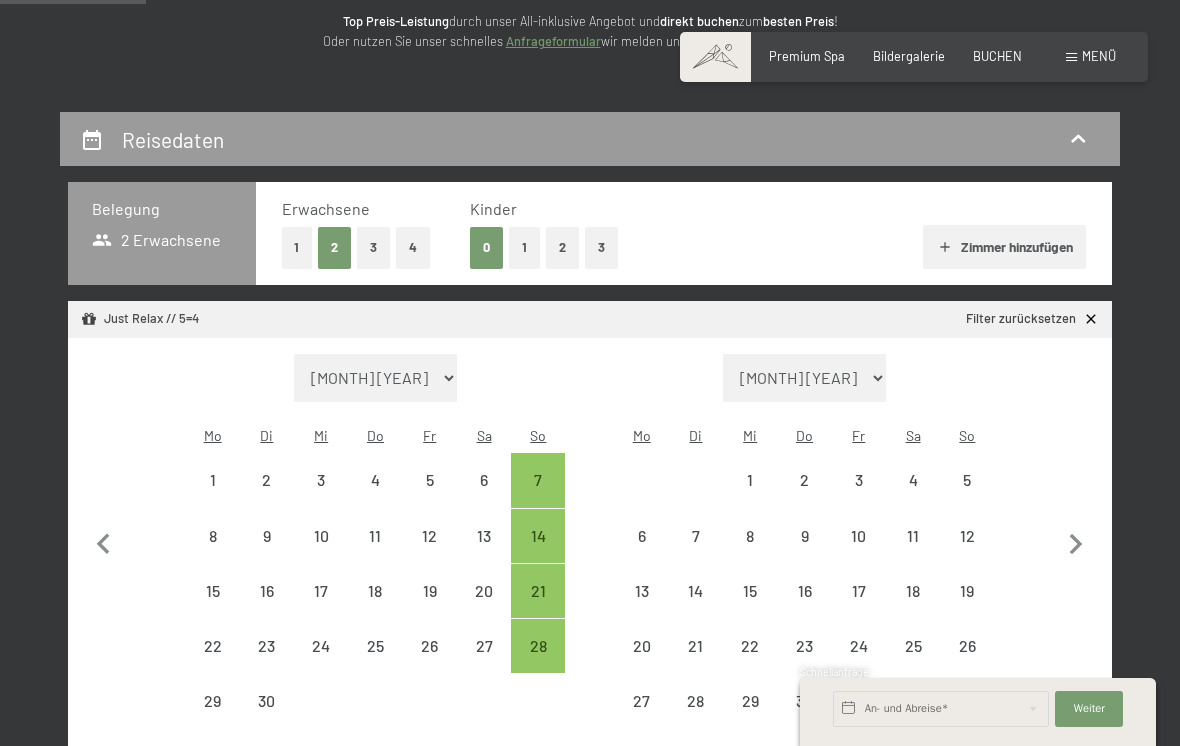 scroll, scrollTop: 287, scrollLeft: 0, axis: vertical 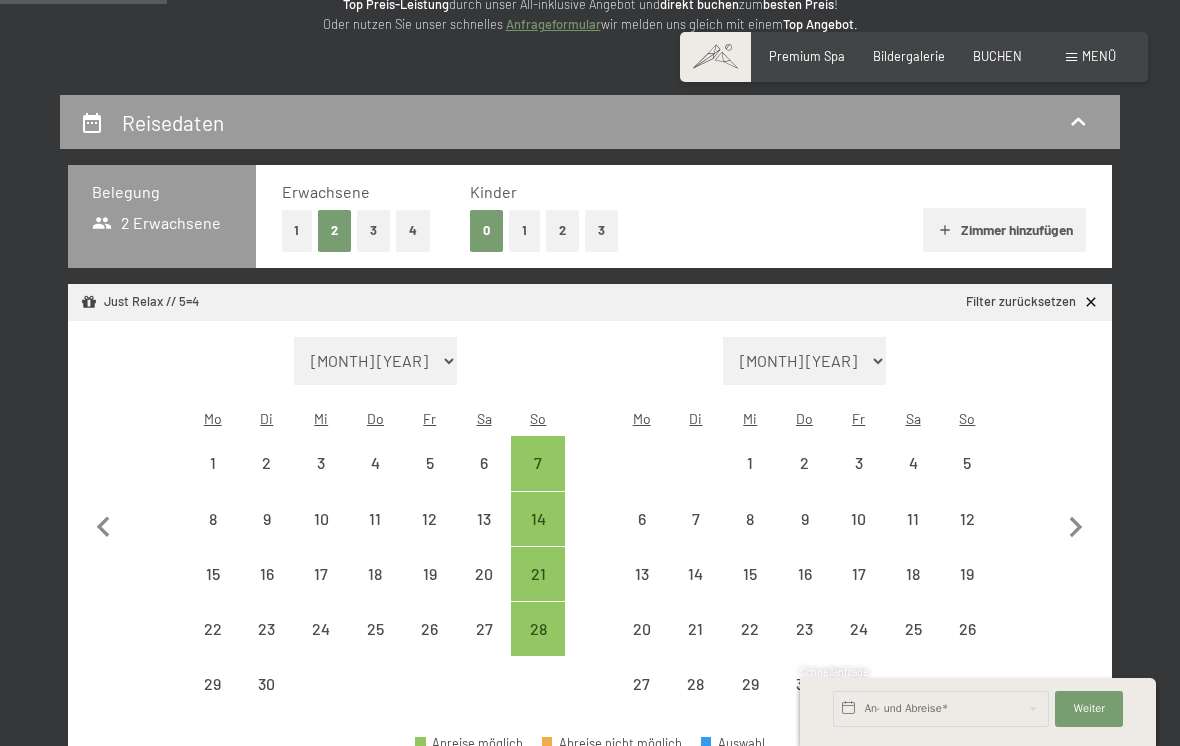 click on "21" at bounding box center (538, 591) 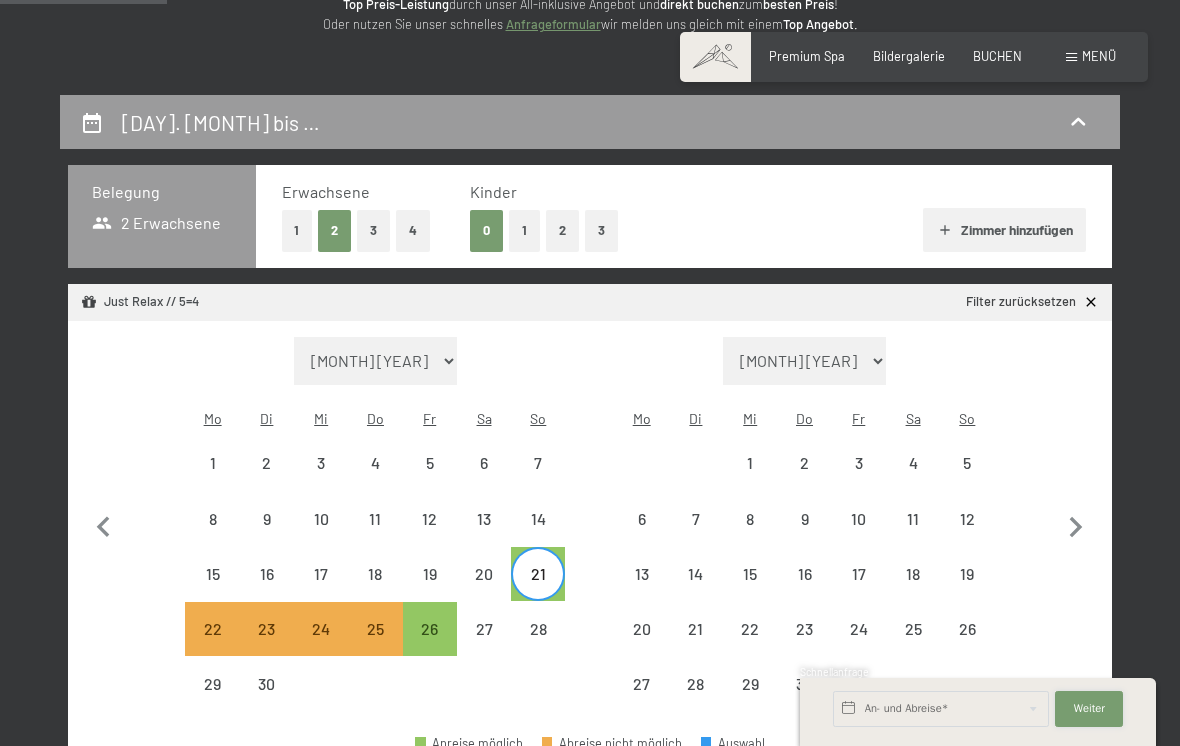 click on "Weiter Adressfelder ausblenden" at bounding box center (1089, 709) 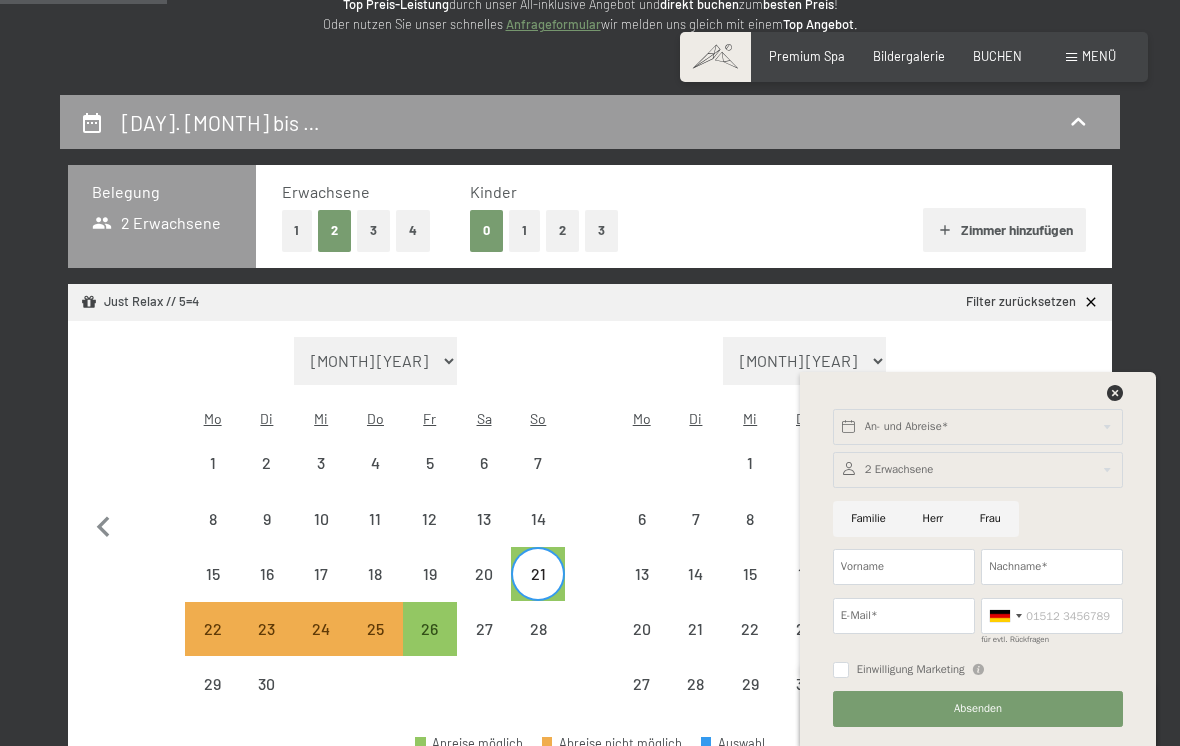 click on "Monat/Jahr [MONTH] [YEAR] [MONTH] [YEAR] [MONTH] [YEAR] [MONTH] [YEAR] [MONTH] [YEAR] [MONTH] [YEAR] [MONTH] [YEAR] [MONTH] [YEAR] [MONTH] [YEAR] [MONTH] [YEAR] [MONTH] [YEAR] [MONTH] [YEAR] [MONTH] [YEAR] [MONTH] [YEAR] [MONTH] [YEAR] [MONTH] [YEAR] [MONTH] [YEAR] [MONTH] [YEAR] [MONTH] [YEAR] [MONTH] [YEAR] [MONTH] [YEAR] [MONTH] [YEAR] [MONTH] [YEAR] [MONTH] [YEAR] [MONTH] [YEAR] [MONTH] [YEAR] [MONTH] [YEAR] Mo Di Mi Do Fr Sa So 1 2 3 4 5 6 7 8 9 10 11 12 13 14 15 16 17 18 19 20 21 22 23 24 25 26 27 28 29 30 Monat/Jahr [MONTH] [YEAR] [MONTH] [YEAR] [MONTH] [YEAR] [MONTH] [YEAR] [MONTH] [YEAR] [MONTH] [YEAR] [MONTH] [YEAR] [MONTH] [YEAR] [MONTH] [YEAR] [MONTH] [YEAR] [MONTH] [YEAR] [MONTH] [YEAR] [MONTH] [YEAR] [MONTH] [YEAR] [MONTH] [YEAR] [MONTH] [YEAR] [MONTH] [YEAR] [MONTH] [YEAR] [MONTH] [YEAR] [MONTH] [YEAR] [MONTH] [YEAR] [MONTH] [YEAR] [MONTH] [YEAR] [MONTH] [YEAR] [MONTH] [YEAR] Mo Di Mi Do Fr Sa So 1 2 3 4 5 6 7 8 9 10 11 12 13 14 15 16 17 18 19 20 21 22 23 24 25 26 27 28 29 30 31" at bounding box center [589, 525] 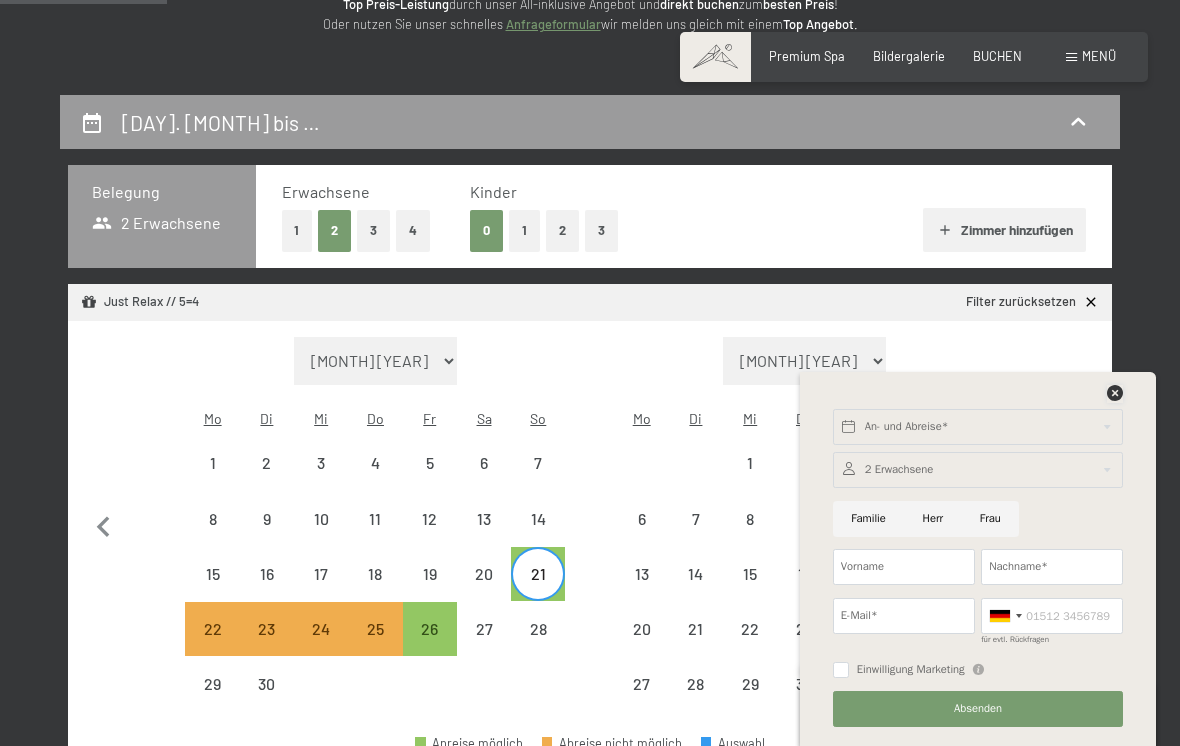 click at bounding box center [1115, 393] 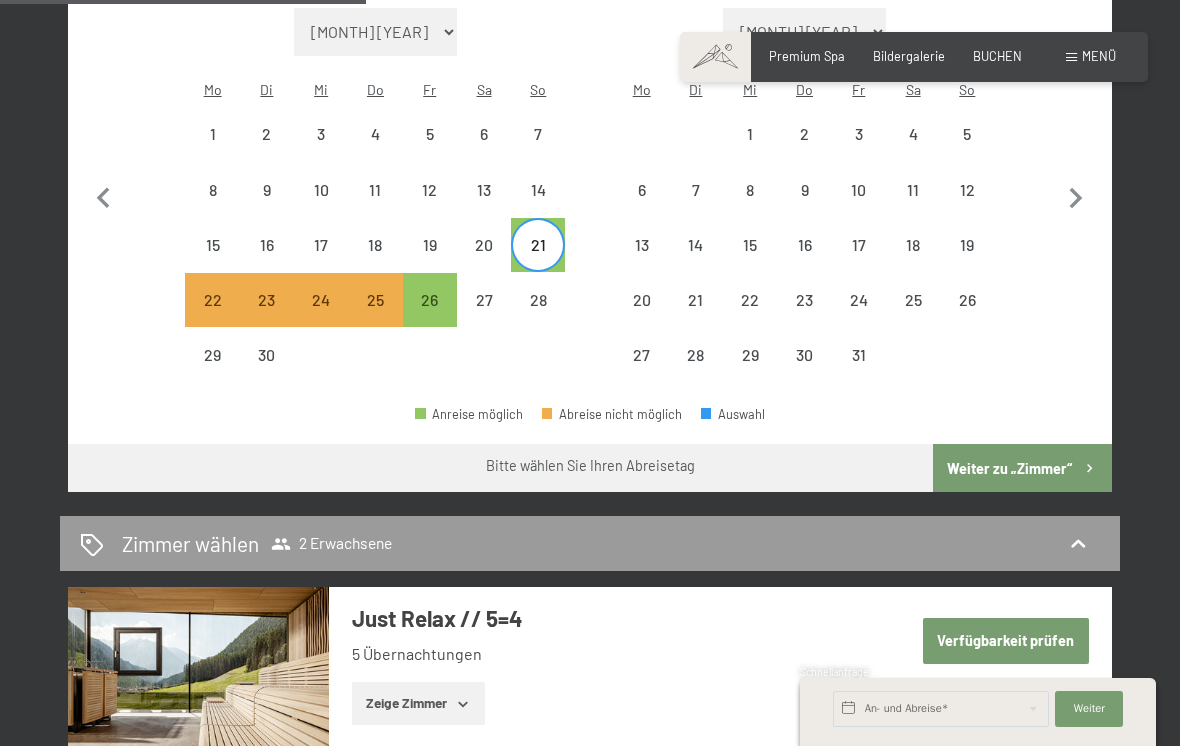 scroll, scrollTop: 643, scrollLeft: 0, axis: vertical 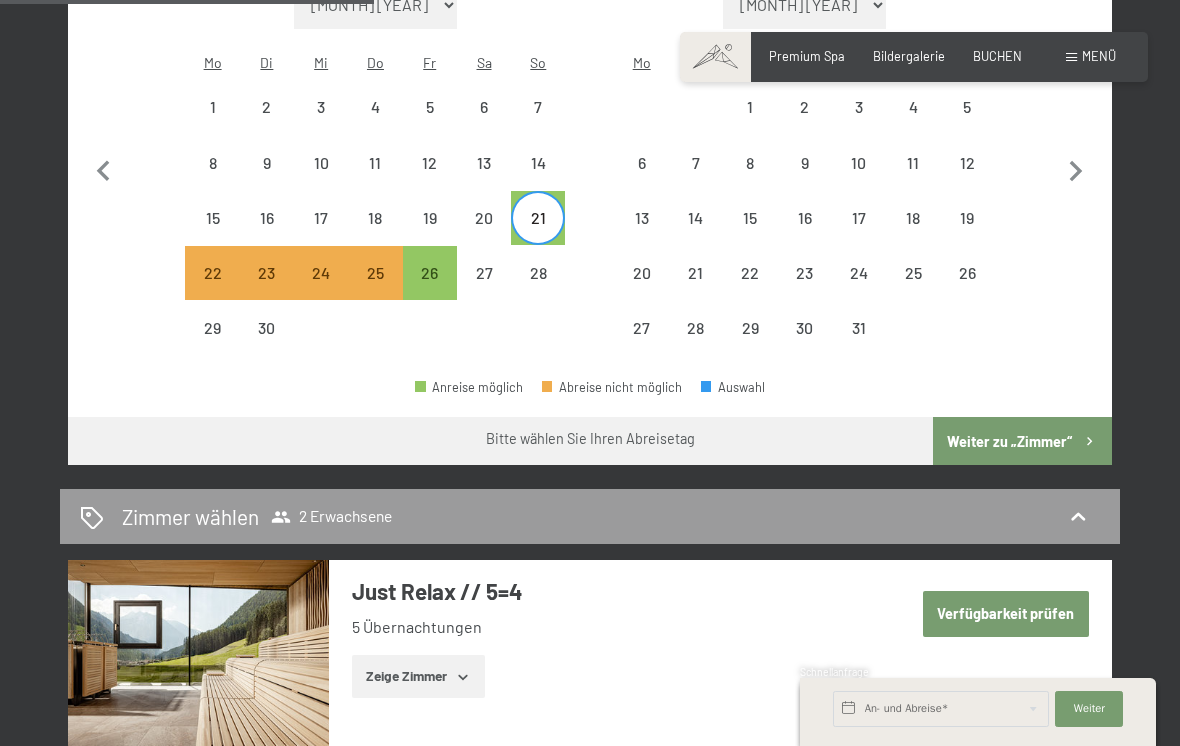 click on "26" at bounding box center [430, 290] 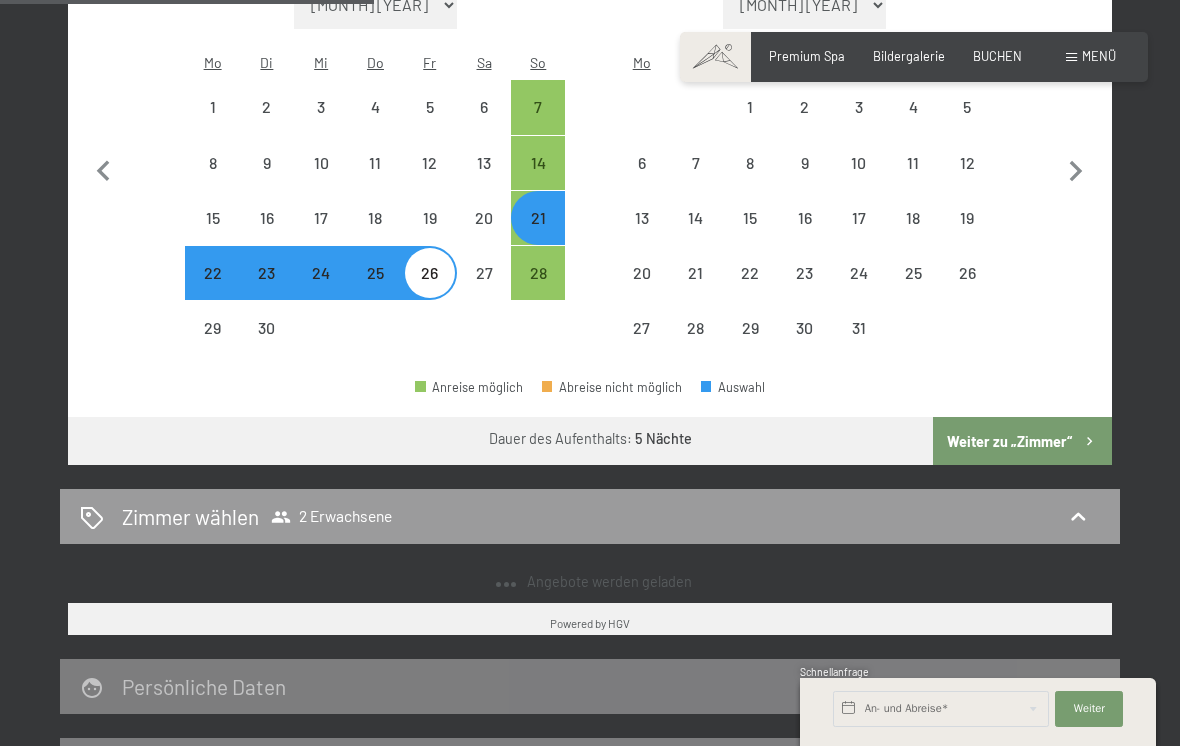 select on "[YEAR]-[MONTH]-[DAY]" 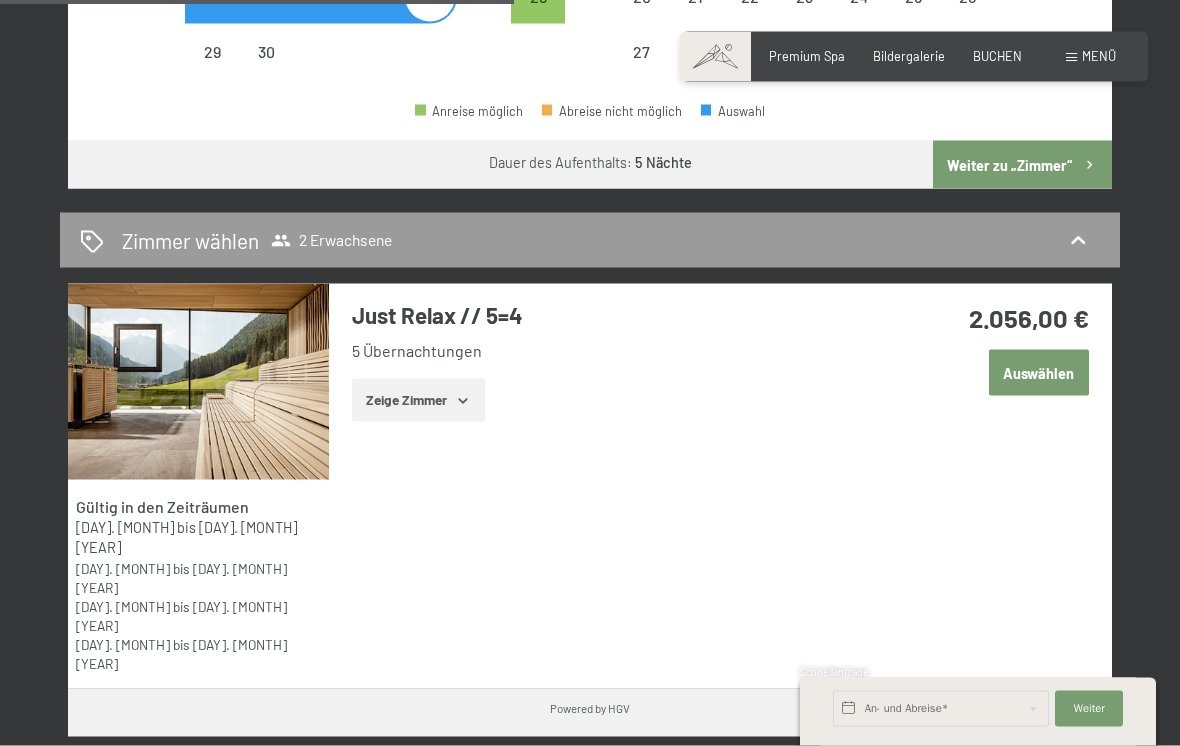 scroll, scrollTop: 916, scrollLeft: 0, axis: vertical 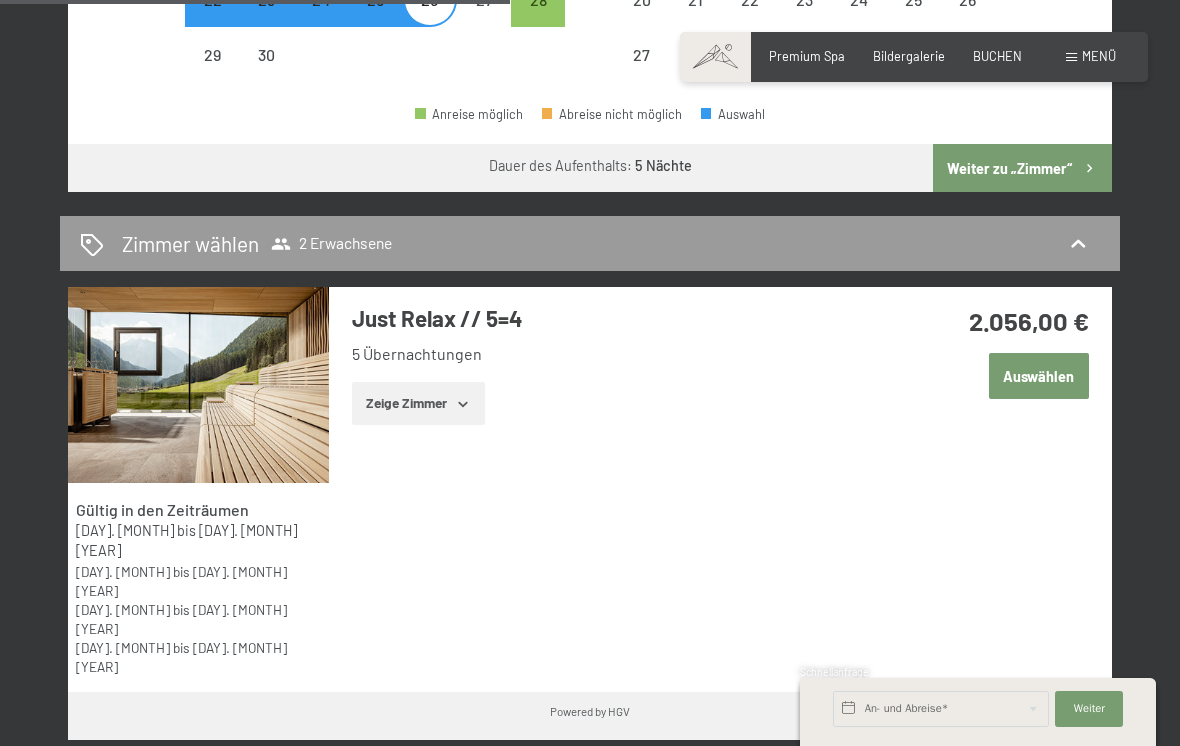 click on "Zeige Zimmer" at bounding box center [418, 404] 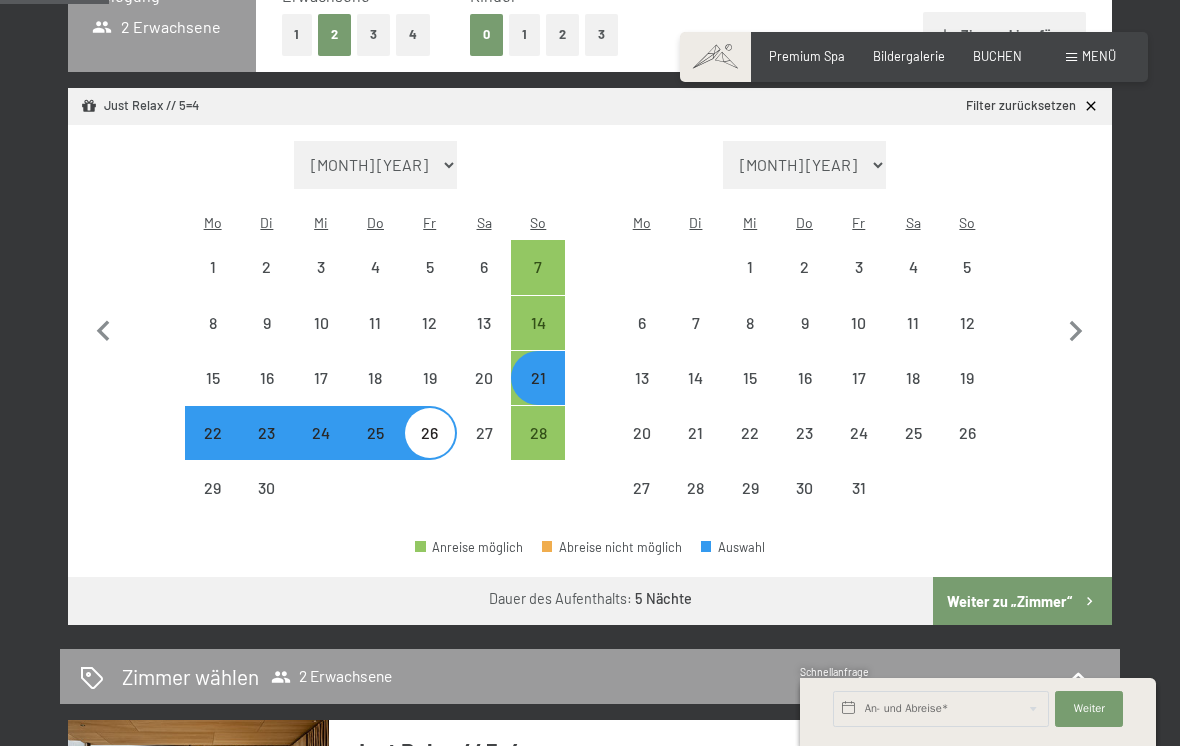 scroll, scrollTop: 482, scrollLeft: 0, axis: vertical 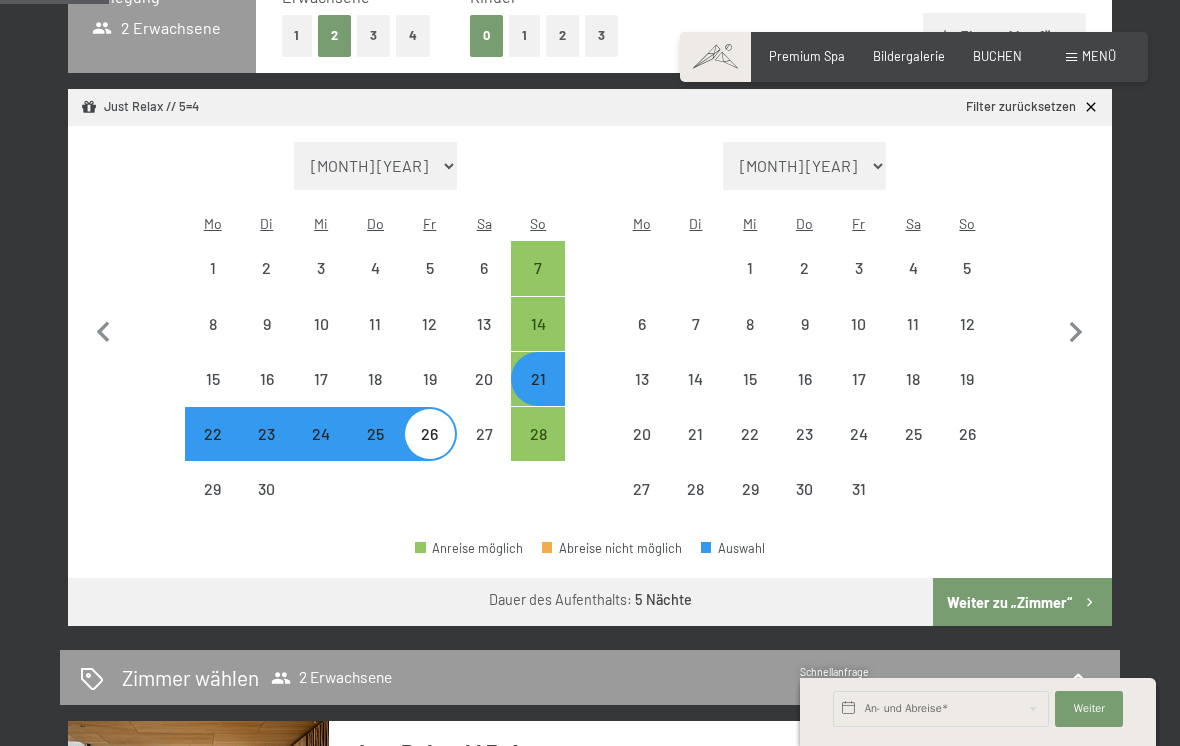 click on "28" at bounding box center (538, 451) 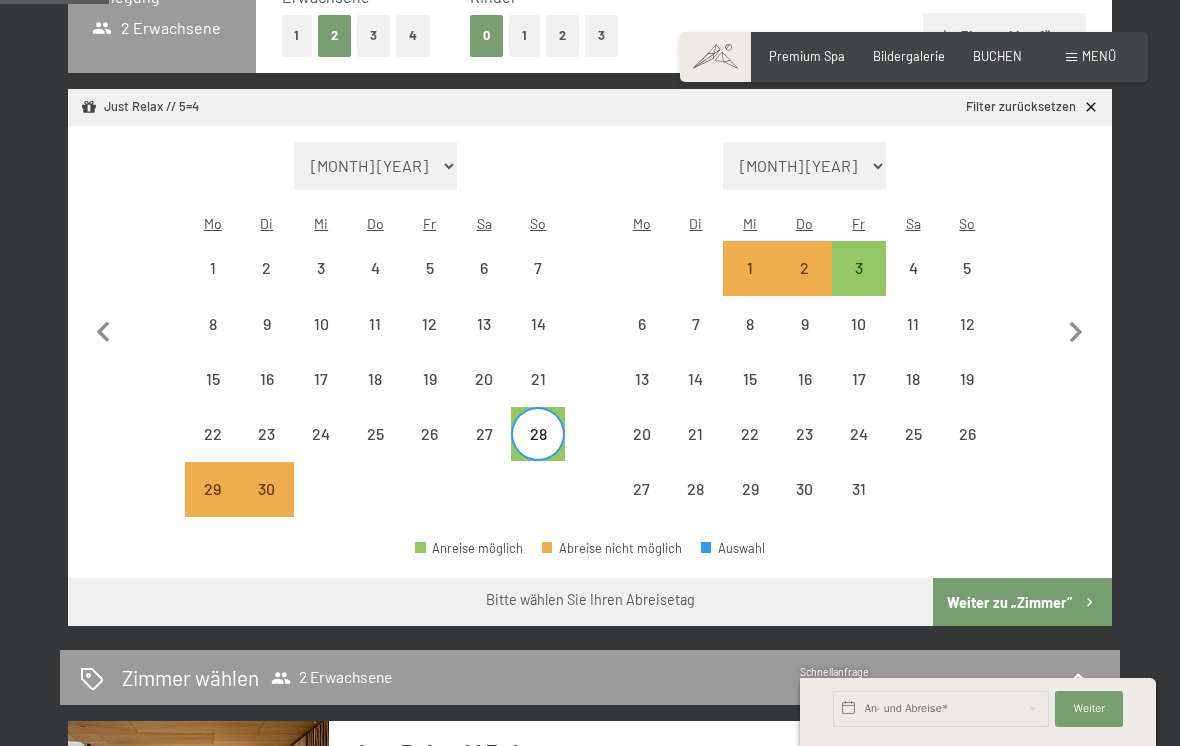 click on "3" at bounding box center [859, 285] 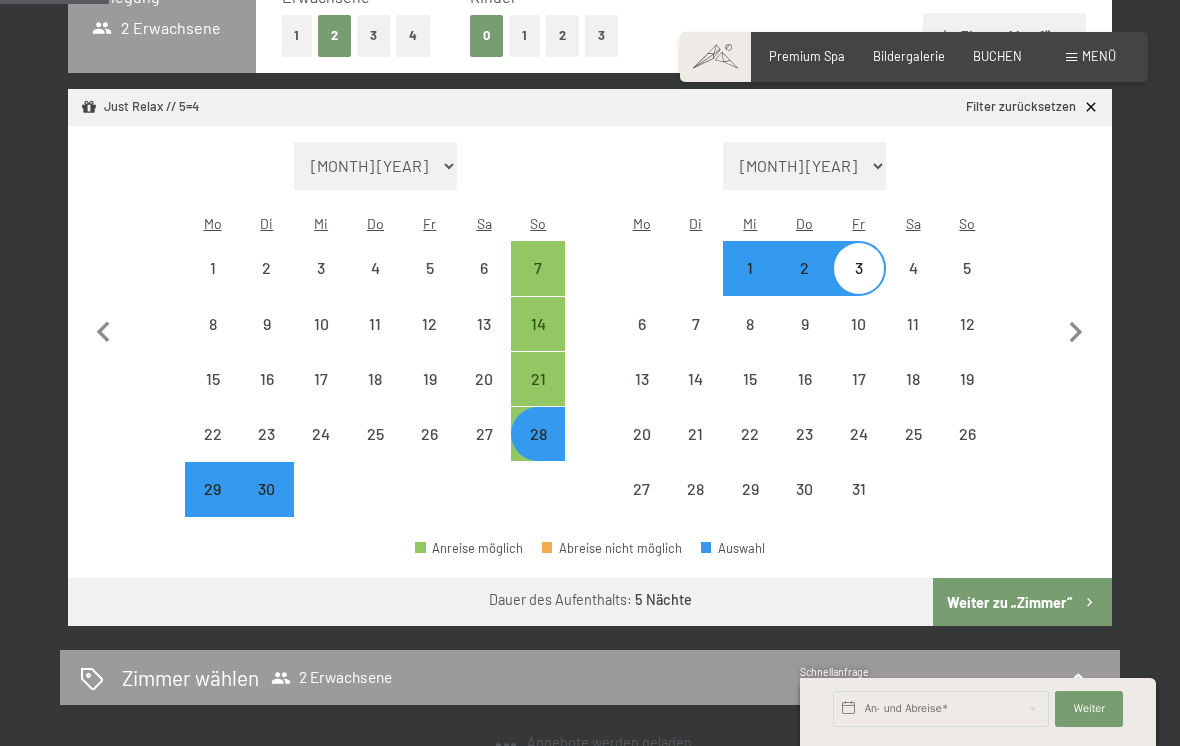 select on "2025-09-01" 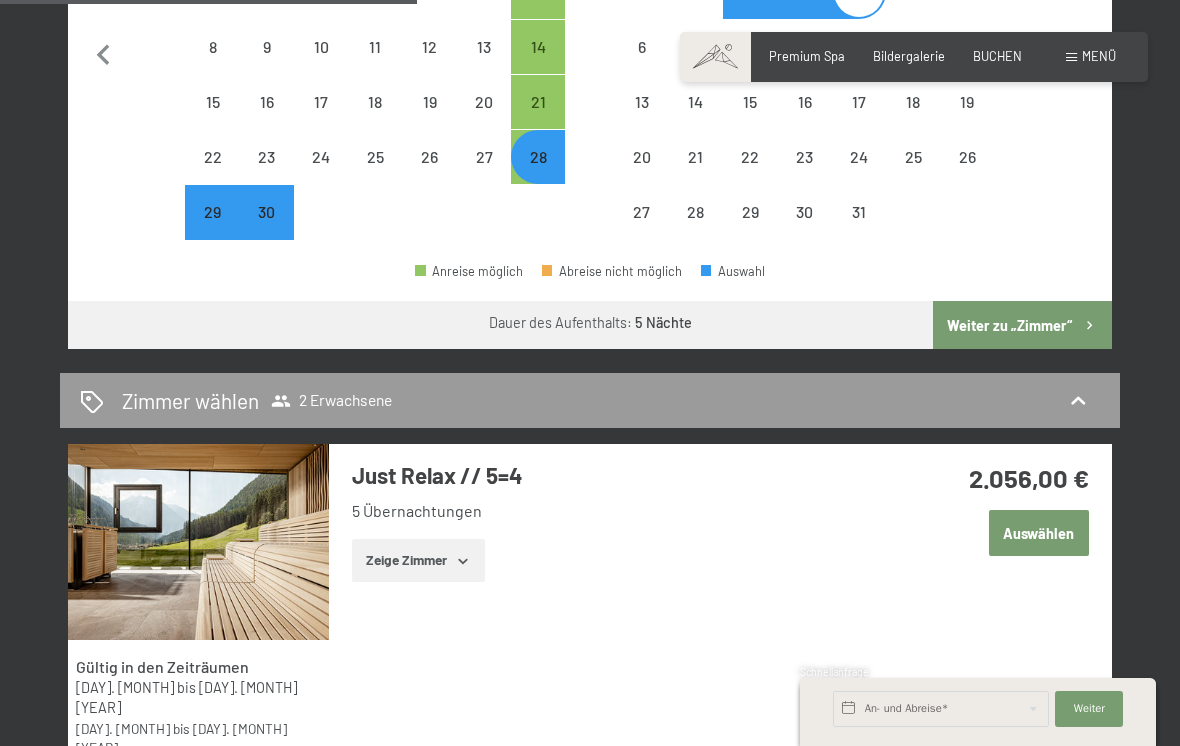 scroll, scrollTop: 757, scrollLeft: 0, axis: vertical 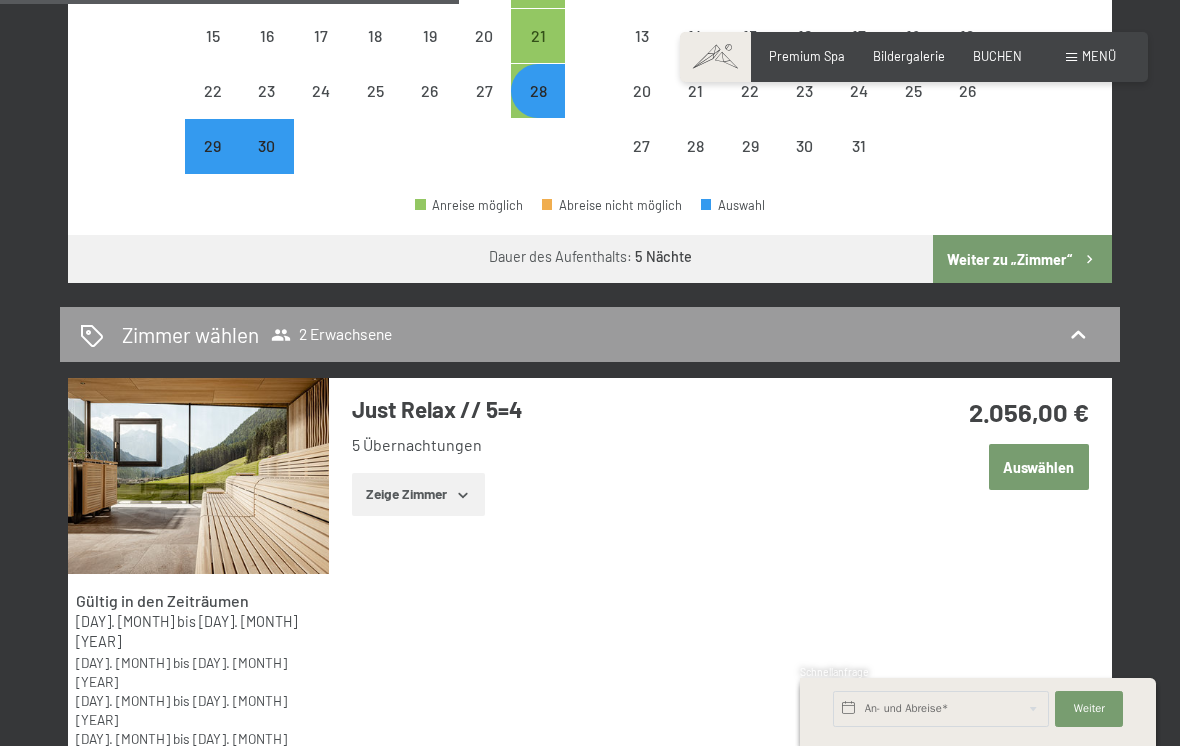 click on "Auswählen" at bounding box center [1039, 467] 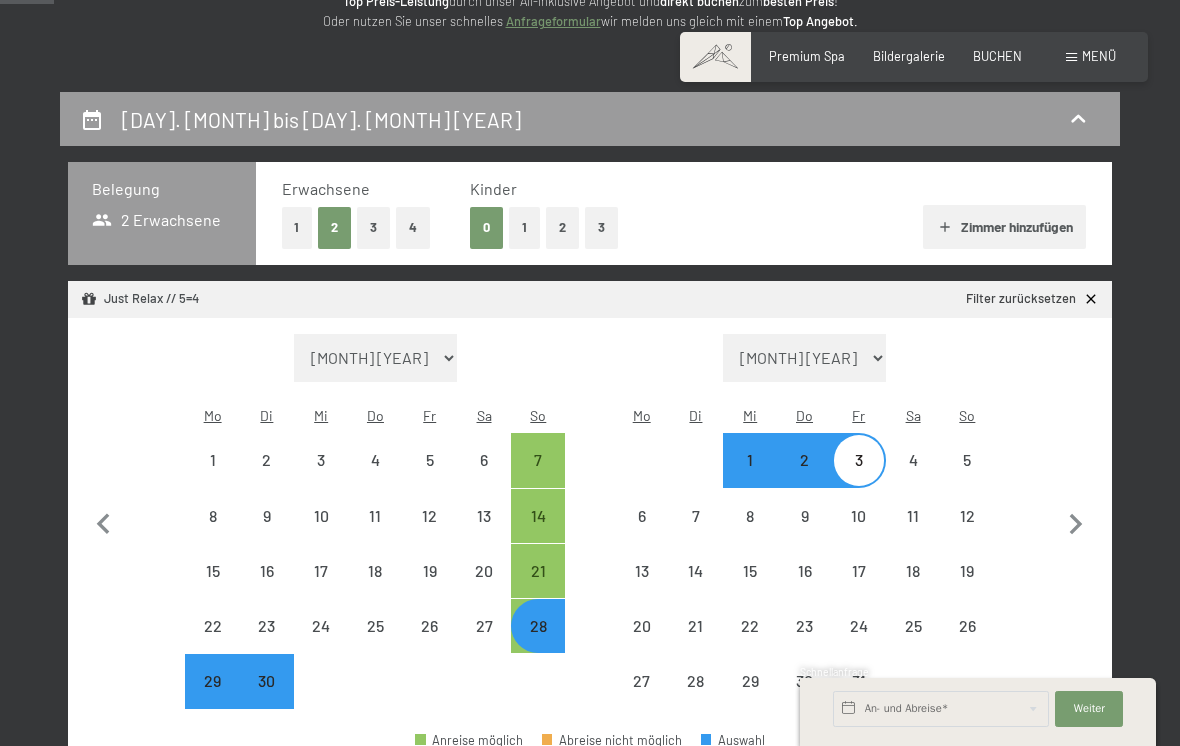 scroll, scrollTop: 279, scrollLeft: 0, axis: vertical 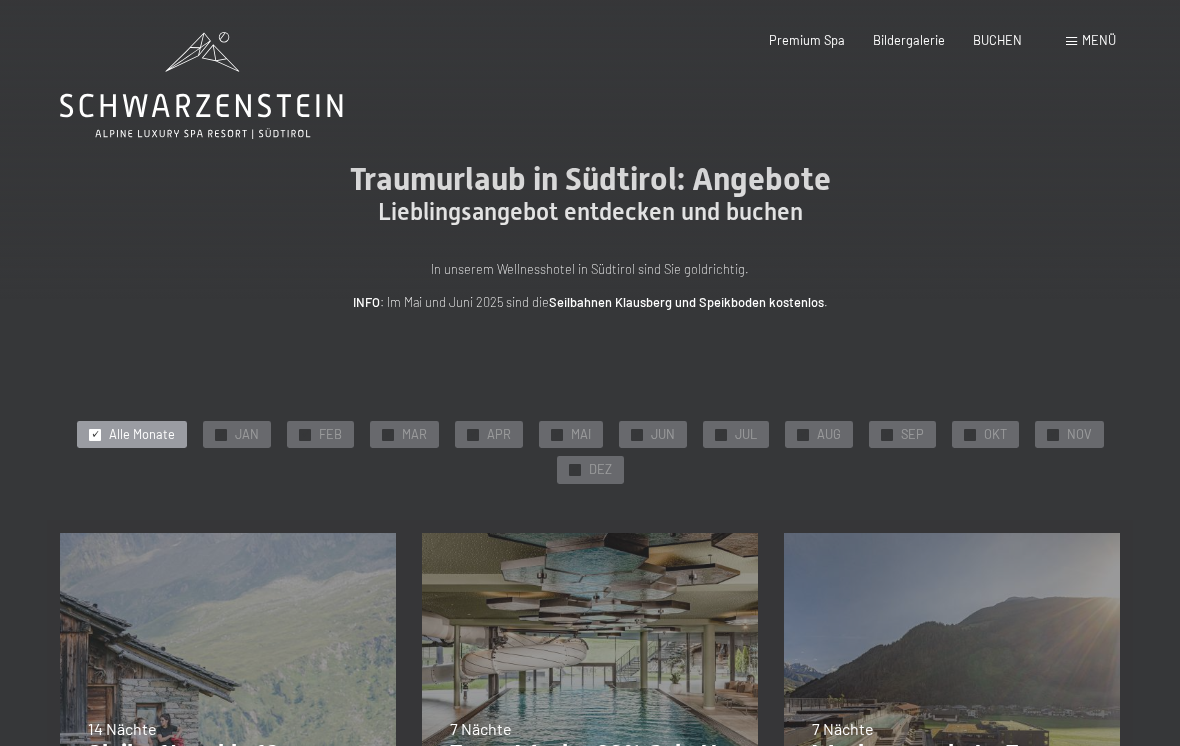 click on "SEP" at bounding box center [912, 435] 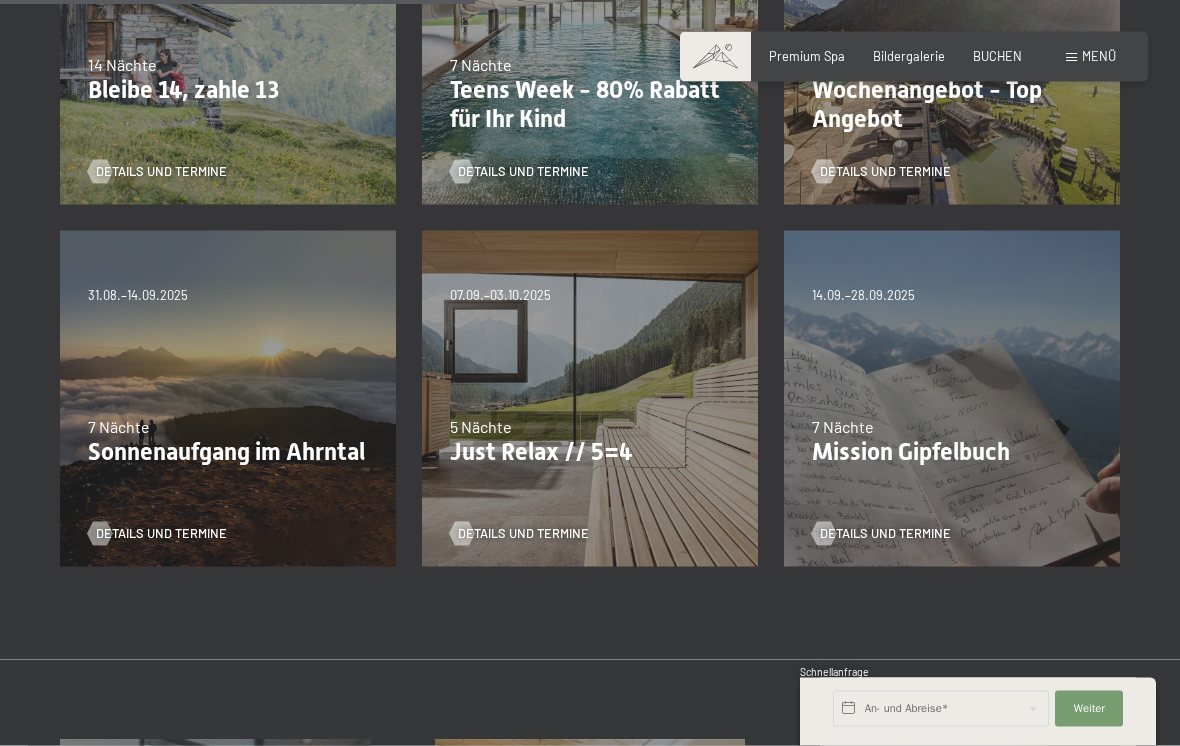 scroll, scrollTop: 678, scrollLeft: 0, axis: vertical 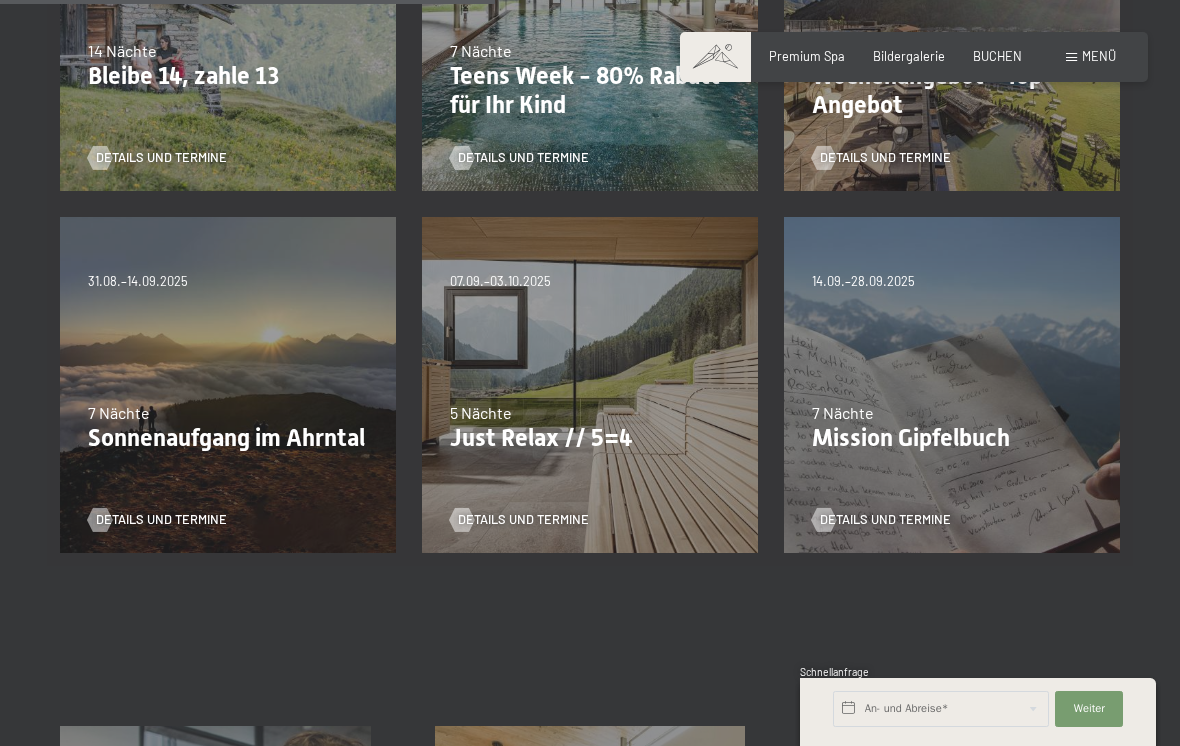 click on "Details und Termine" at bounding box center [885, 520] 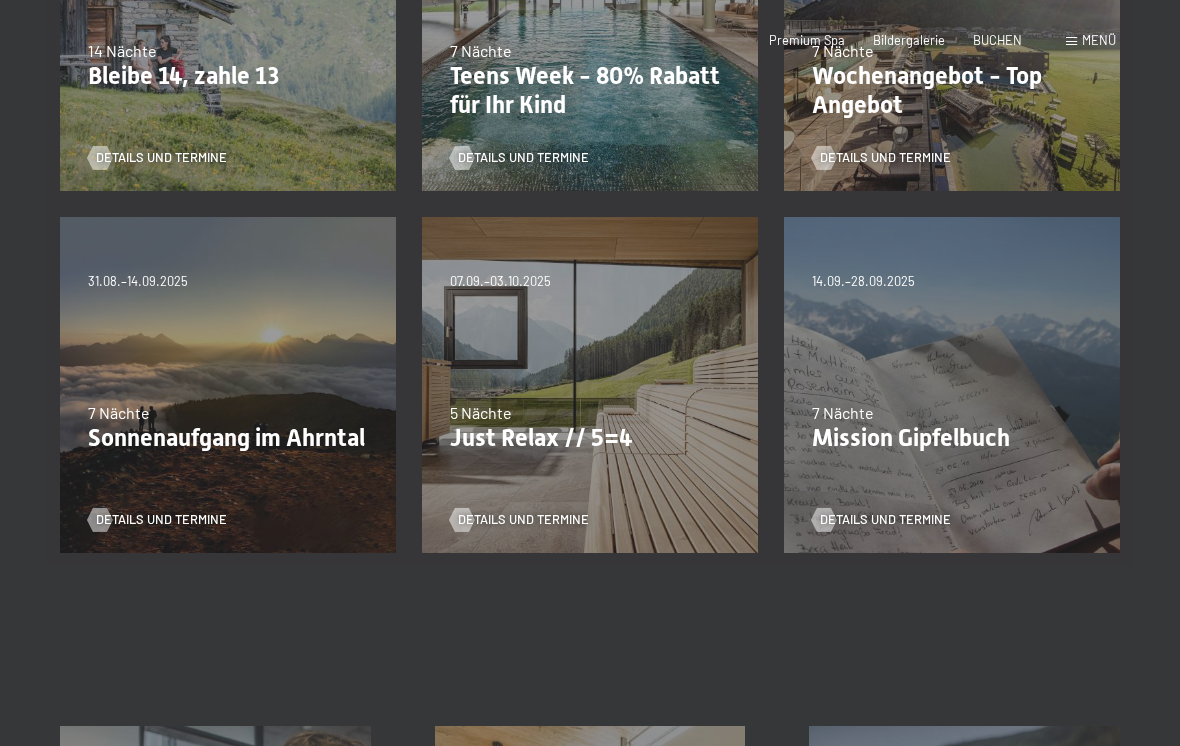 scroll, scrollTop: 0, scrollLeft: 0, axis: both 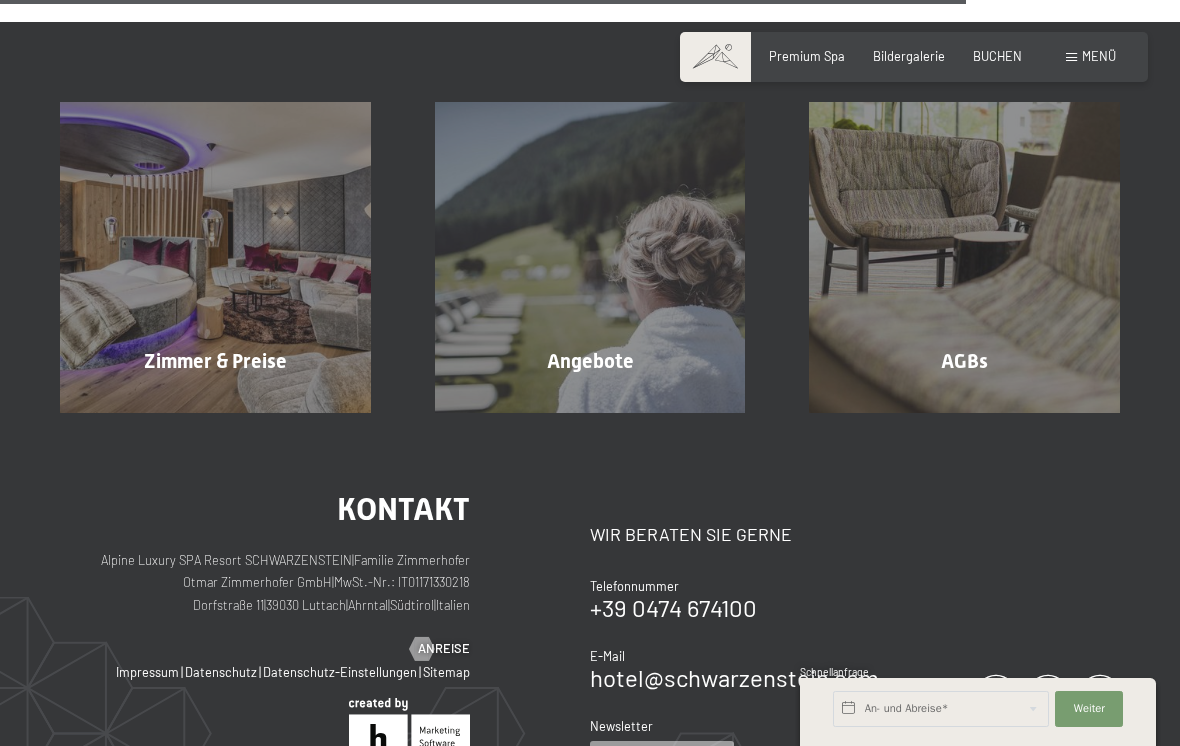 click on "Angebote           Mehr erfahren" at bounding box center (590, 257) 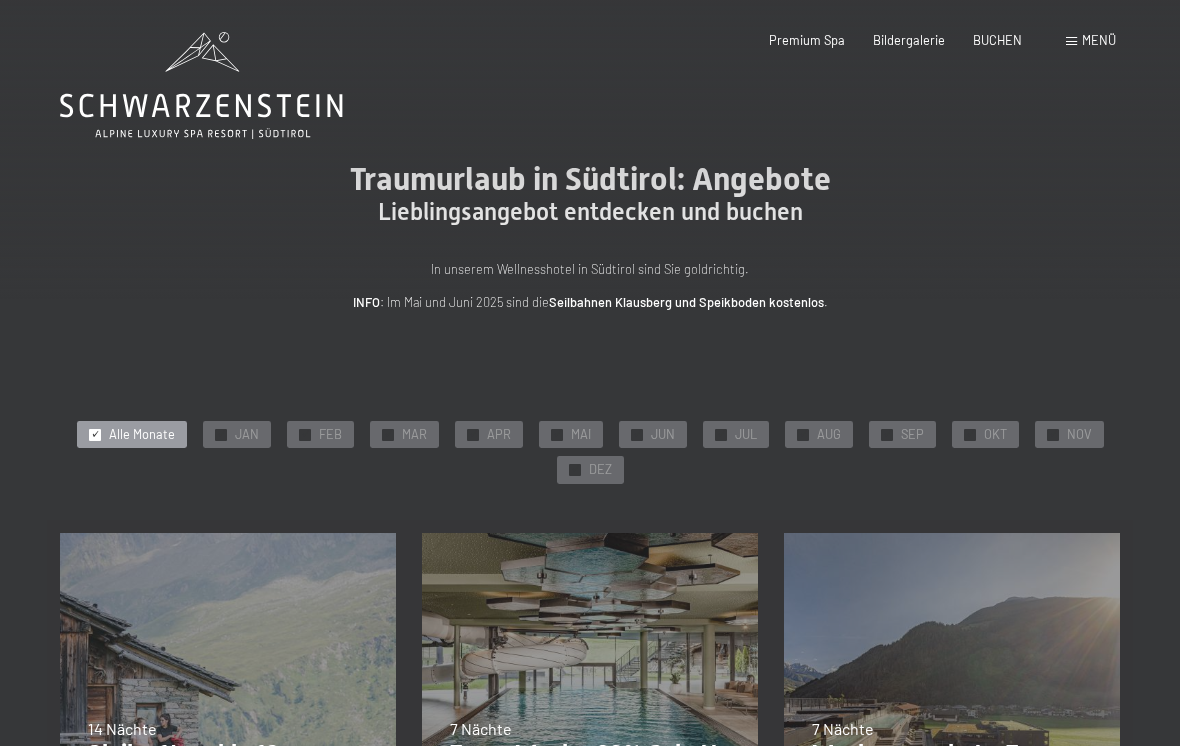 scroll, scrollTop: 0, scrollLeft: 0, axis: both 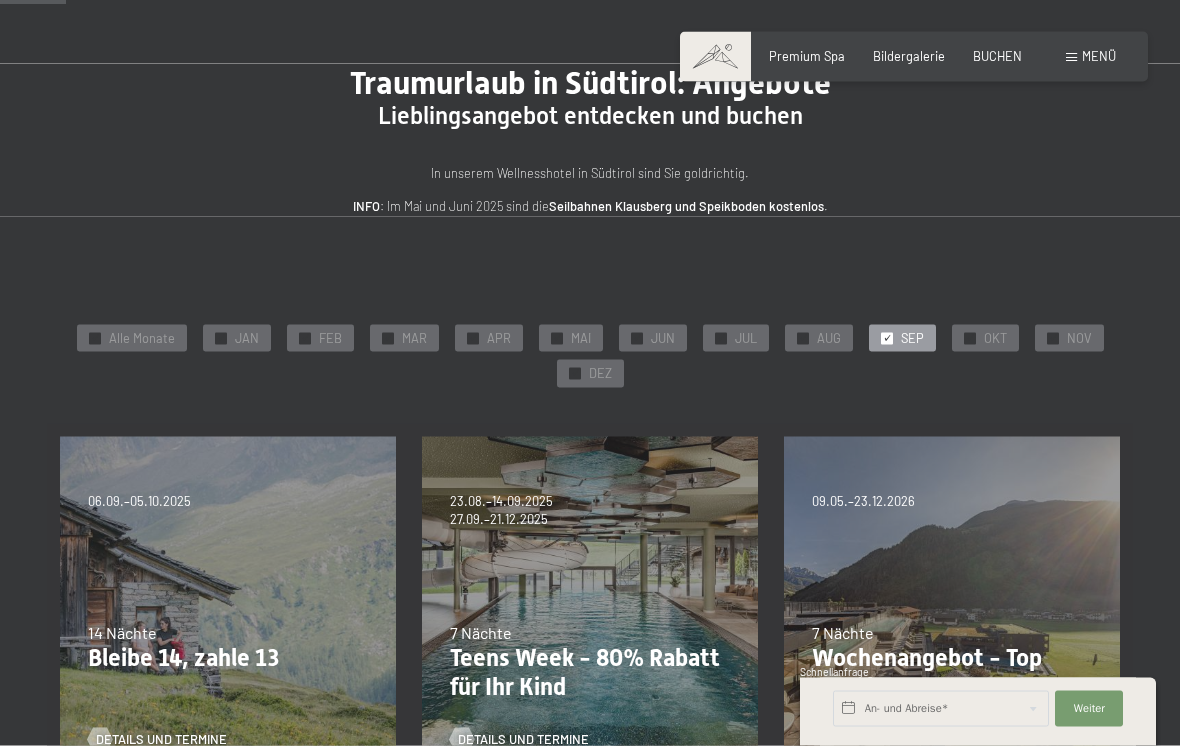 click on "OKT" 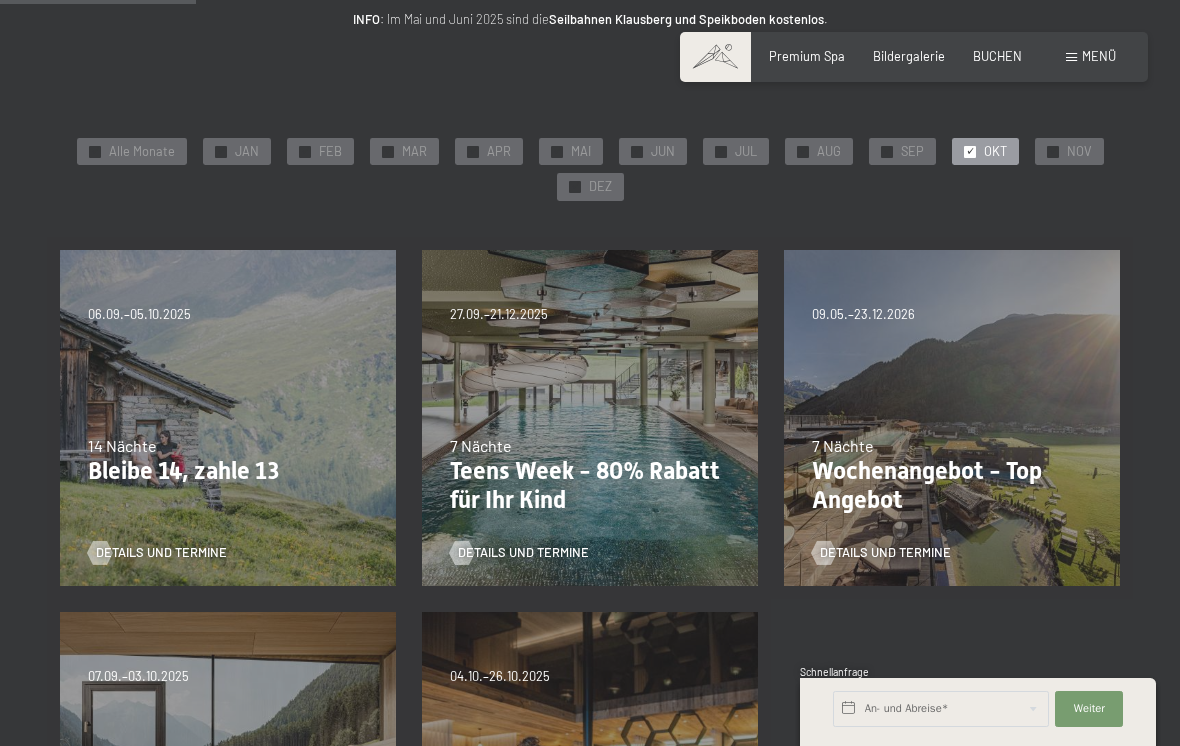 scroll, scrollTop: 282, scrollLeft: 0, axis: vertical 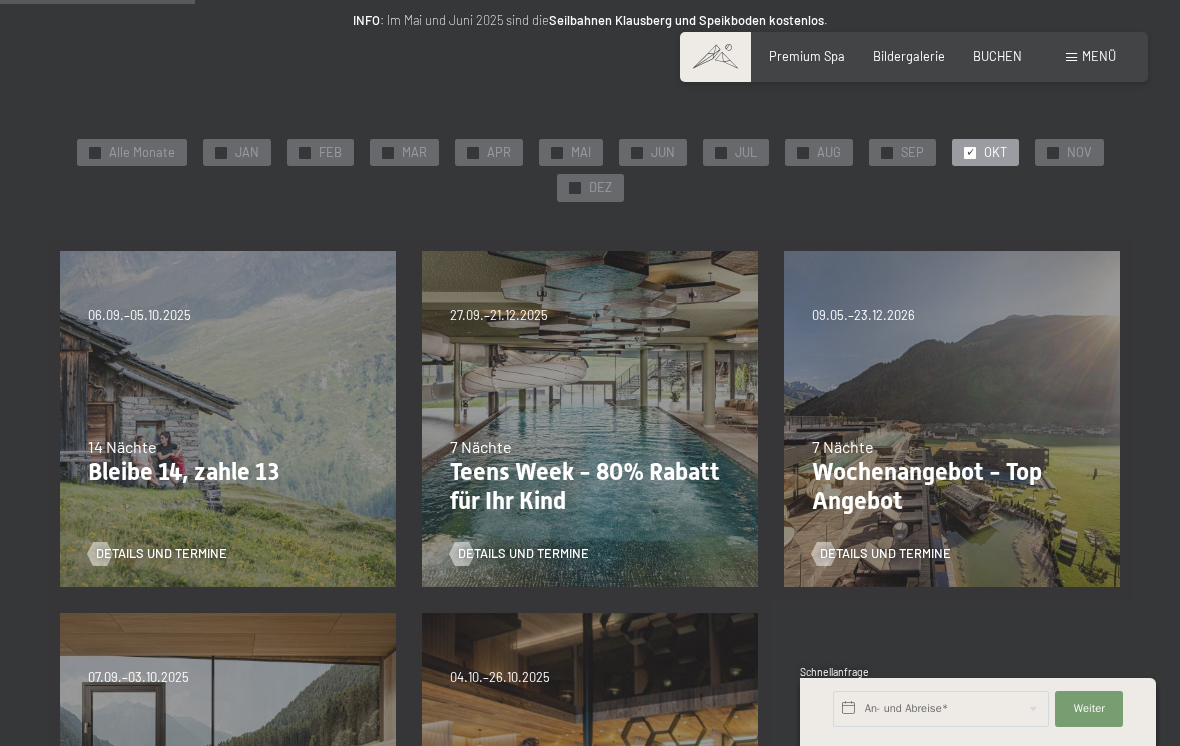 click on "OKT" 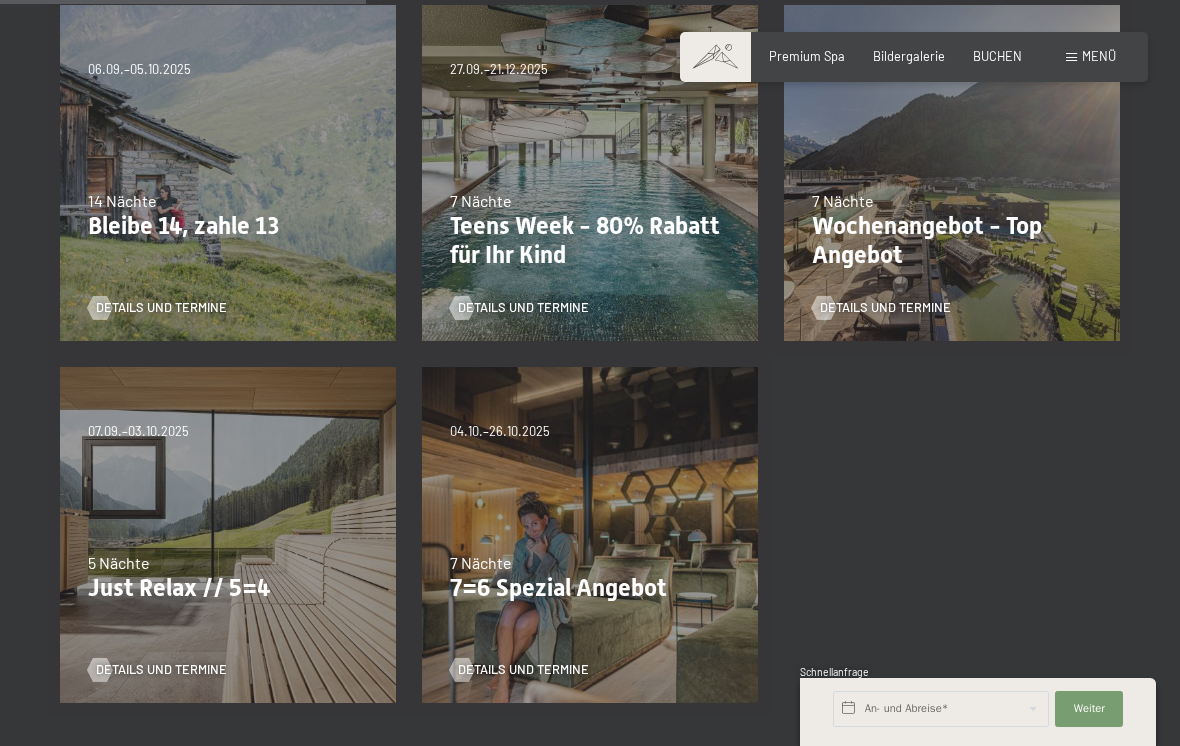 scroll, scrollTop: 529, scrollLeft: 0, axis: vertical 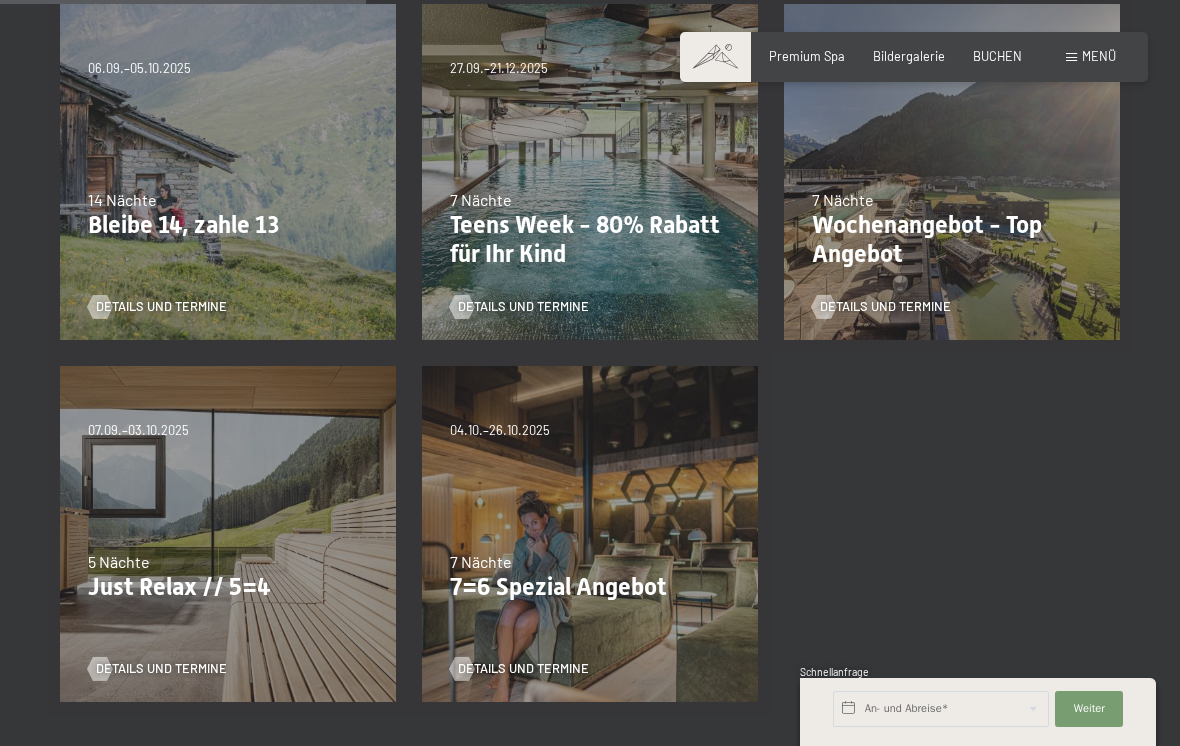 click on "7=6 Spezial Angebot" 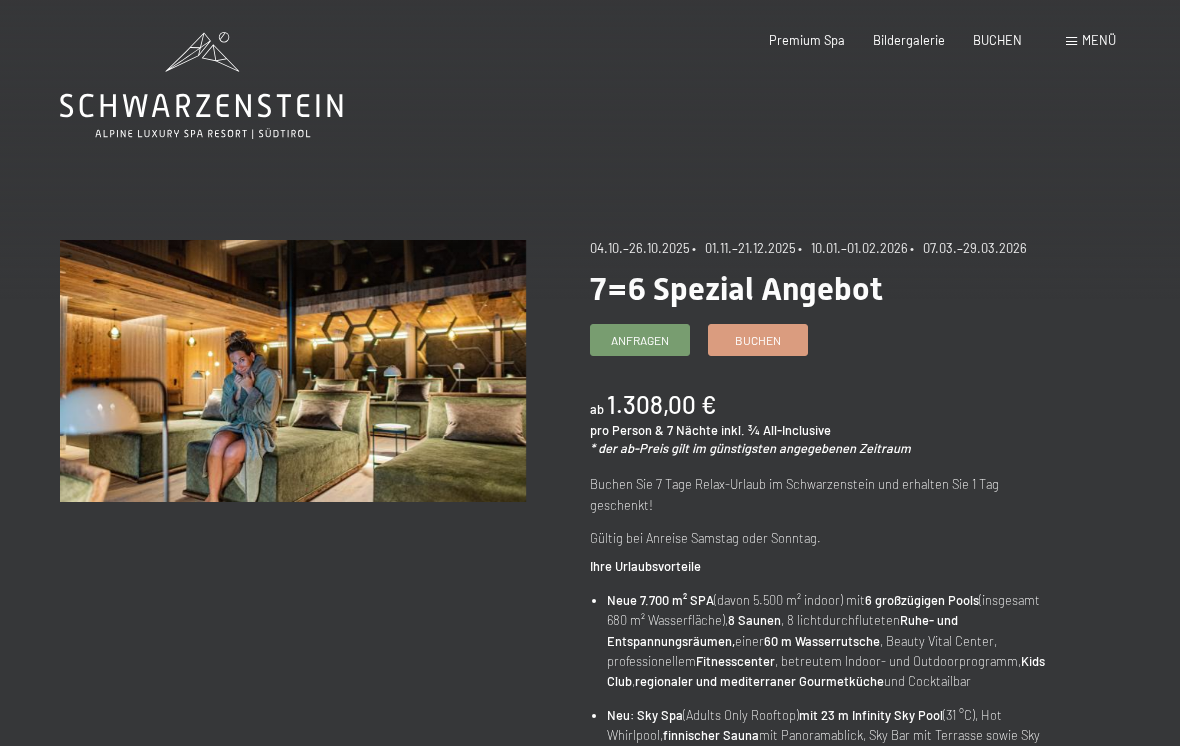 scroll, scrollTop: 0, scrollLeft: 0, axis: both 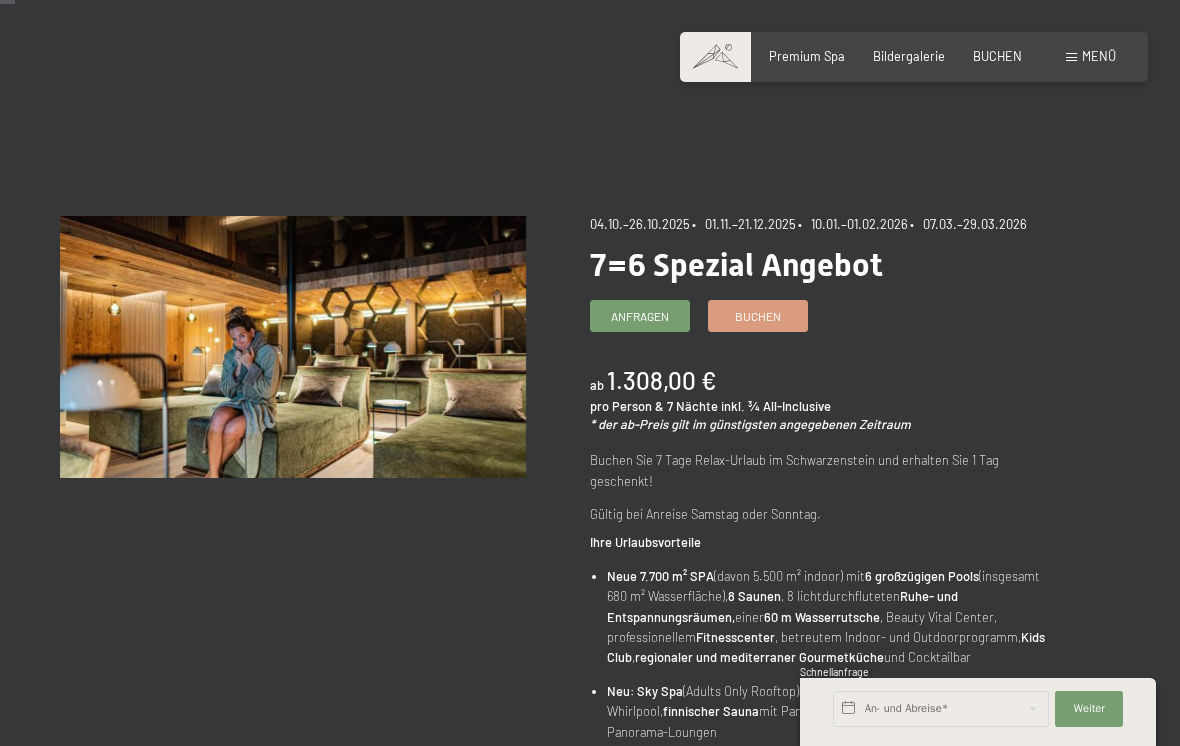 click on "Buchen" at bounding box center [758, 316] 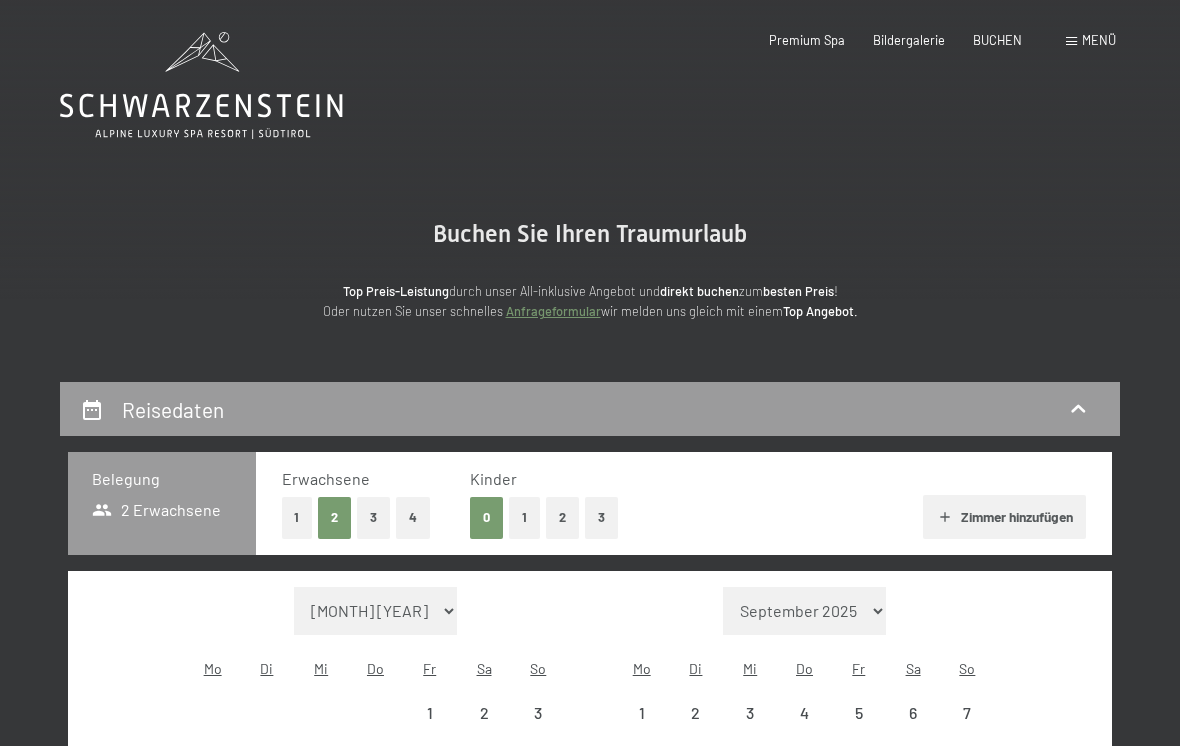 scroll, scrollTop: 0, scrollLeft: 0, axis: both 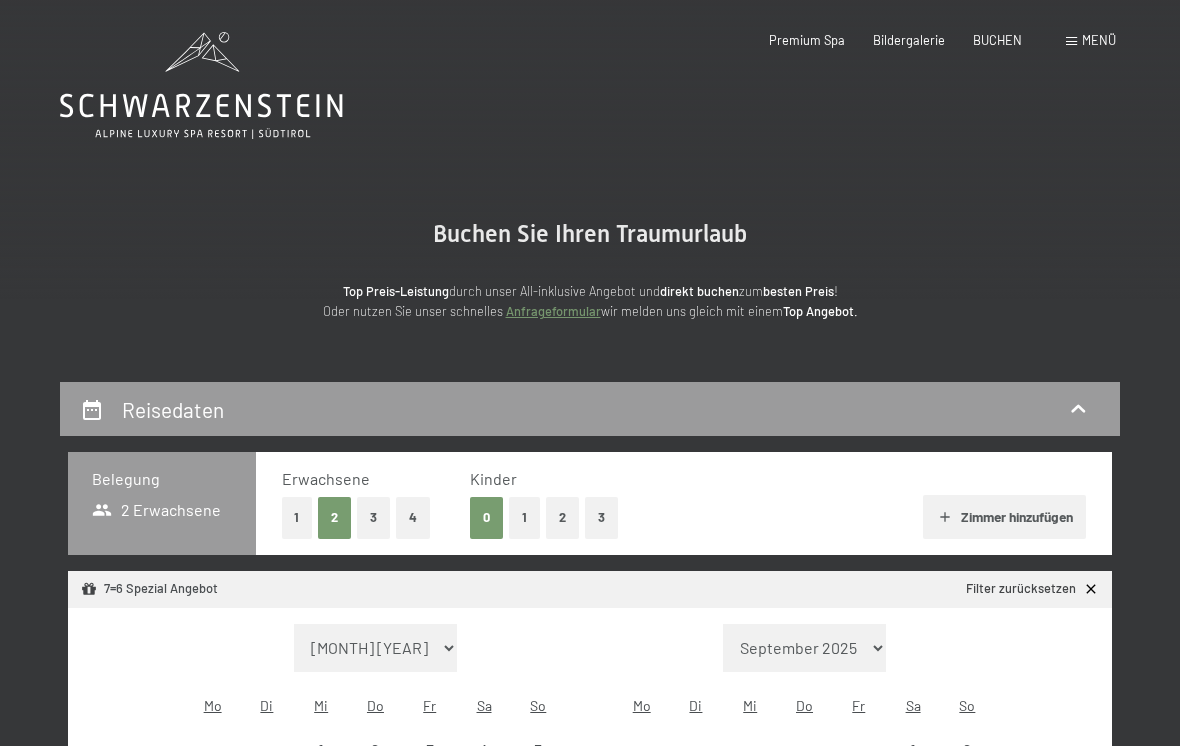 select on "2025-10-01" 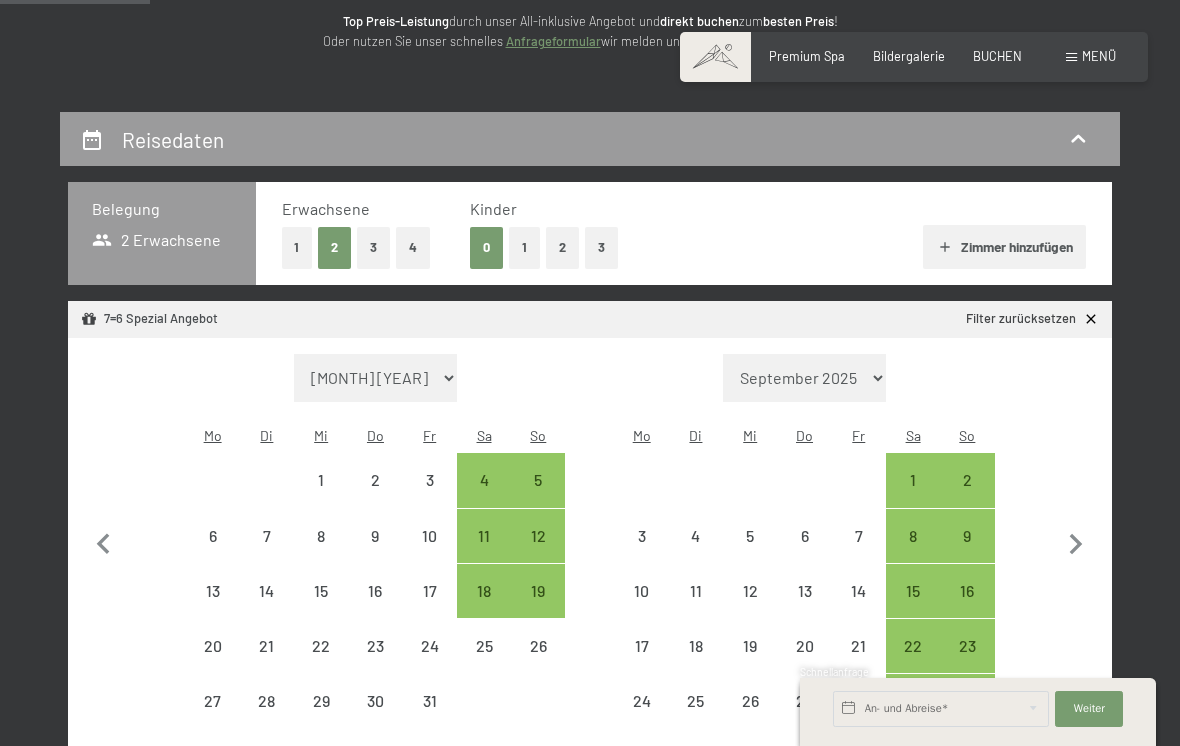 scroll, scrollTop: 277, scrollLeft: 0, axis: vertical 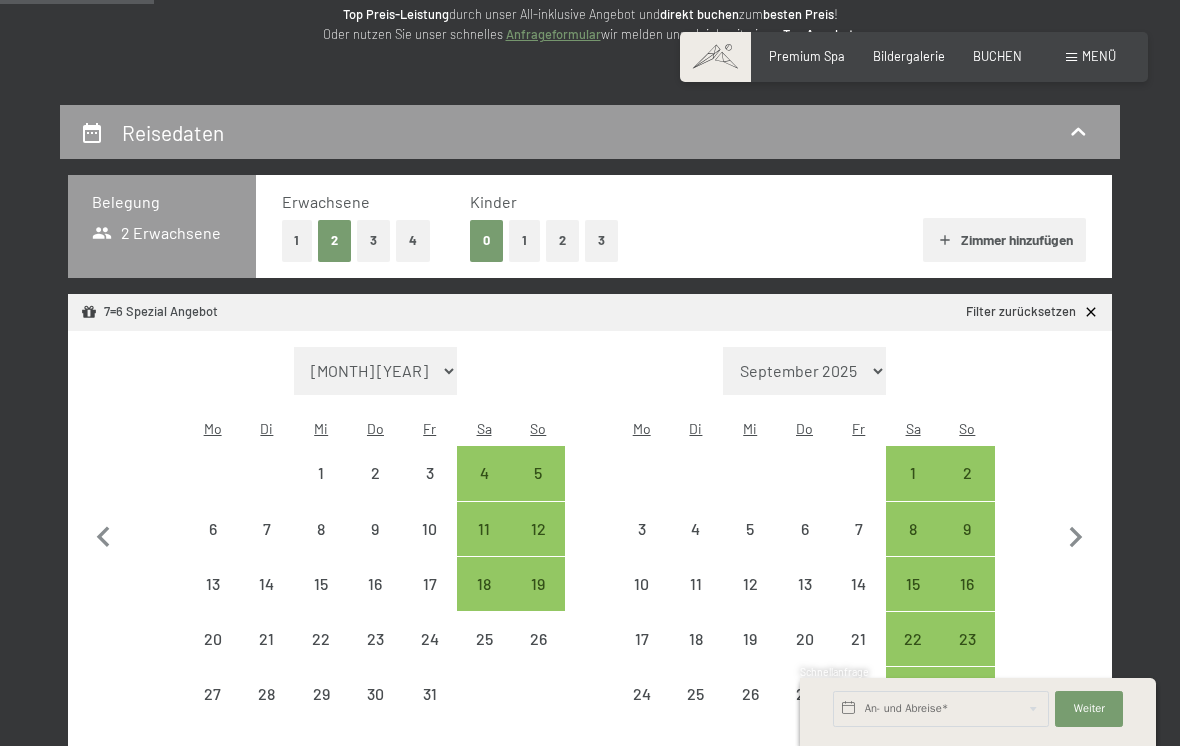 click on "Einwilligung Marketing*" at bounding box center (467, 430) 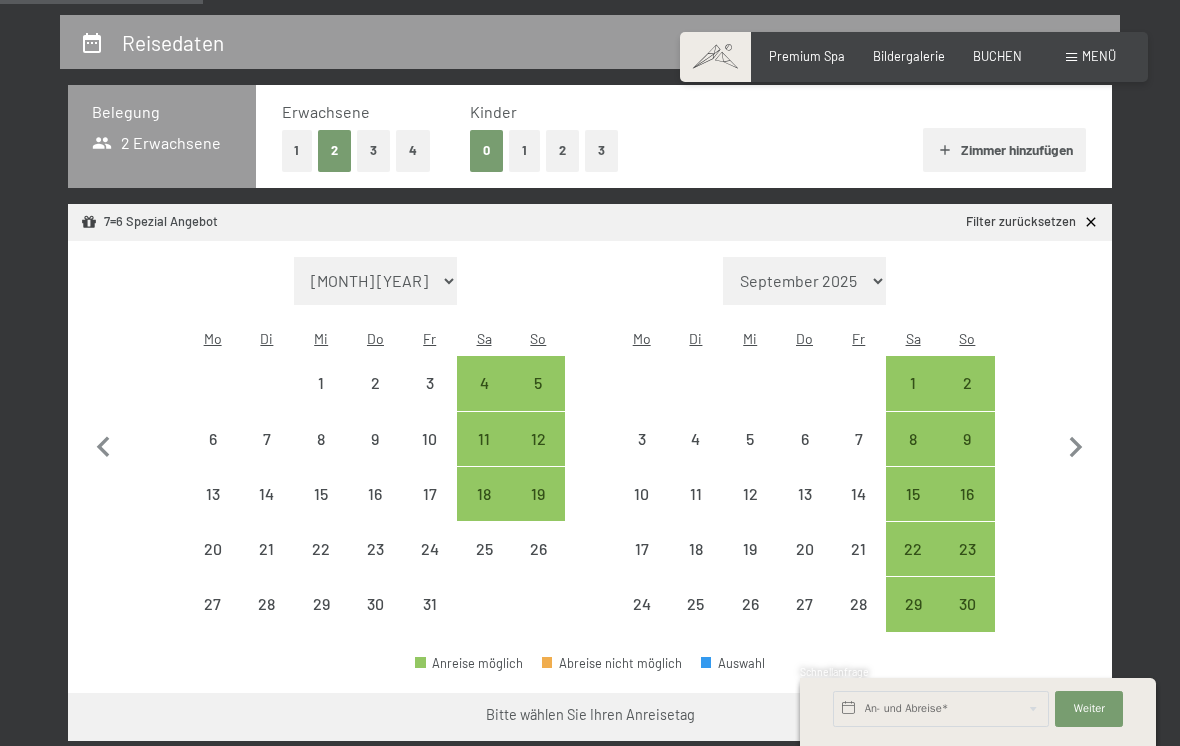 scroll, scrollTop: 373, scrollLeft: 0, axis: vertical 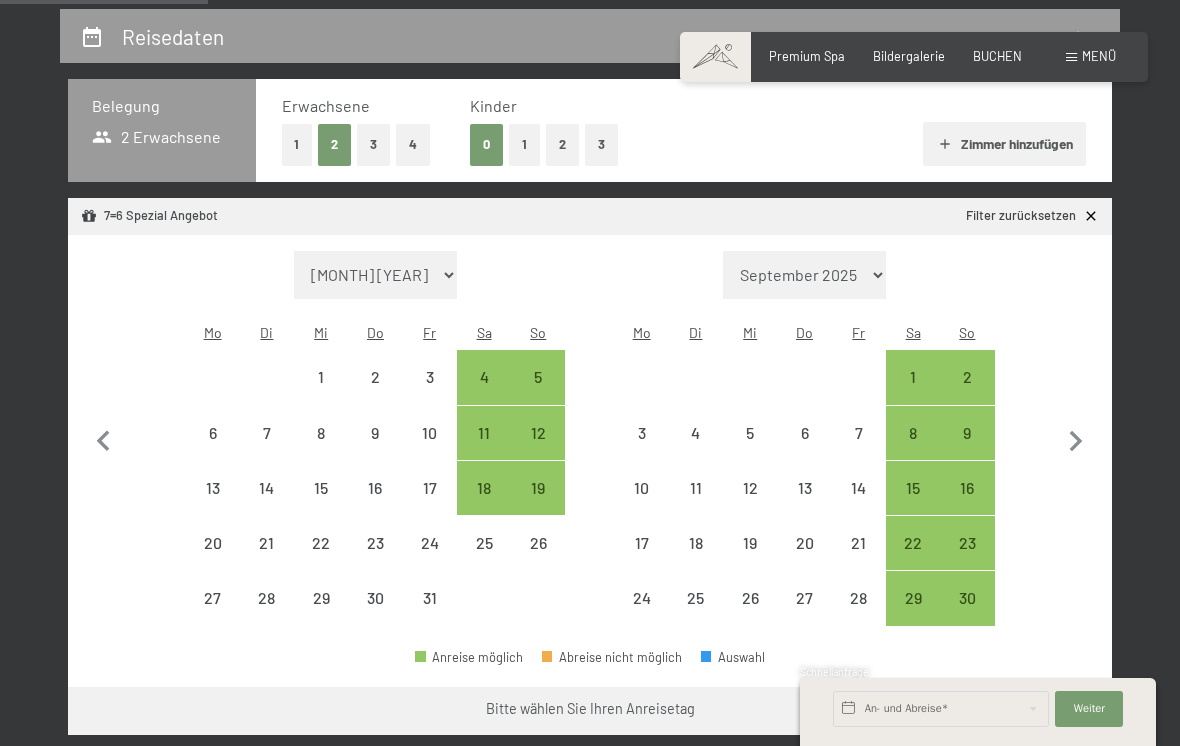 click on "18" at bounding box center [484, 505] 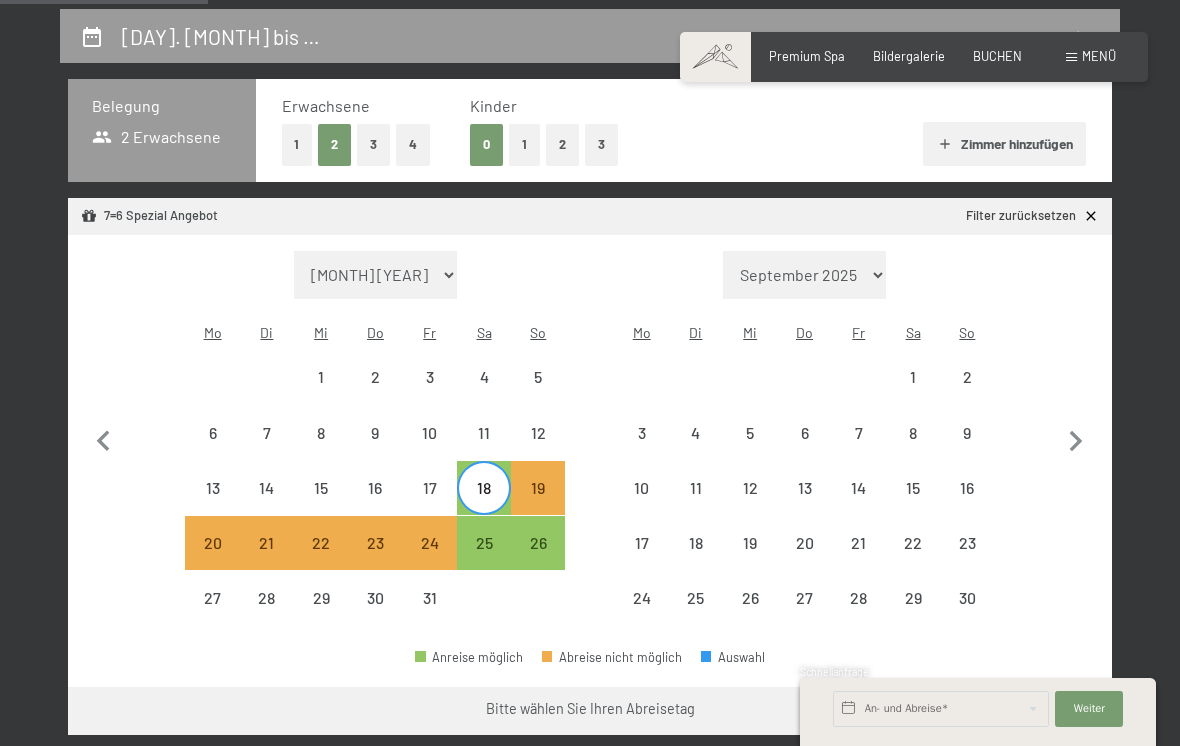 click on "4" at bounding box center [484, 394] 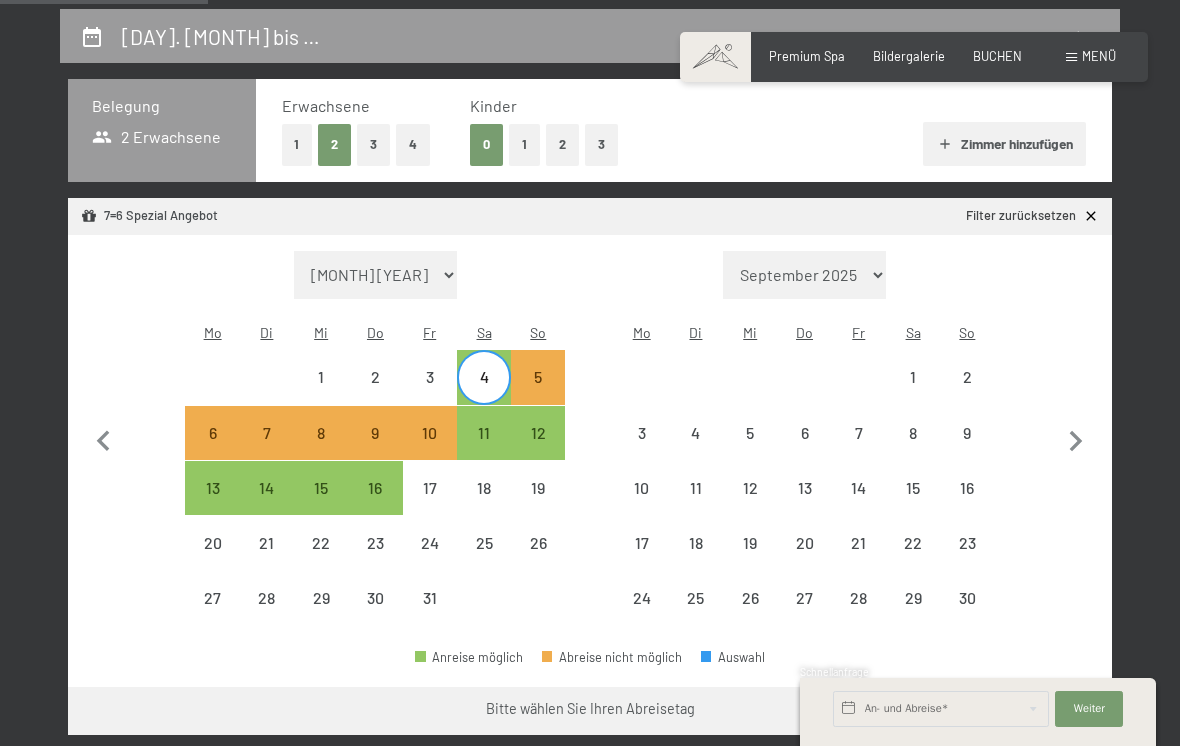 click on "11" at bounding box center [484, 450] 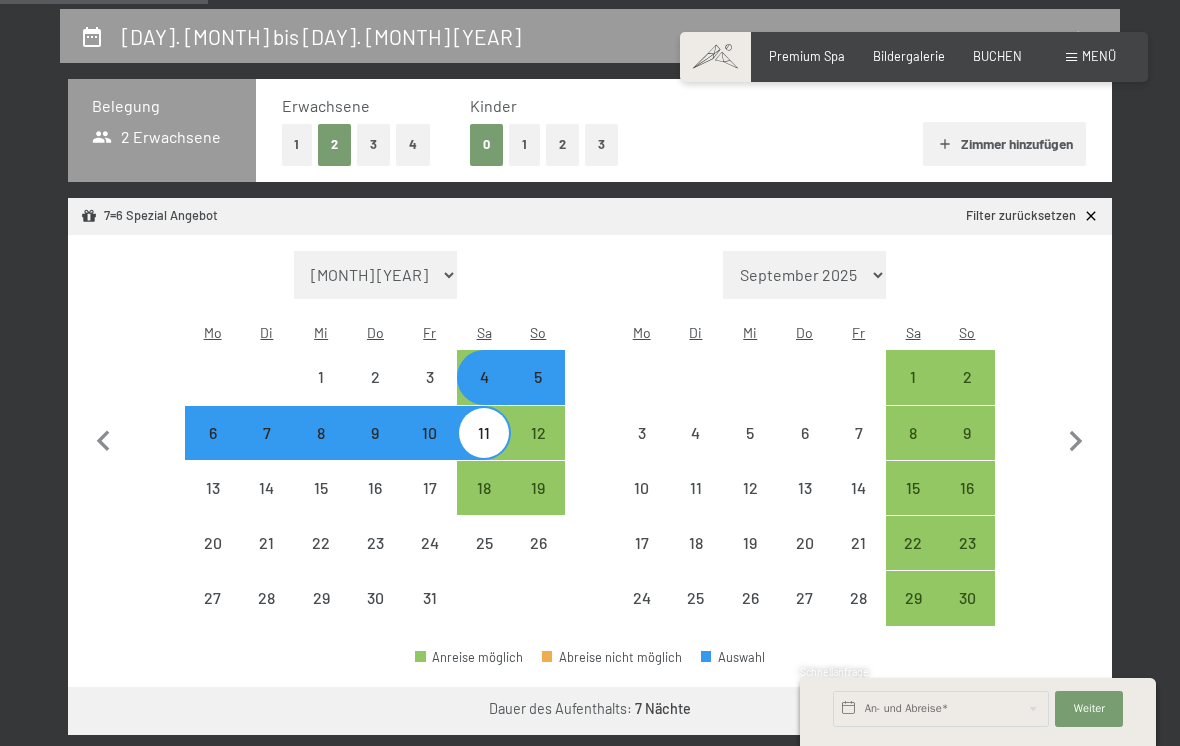 select on "2025-10-01" 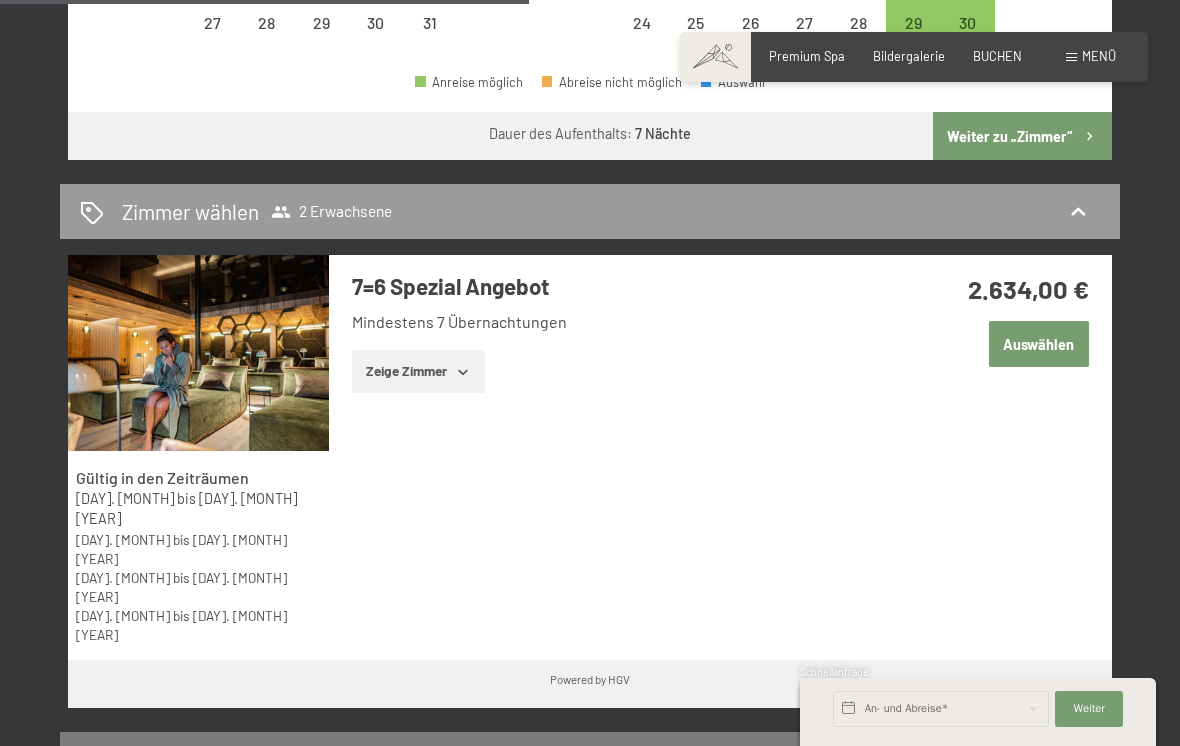 scroll, scrollTop: 947, scrollLeft: 0, axis: vertical 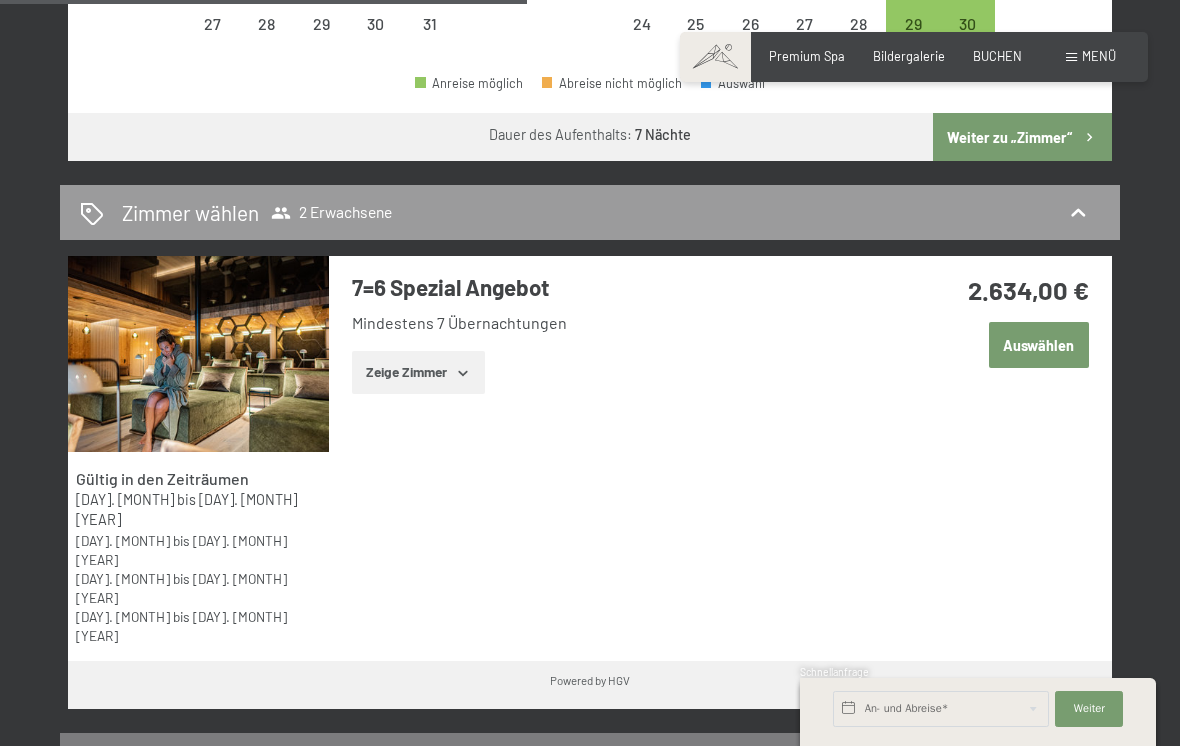 click on "Zeige Zimmer" at bounding box center (418, 373) 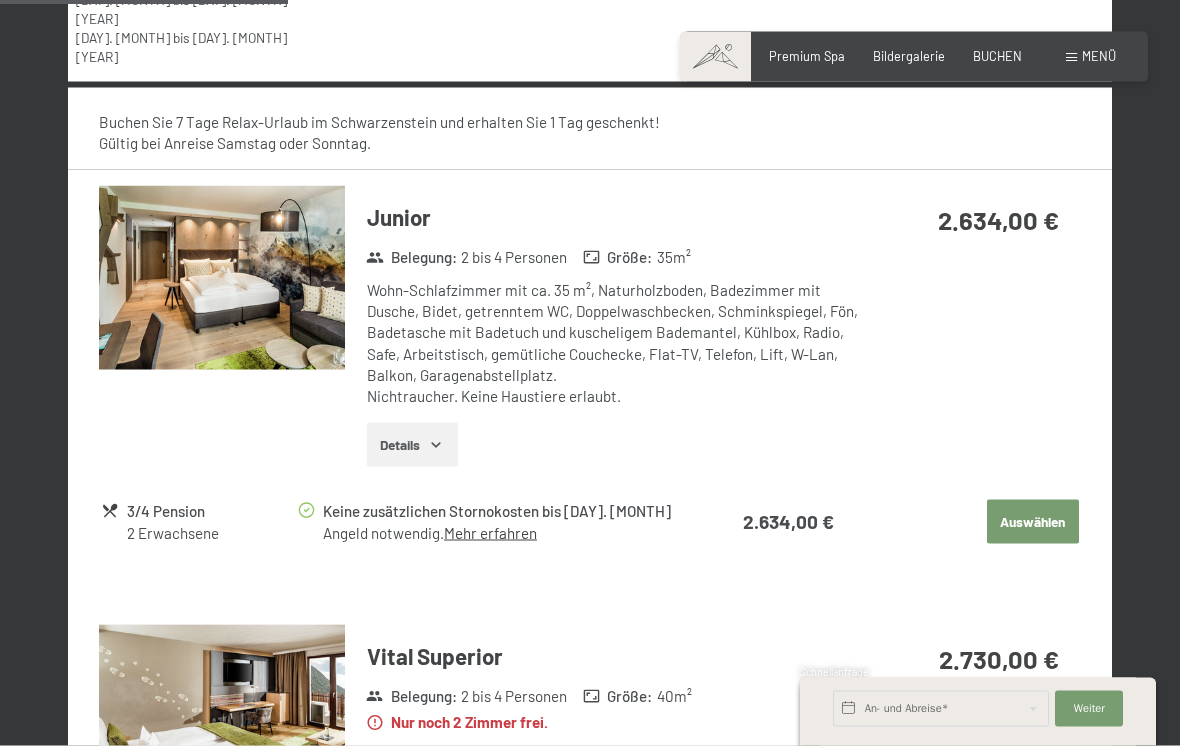 scroll, scrollTop: 1532, scrollLeft: 0, axis: vertical 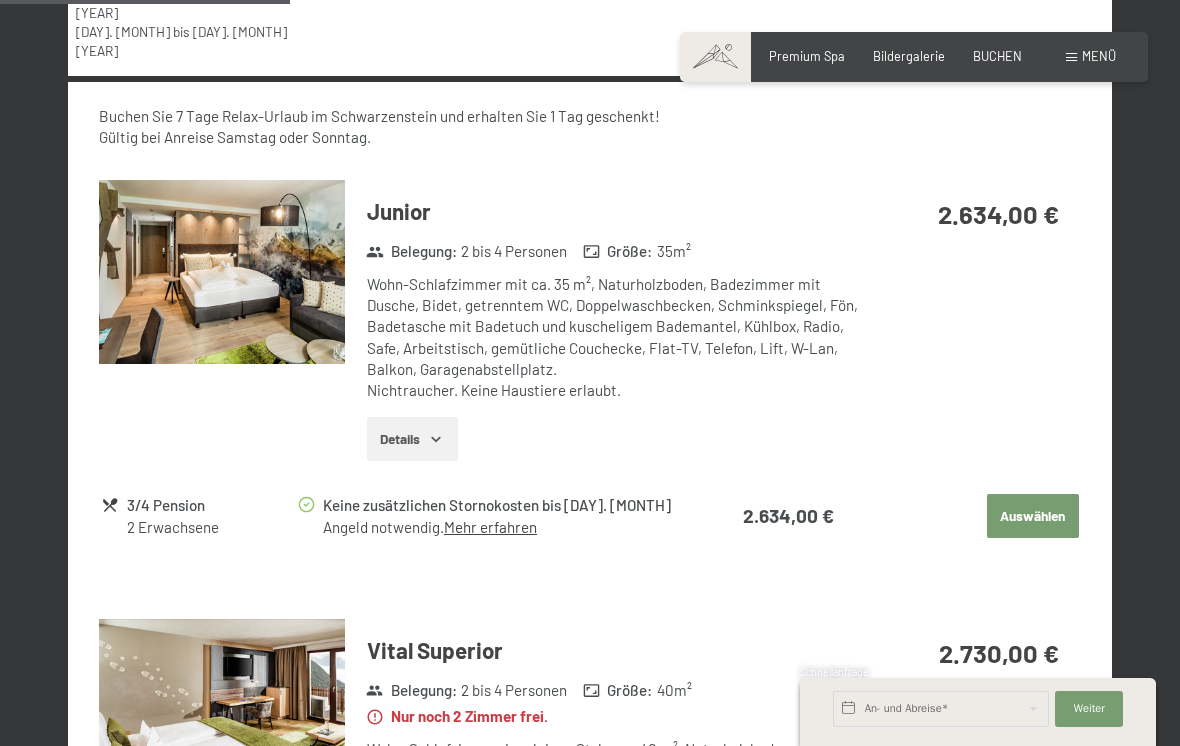 click on "Details" at bounding box center [412, 439] 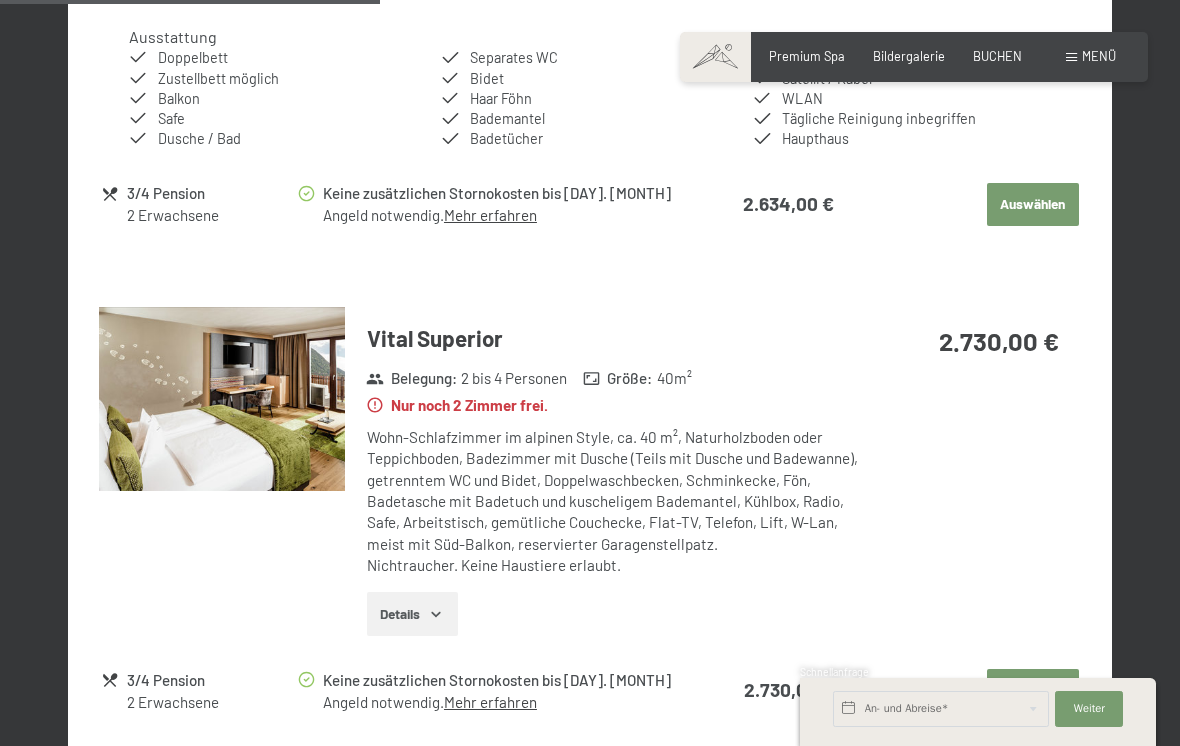 scroll, scrollTop: 2081, scrollLeft: 0, axis: vertical 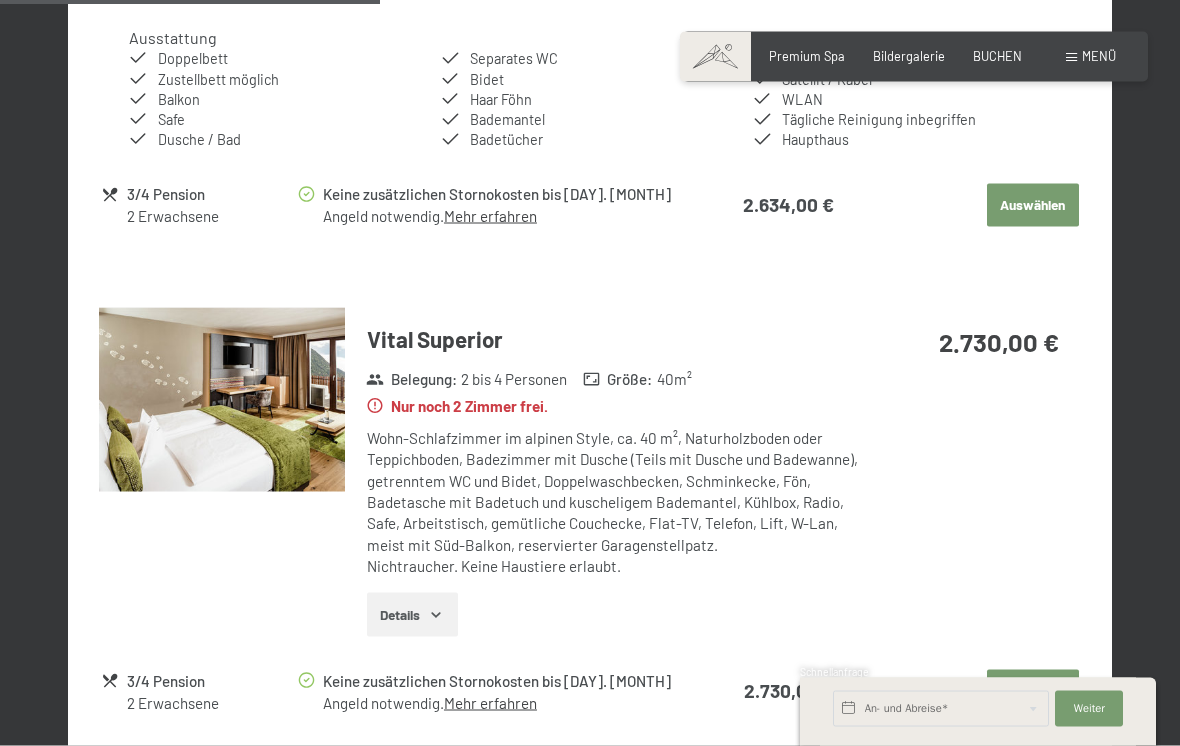 click 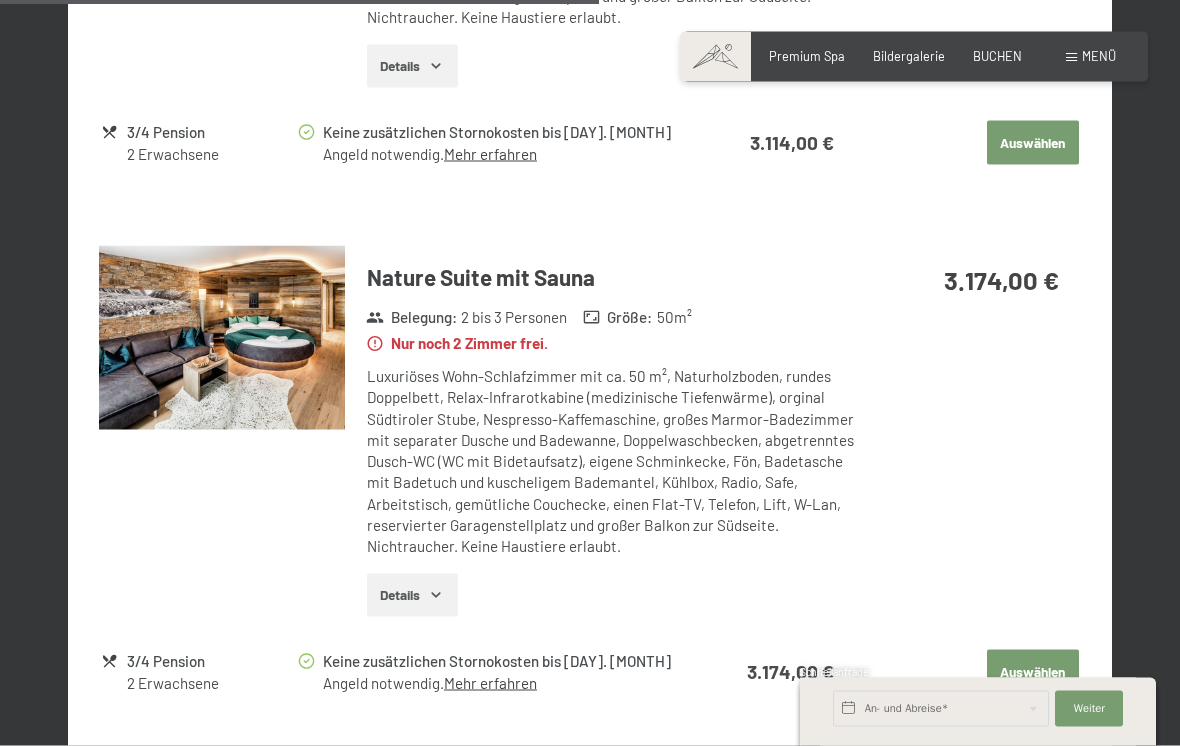 scroll, scrollTop: 3398, scrollLeft: 0, axis: vertical 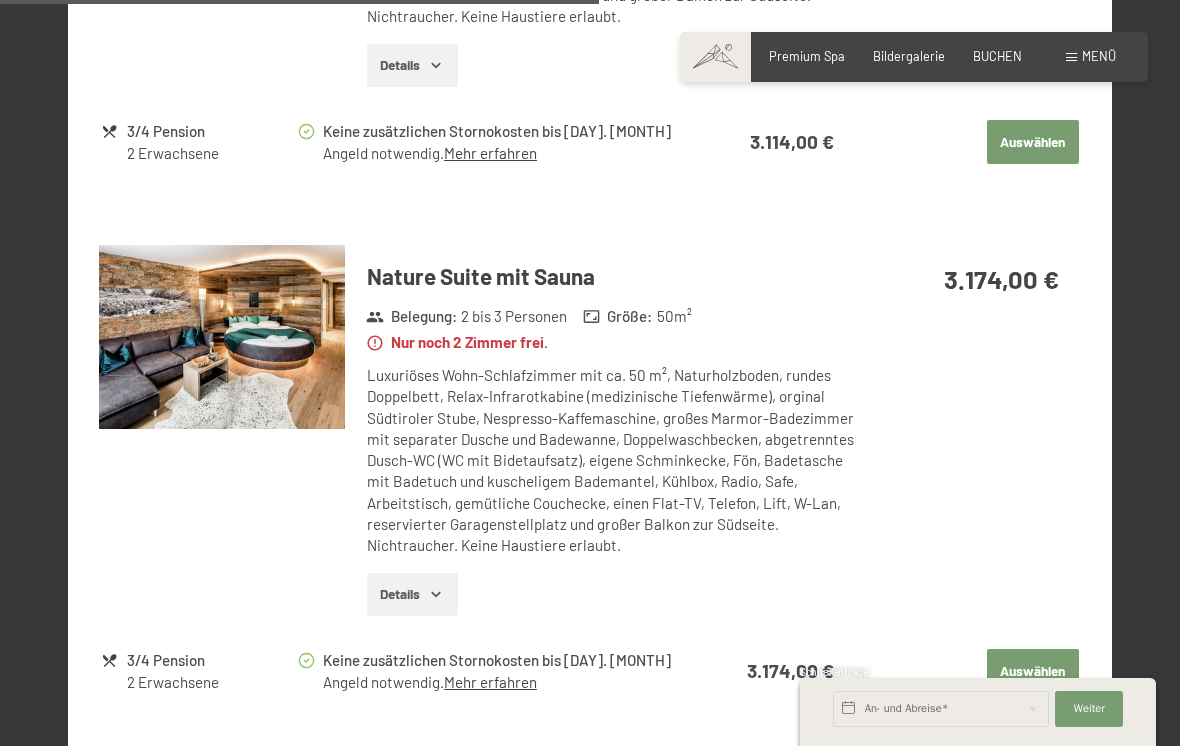 click on "Einwilligung Marketing*" at bounding box center [467, 430] 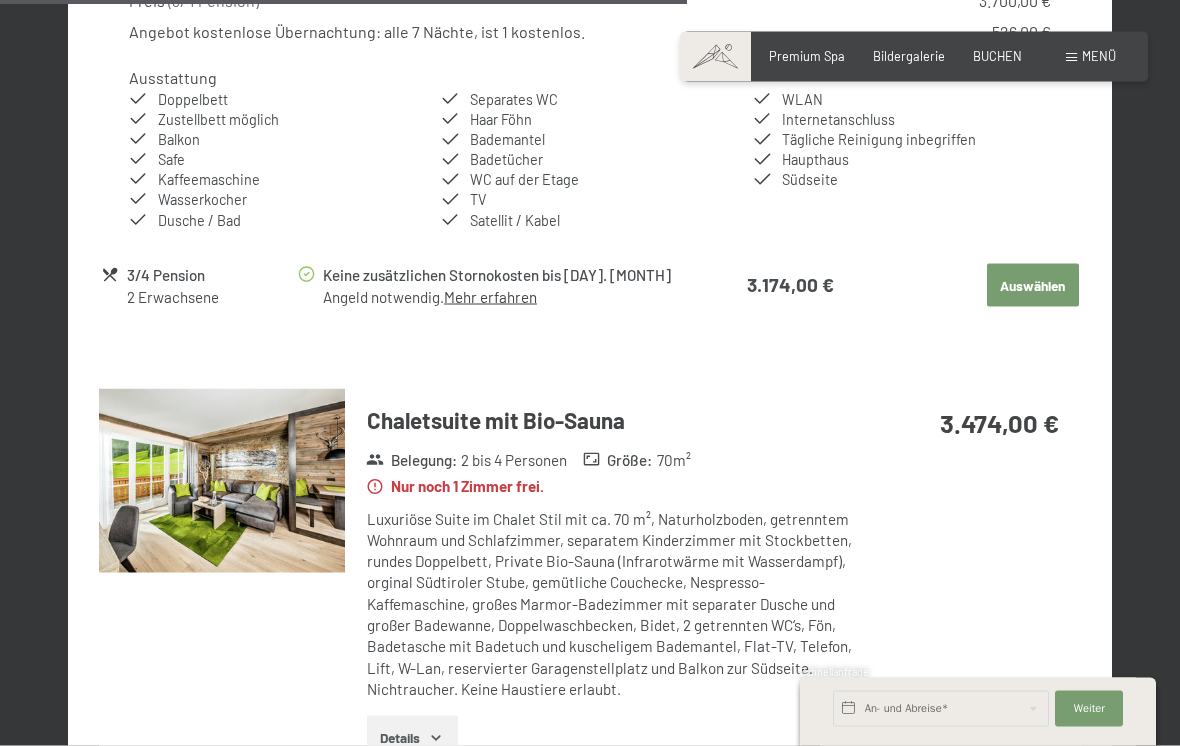 scroll, scrollTop: 4063, scrollLeft: 0, axis: vertical 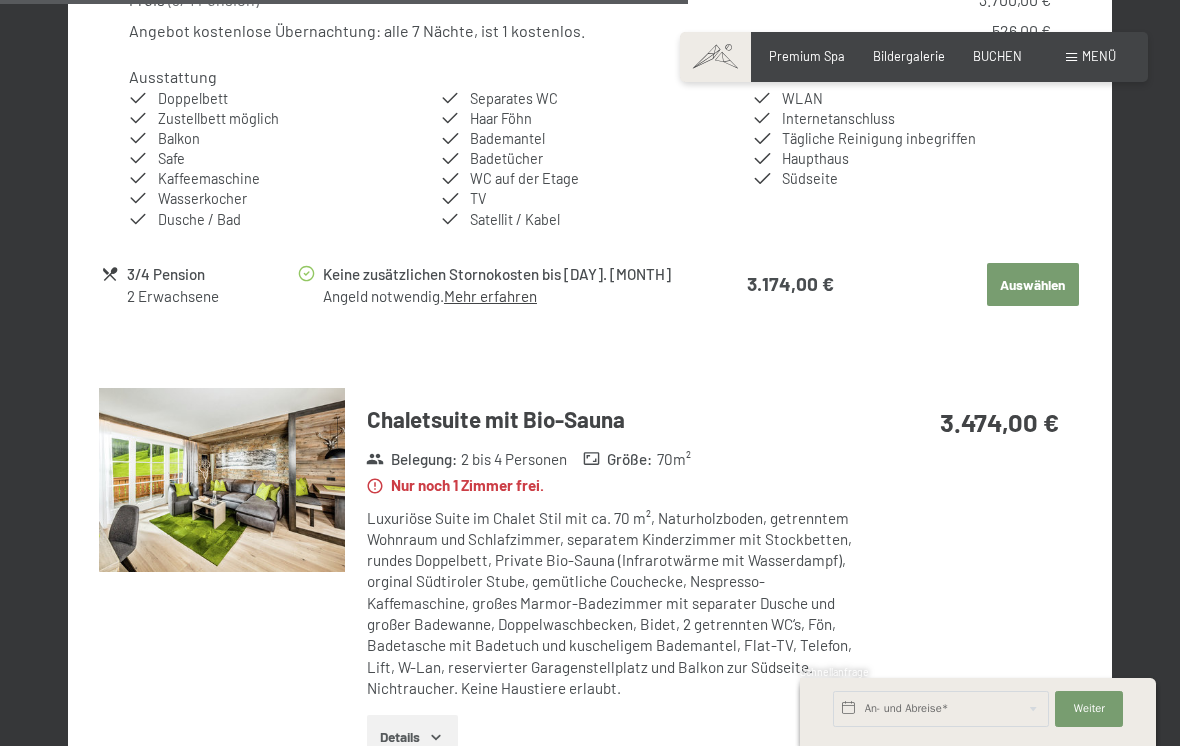 click at bounding box center (221, 480) 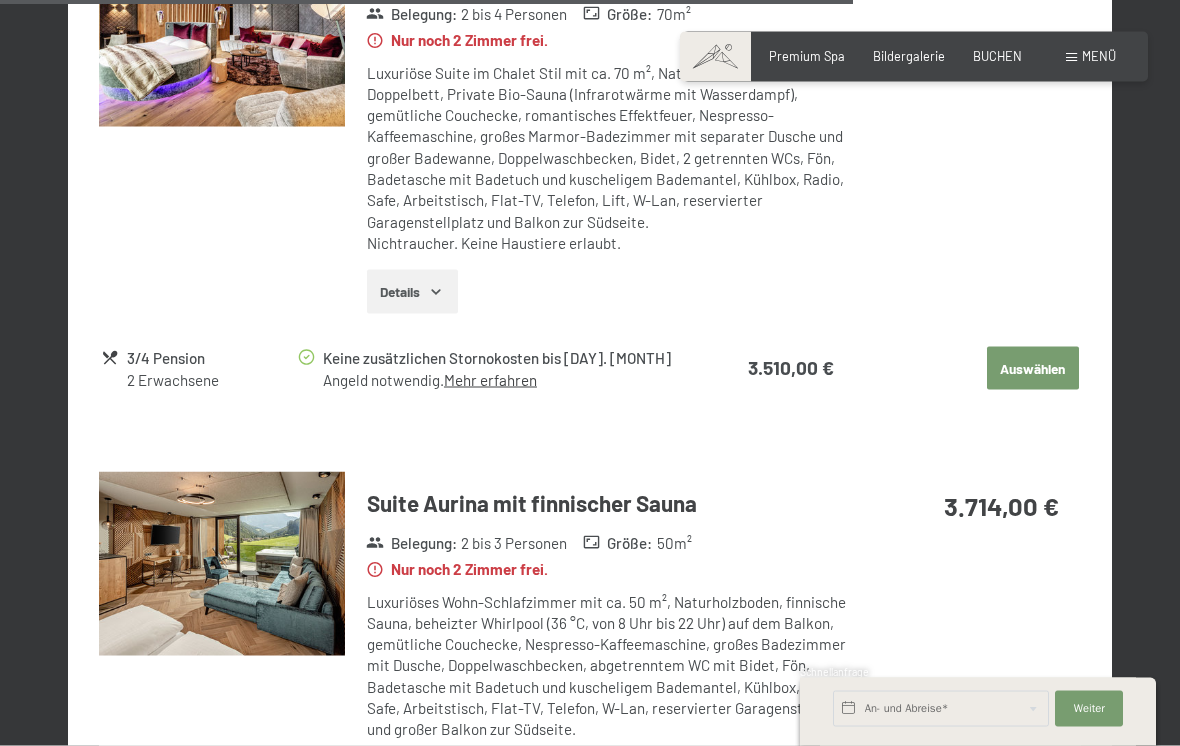 scroll, scrollTop: 5039, scrollLeft: 0, axis: vertical 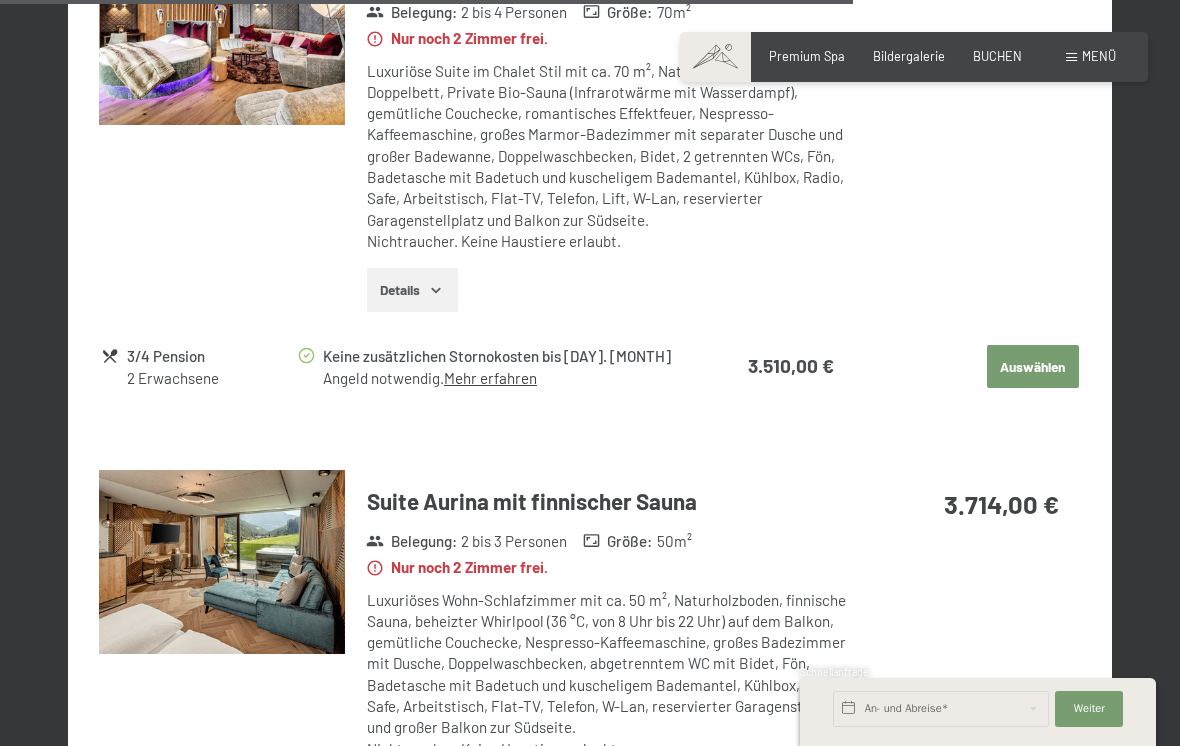 click at bounding box center (221, 562) 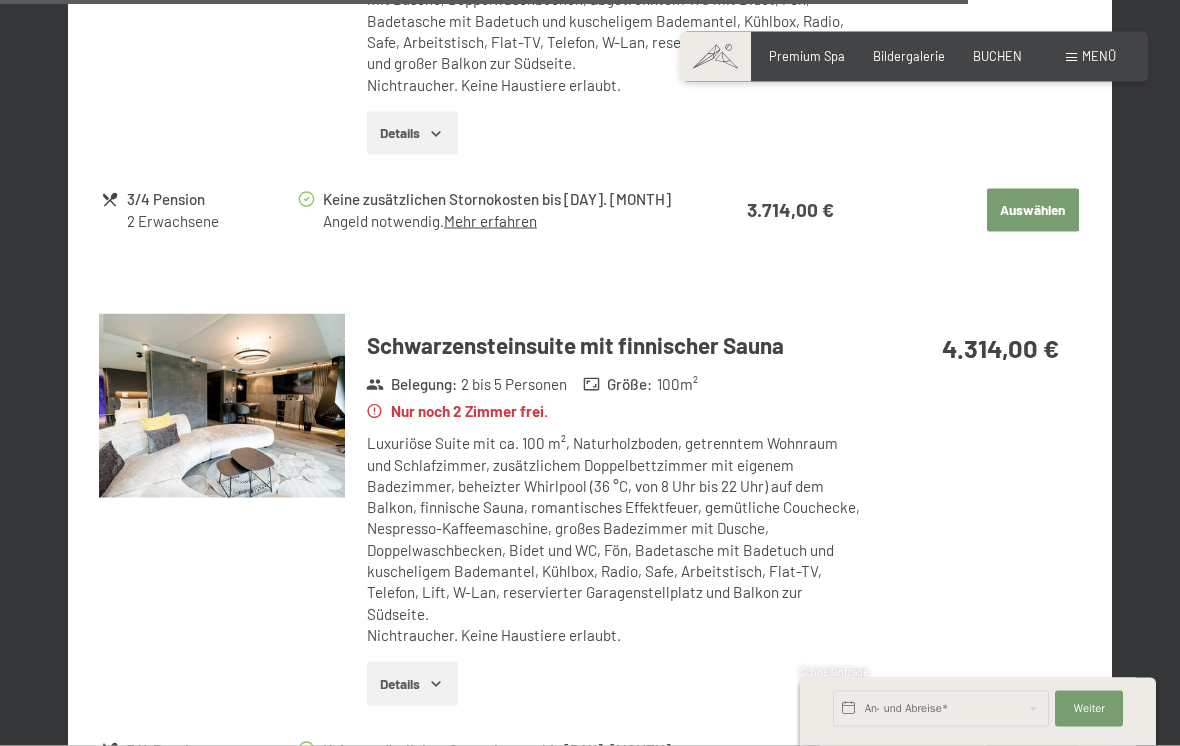 scroll, scrollTop: 5705, scrollLeft: 0, axis: vertical 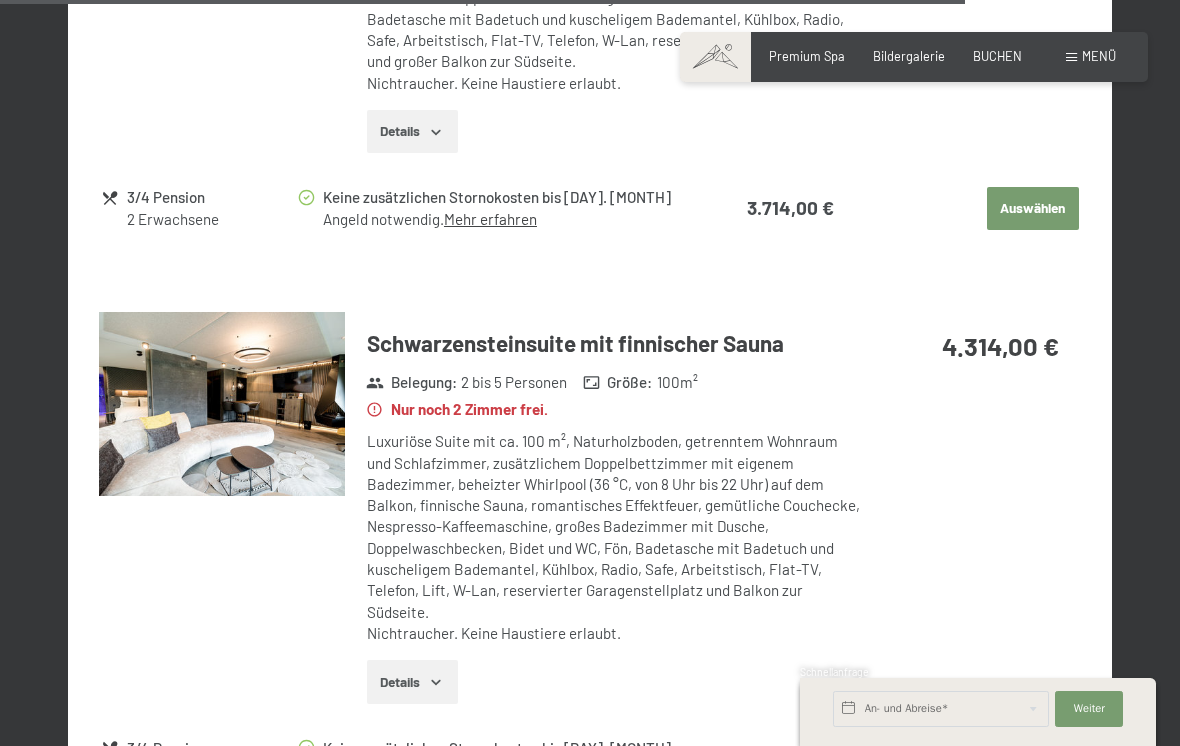 click at bounding box center (221, 404) 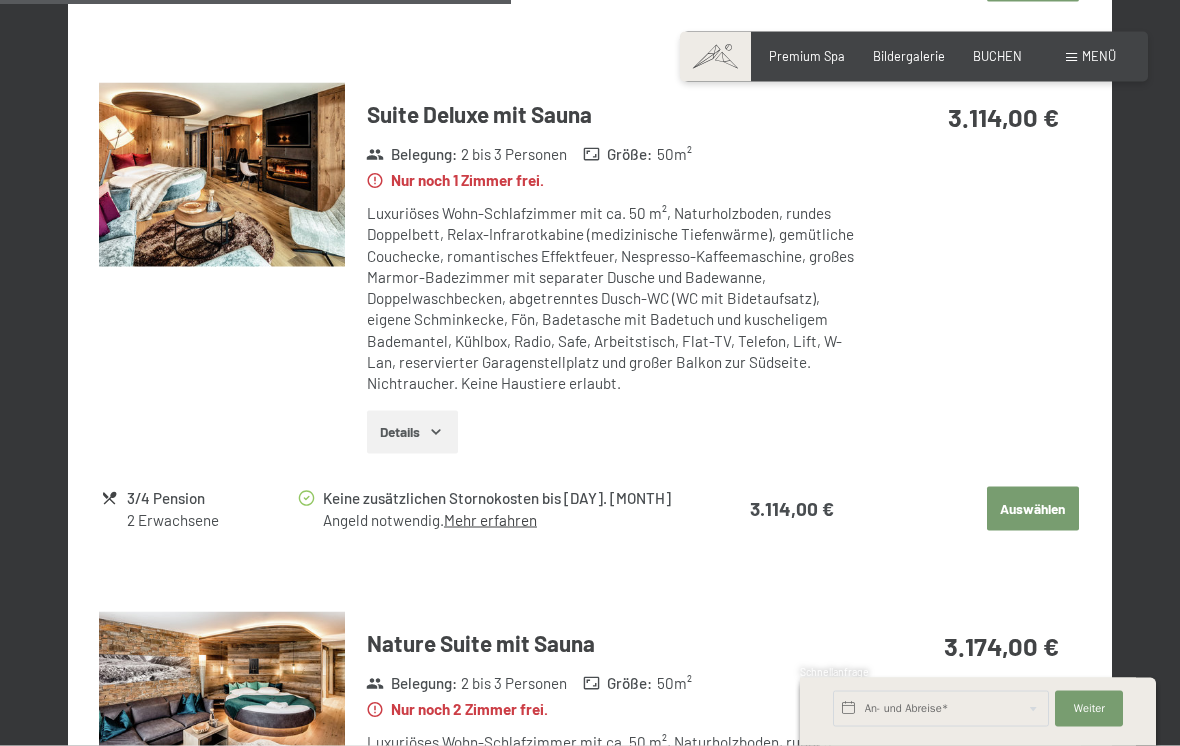 scroll, scrollTop: 3032, scrollLeft: 0, axis: vertical 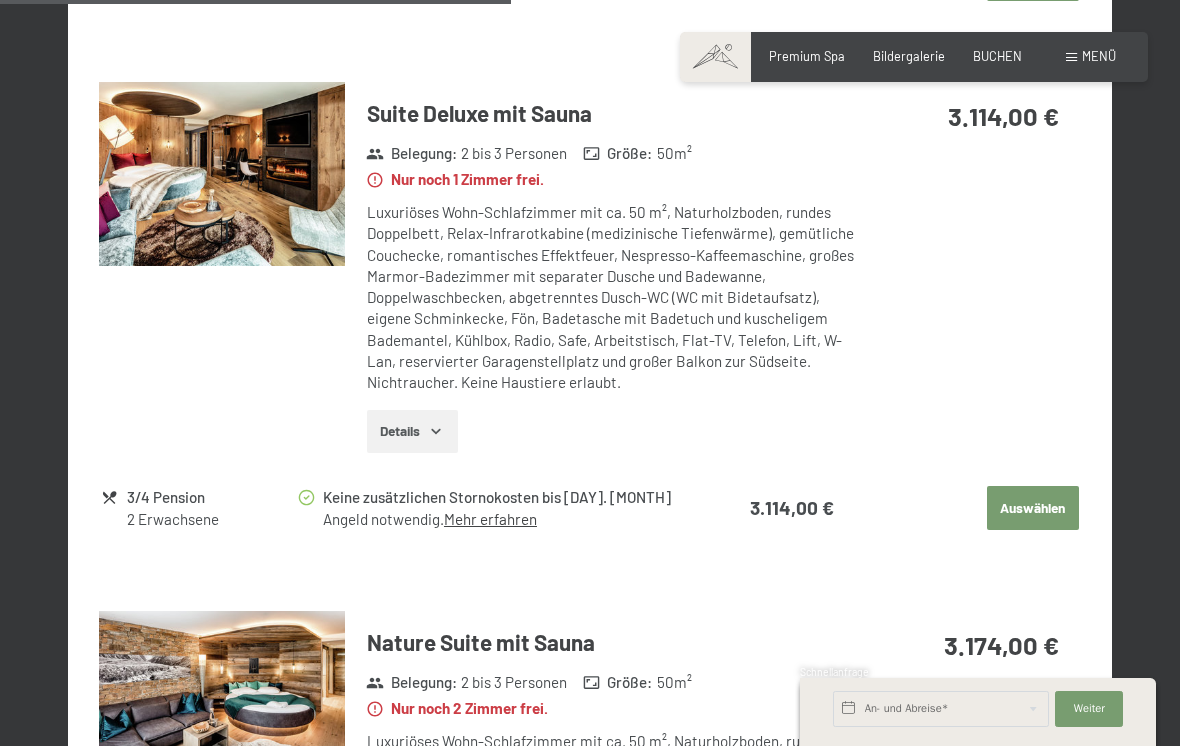 click on "Bildergalerie" at bounding box center (909, 56) 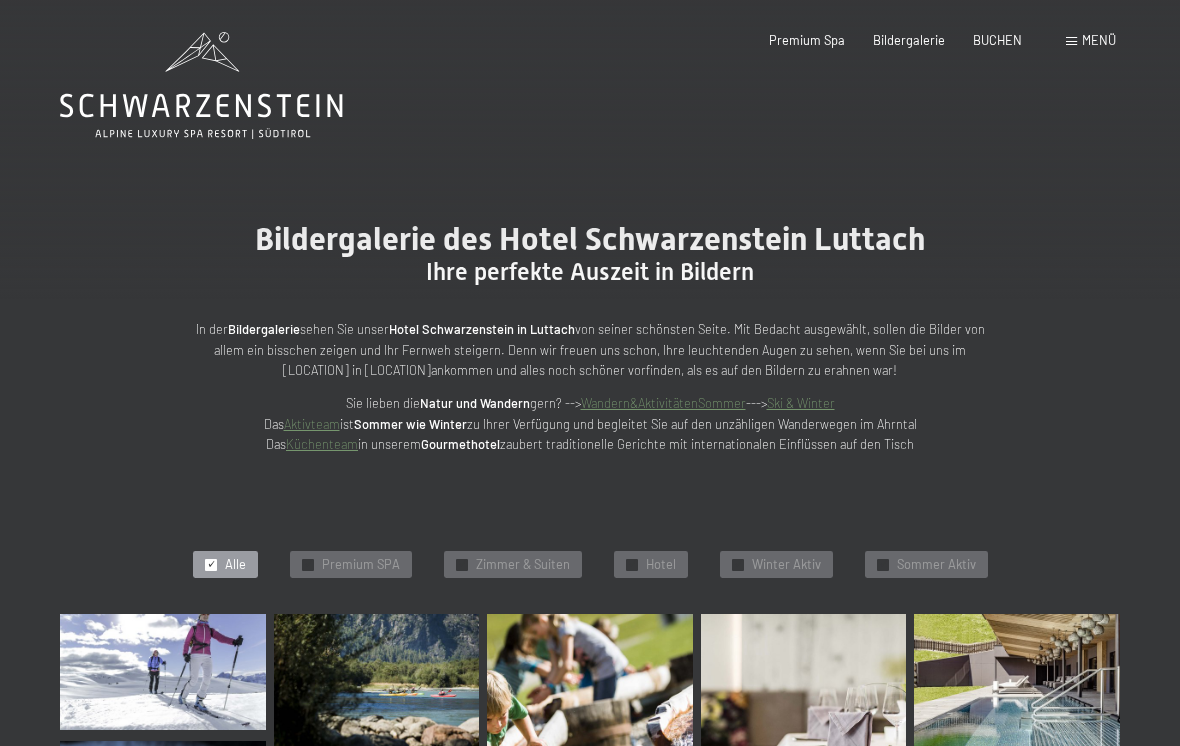scroll, scrollTop: 0, scrollLeft: 0, axis: both 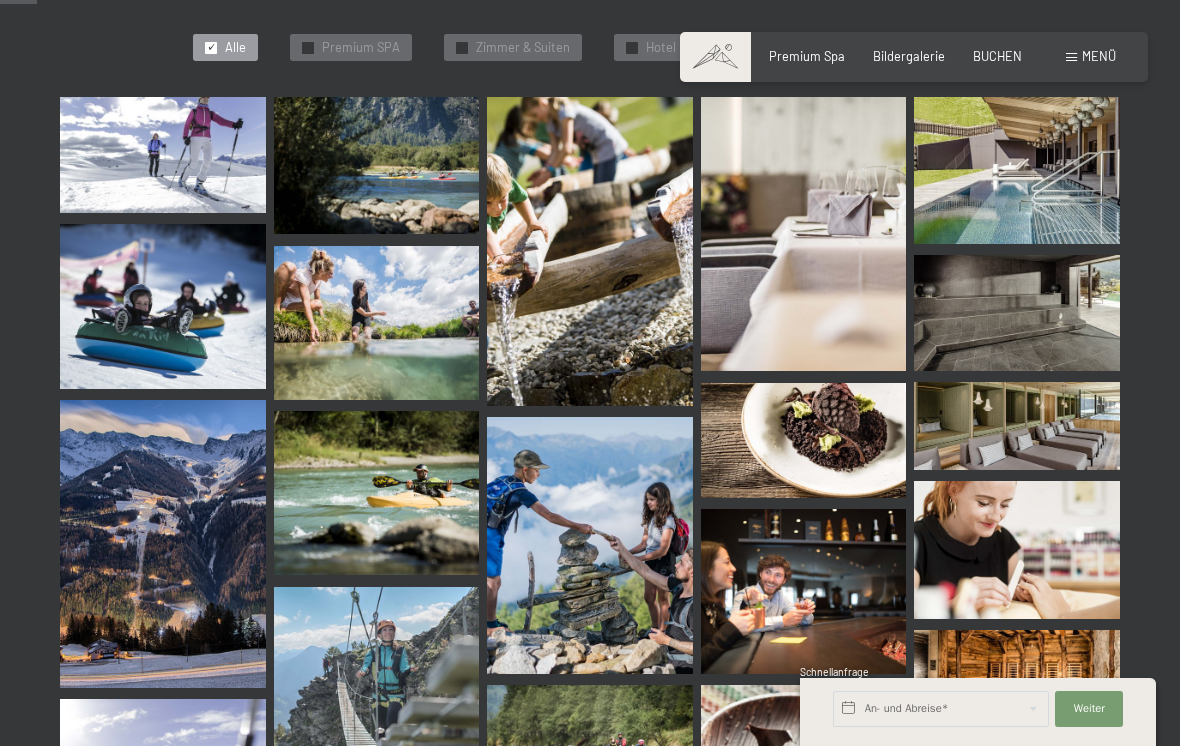 click at bounding box center [804, 441] 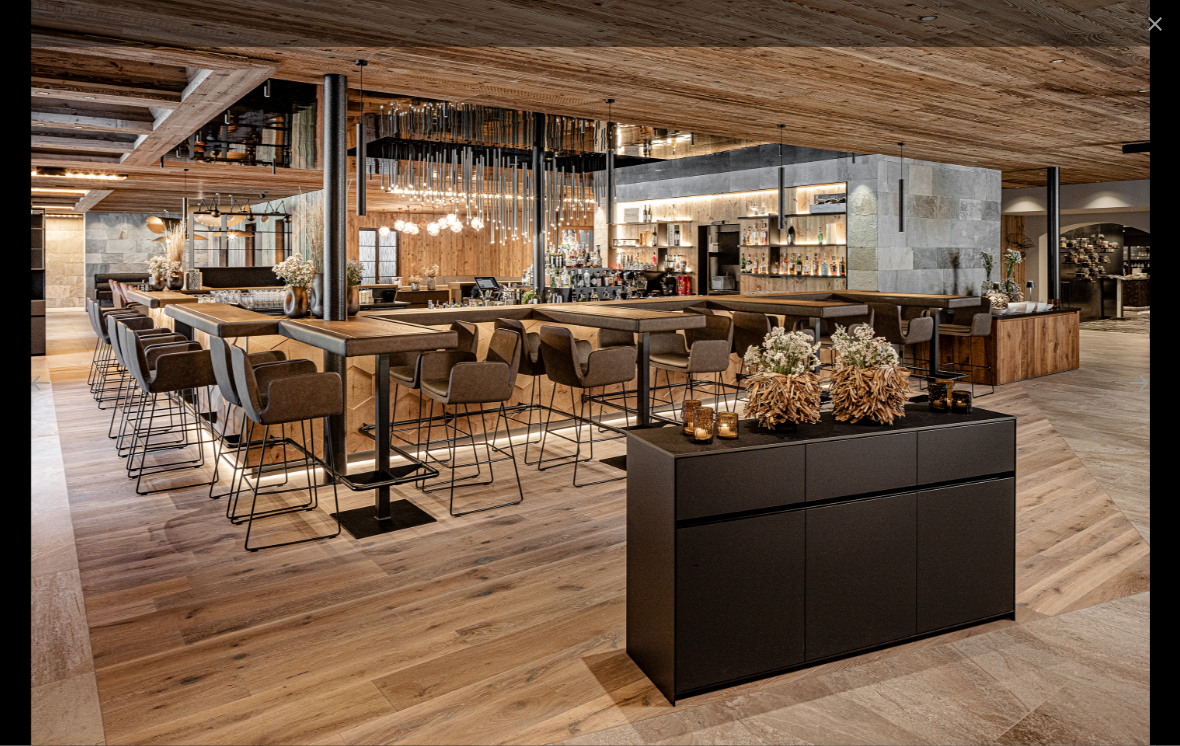 scroll, scrollTop: 221, scrollLeft: 0, axis: vertical 